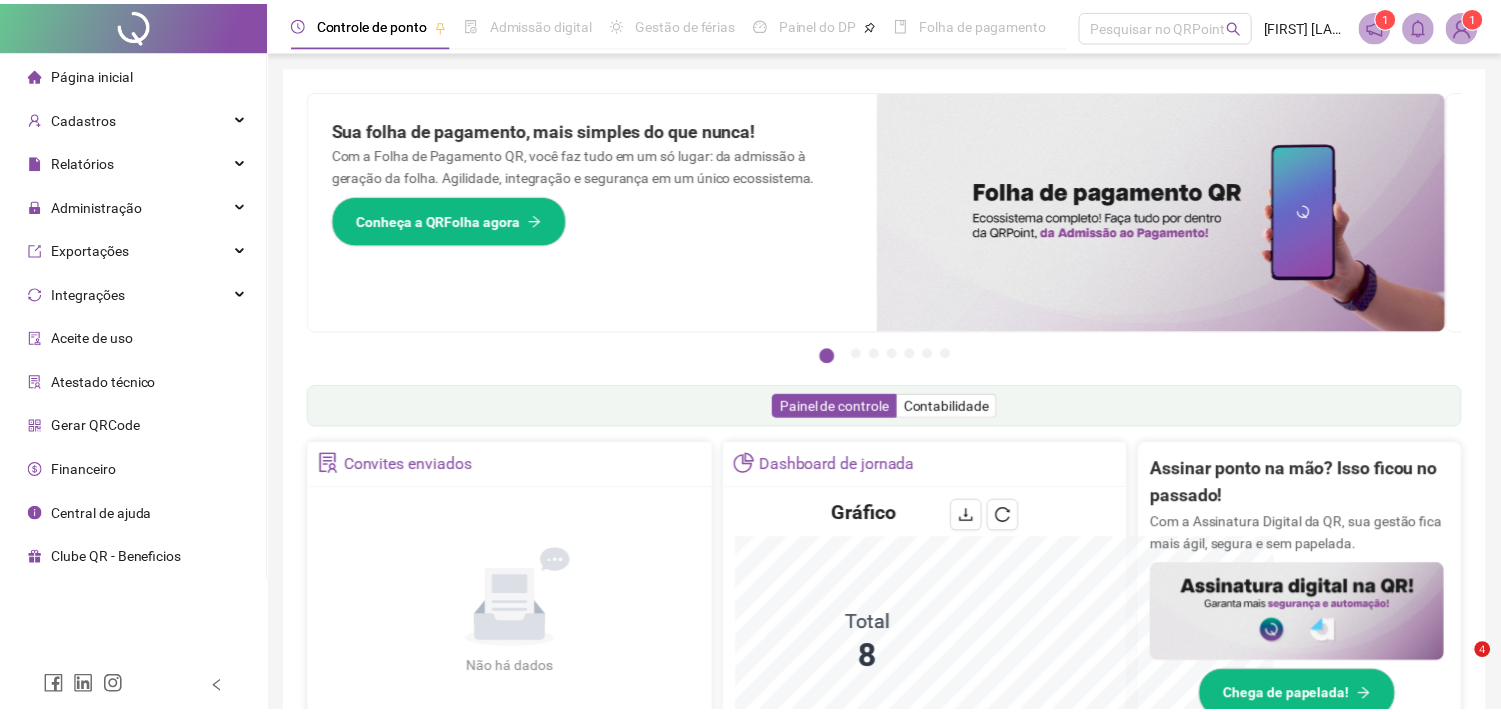 scroll, scrollTop: 0, scrollLeft: 0, axis: both 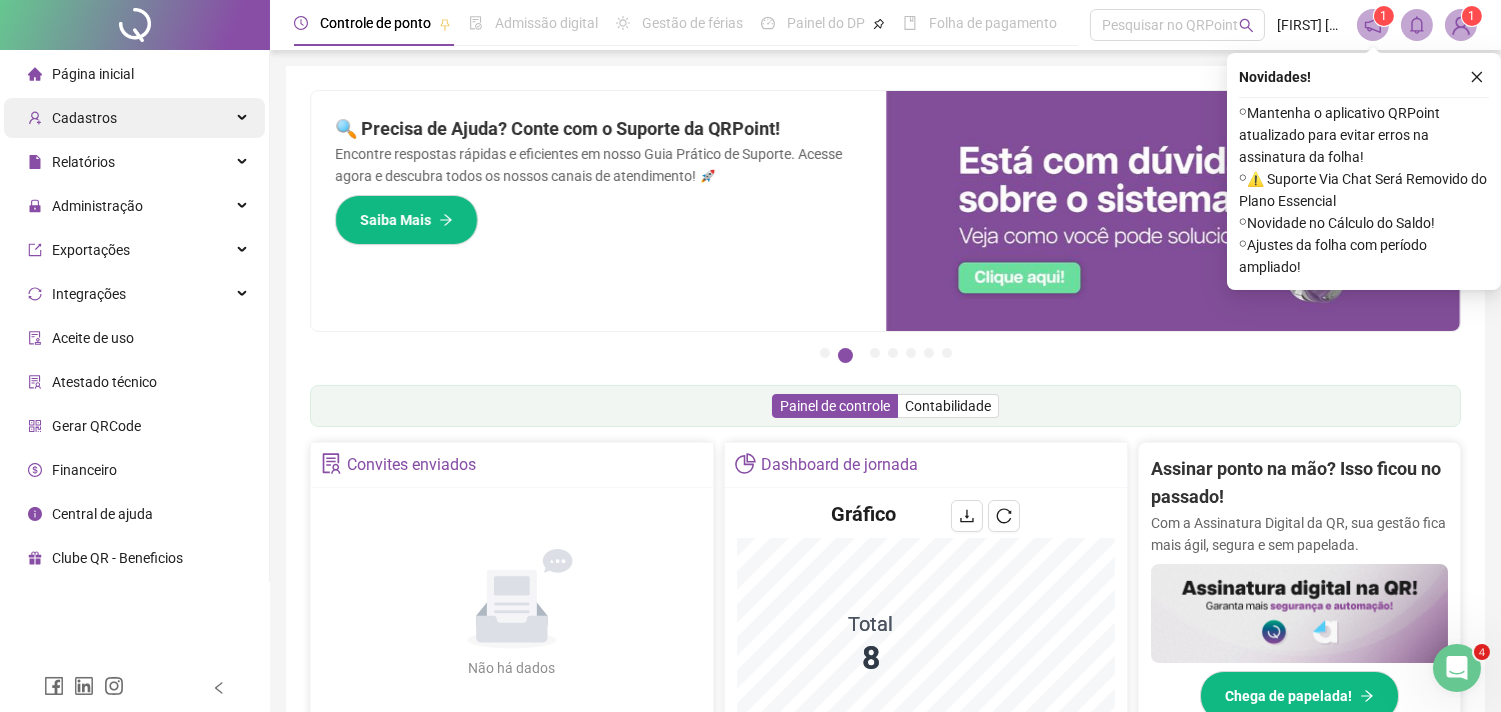 click on "Cadastros" at bounding box center (134, 118) 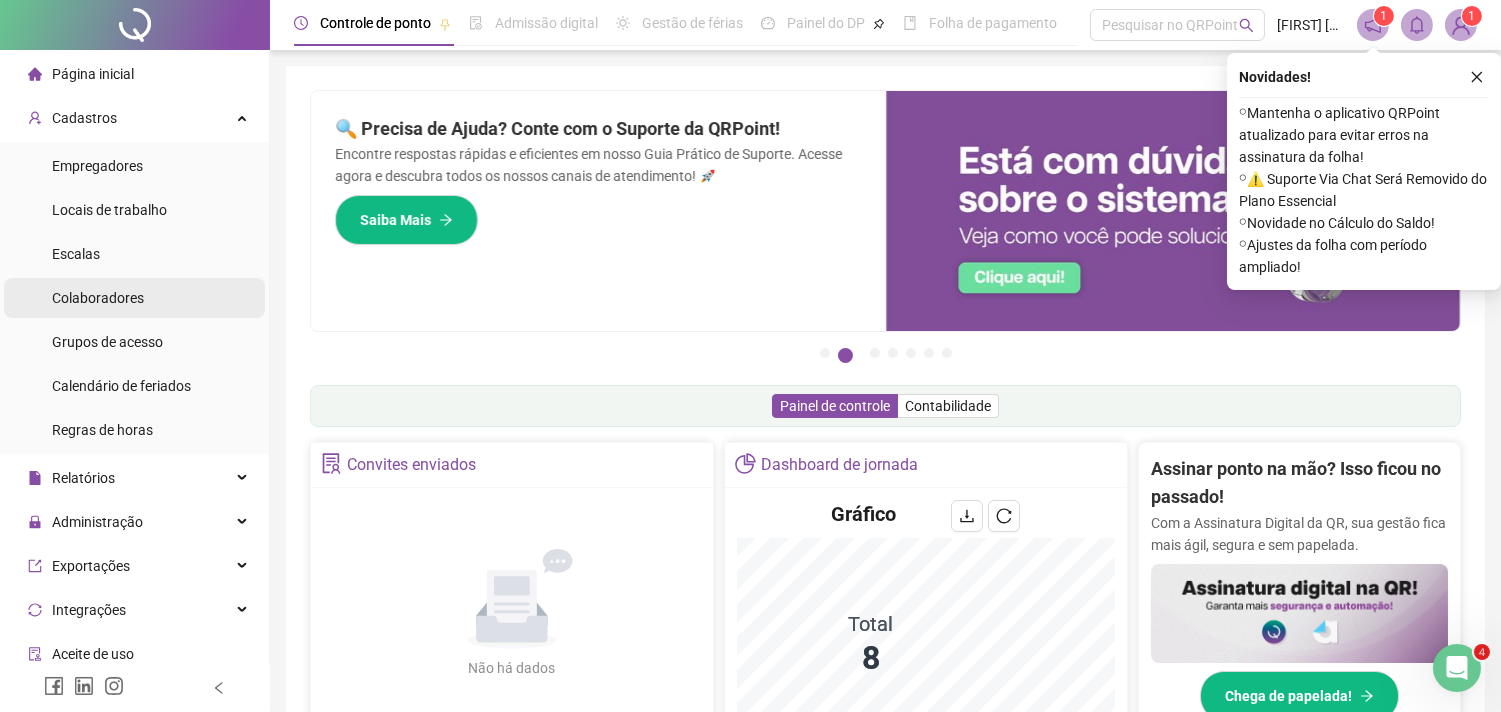 click on "Colaboradores" at bounding box center (98, 298) 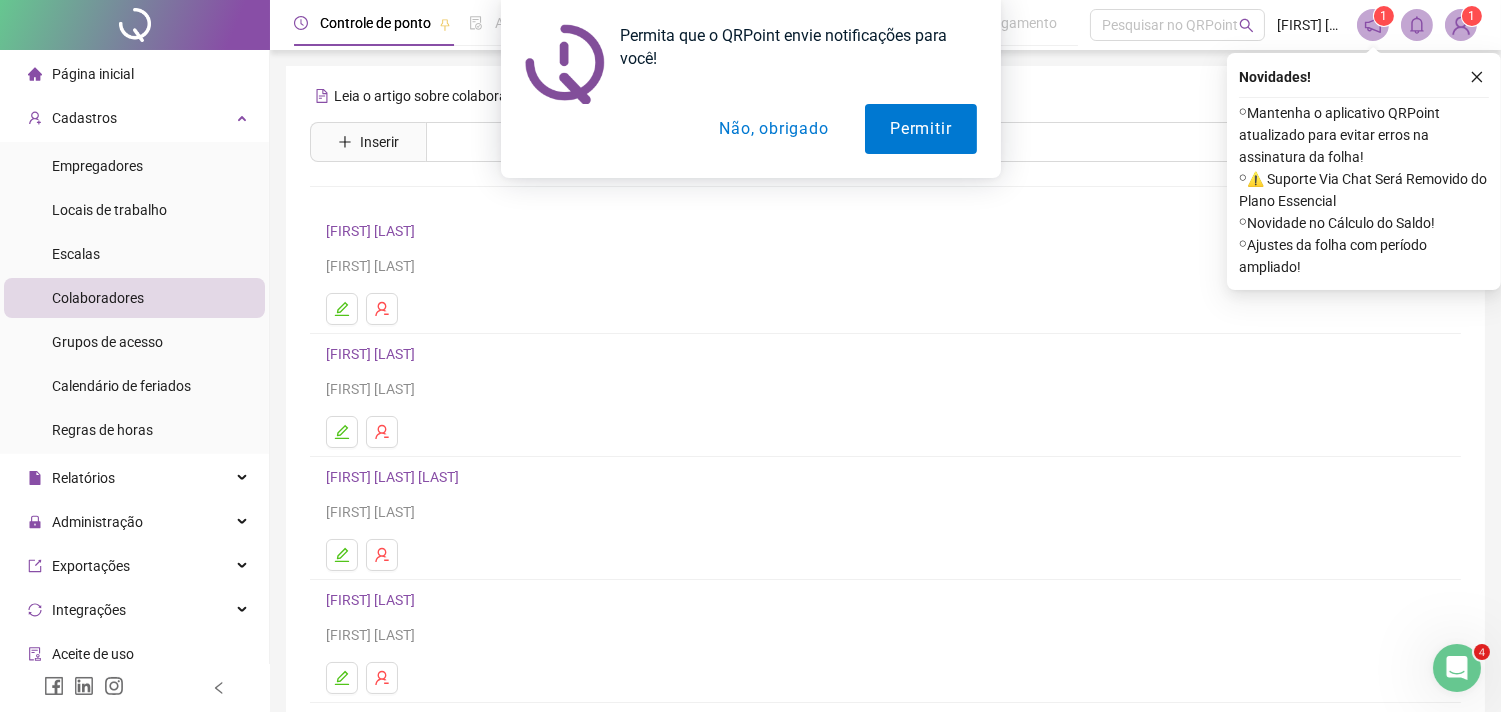 click on "Não, obrigado" at bounding box center (773, 129) 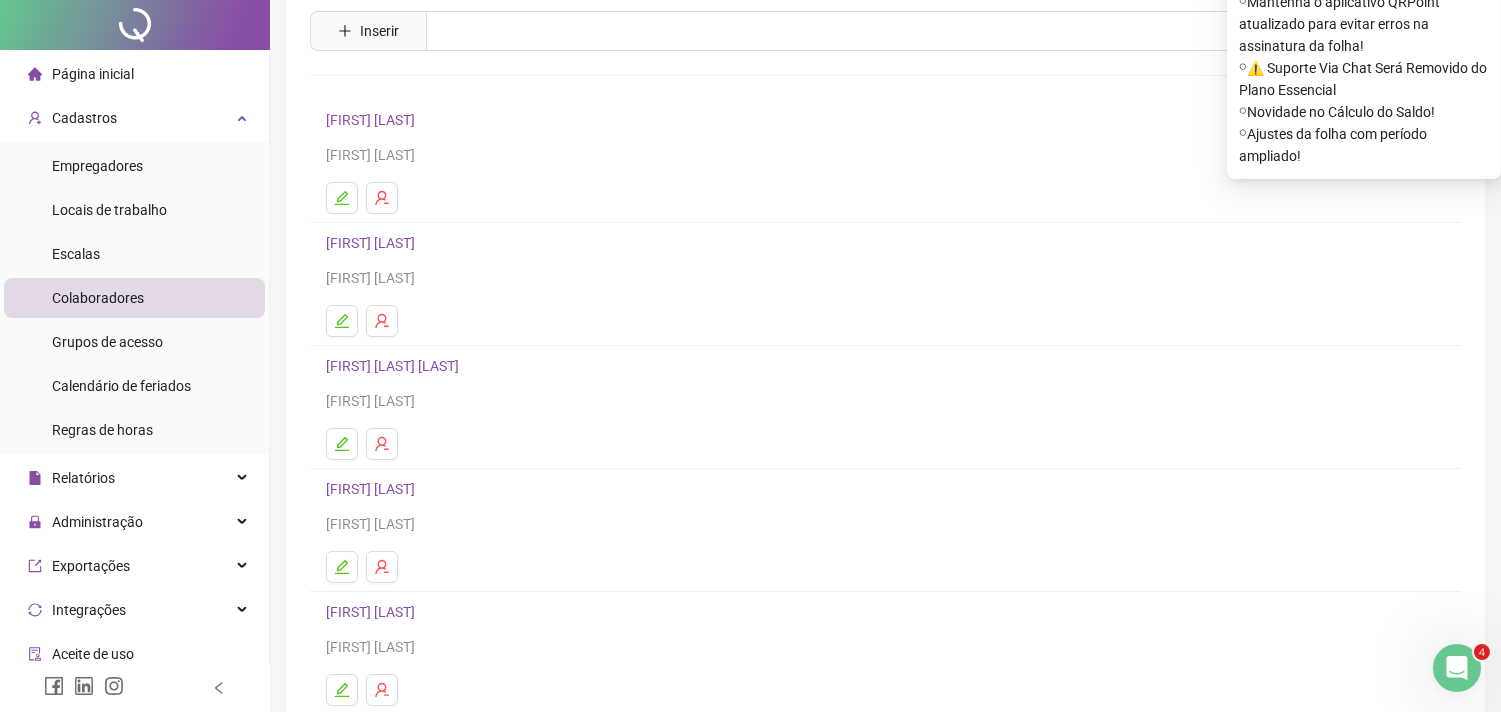 scroll, scrollTop: 0, scrollLeft: 0, axis: both 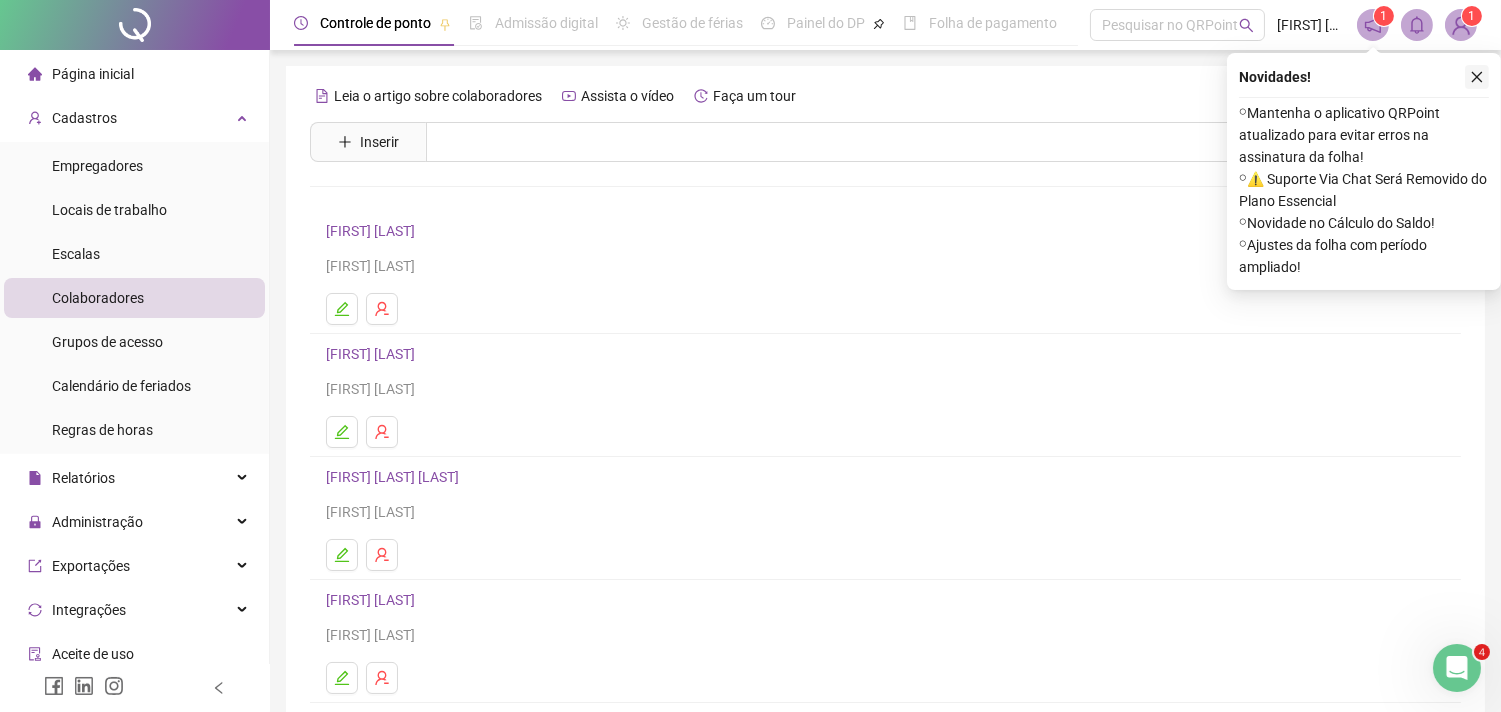 click 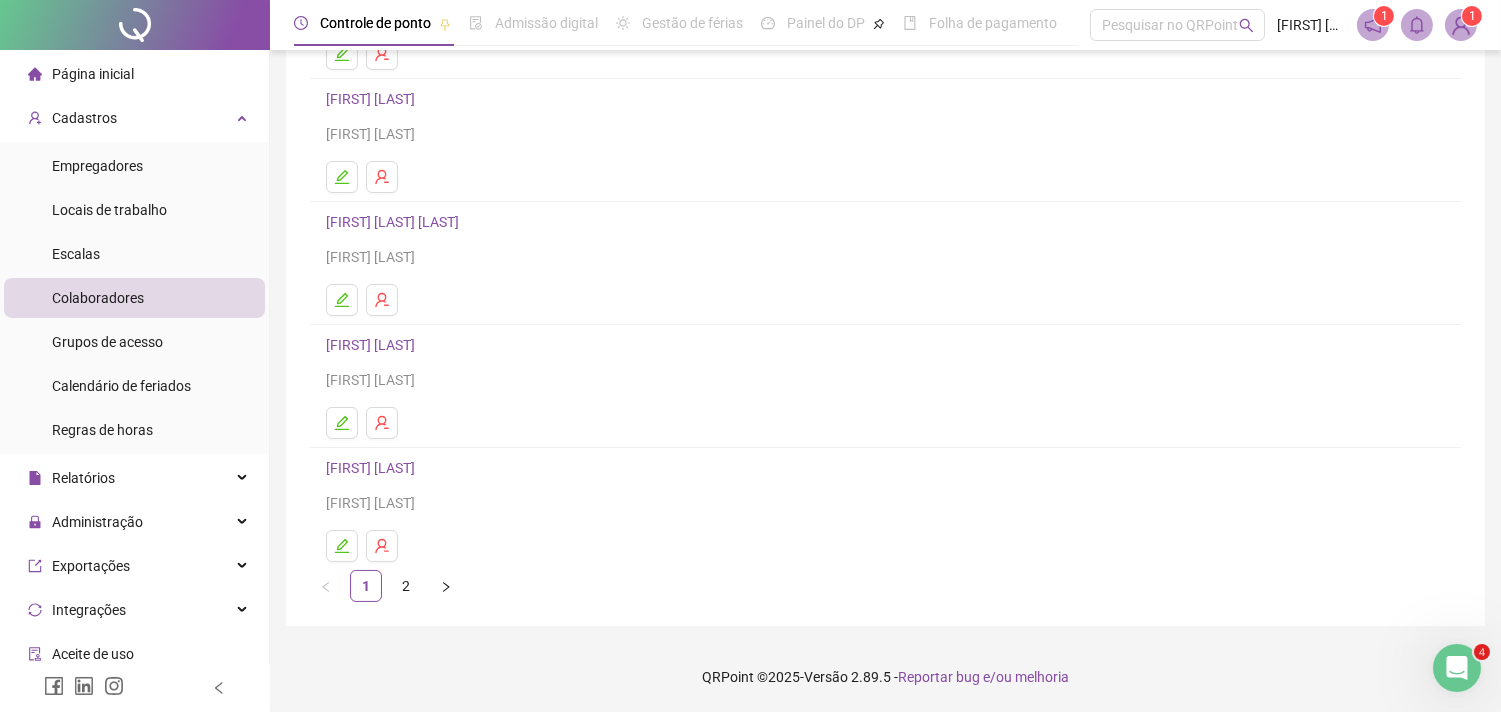 scroll, scrollTop: 0, scrollLeft: 0, axis: both 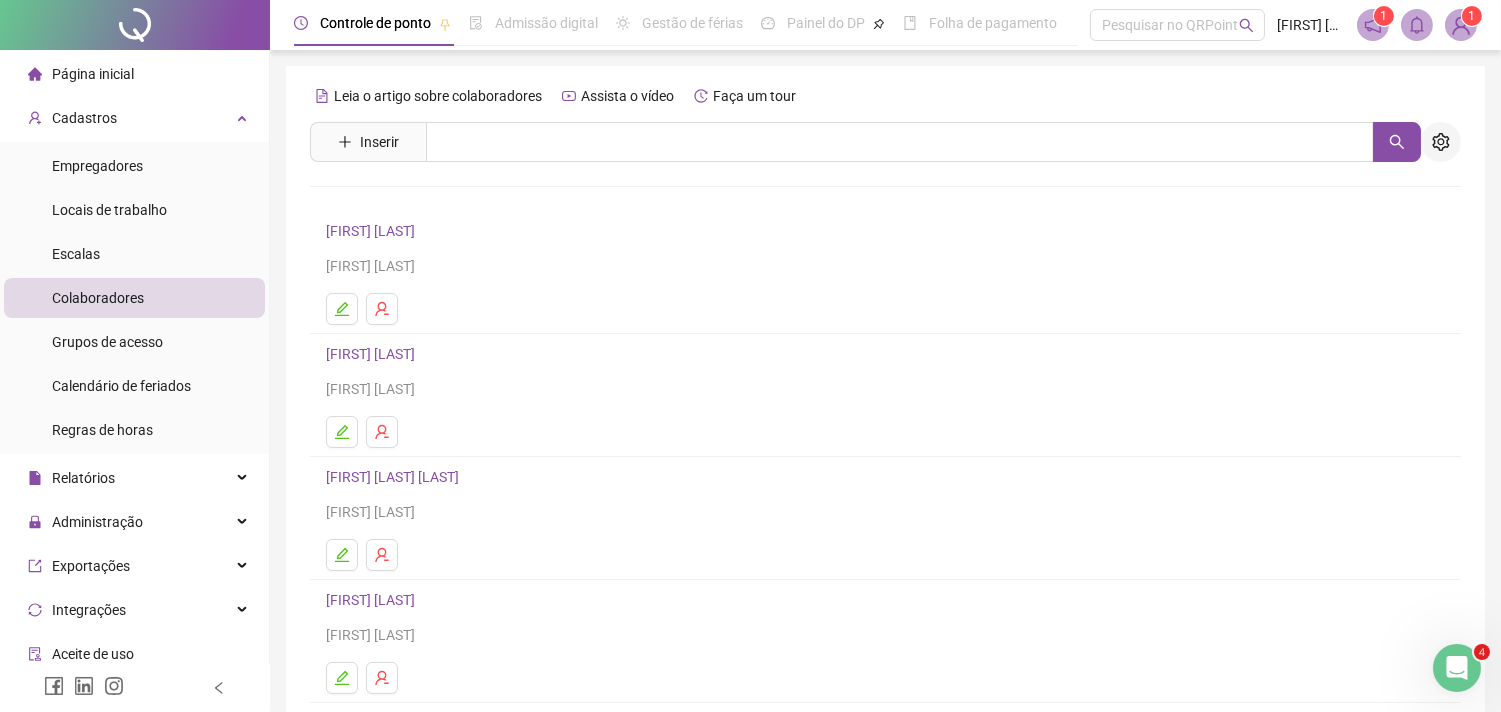 click at bounding box center [1441, 142] 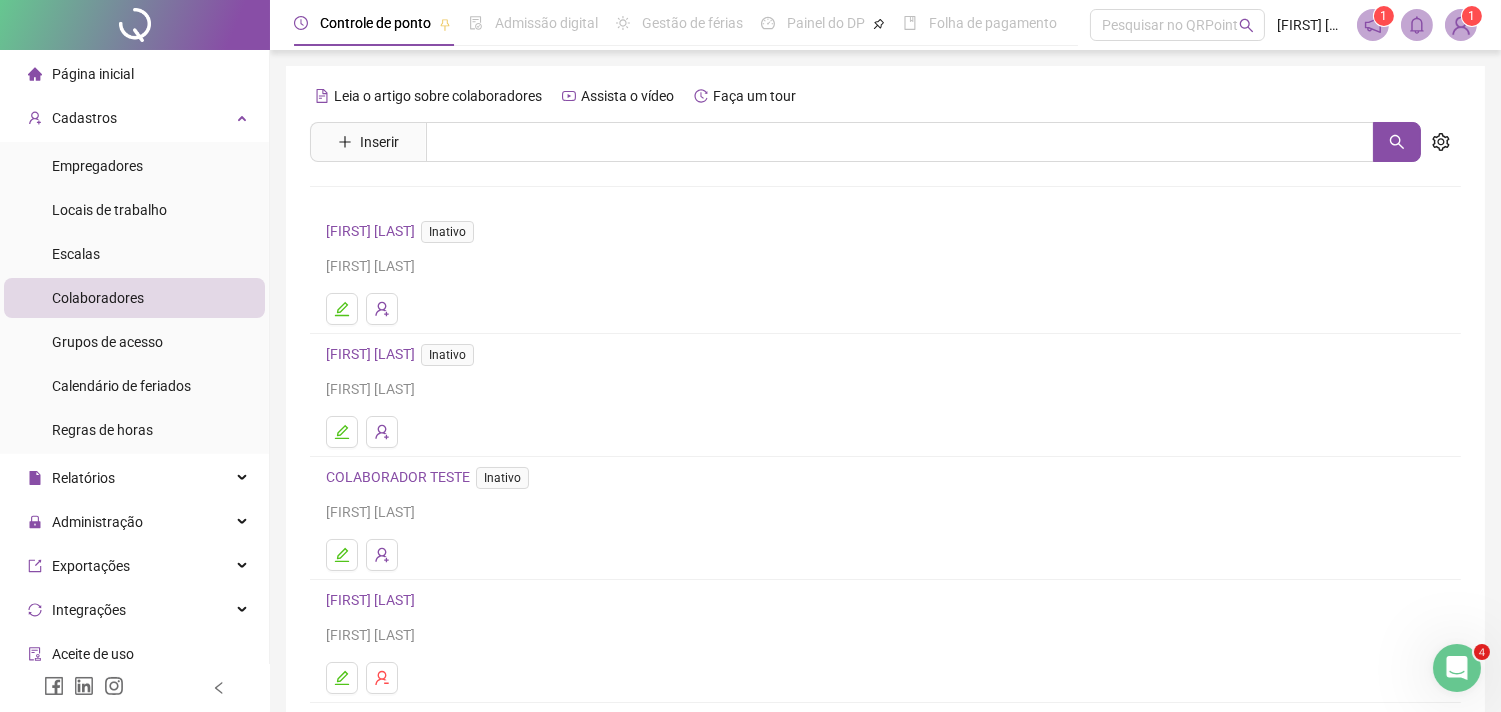 scroll, scrollTop: 256, scrollLeft: 0, axis: vertical 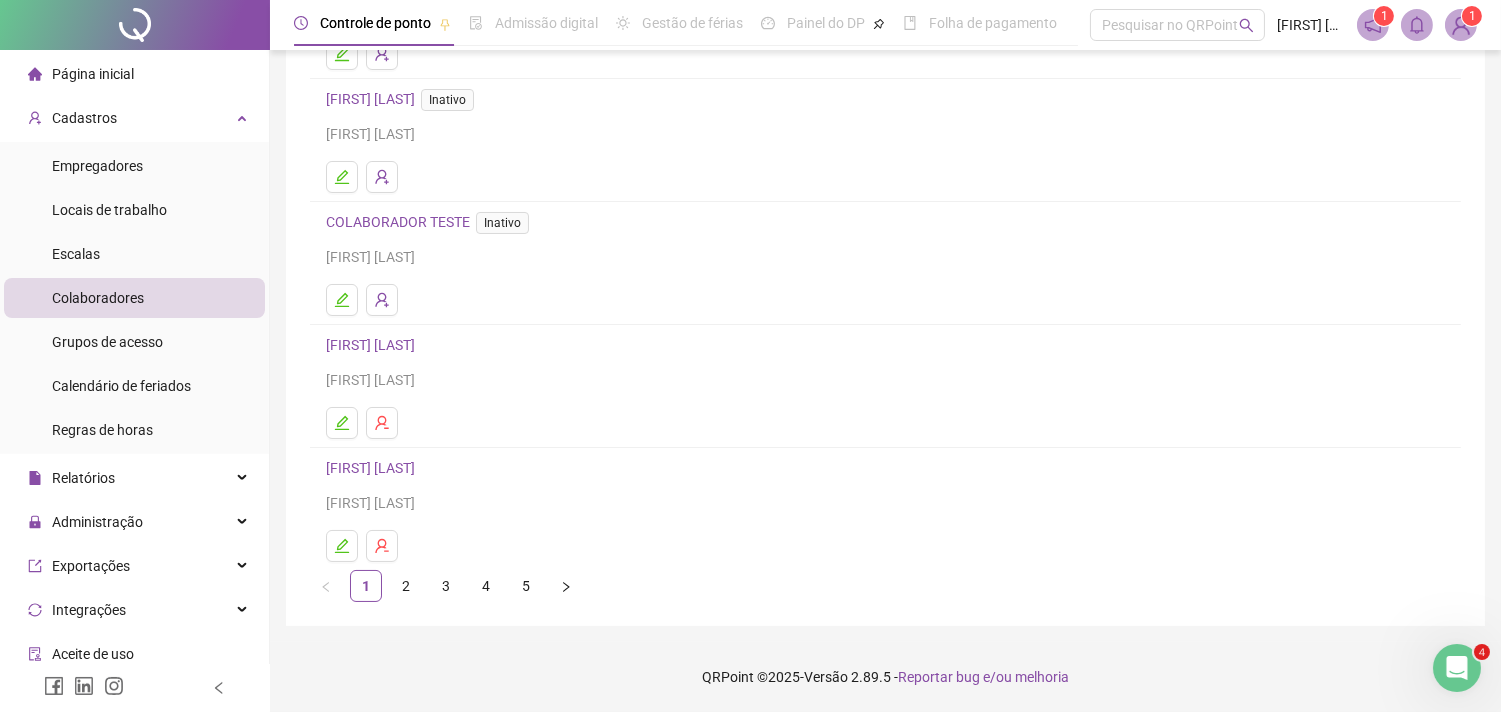 click on "3" at bounding box center [446, 586] 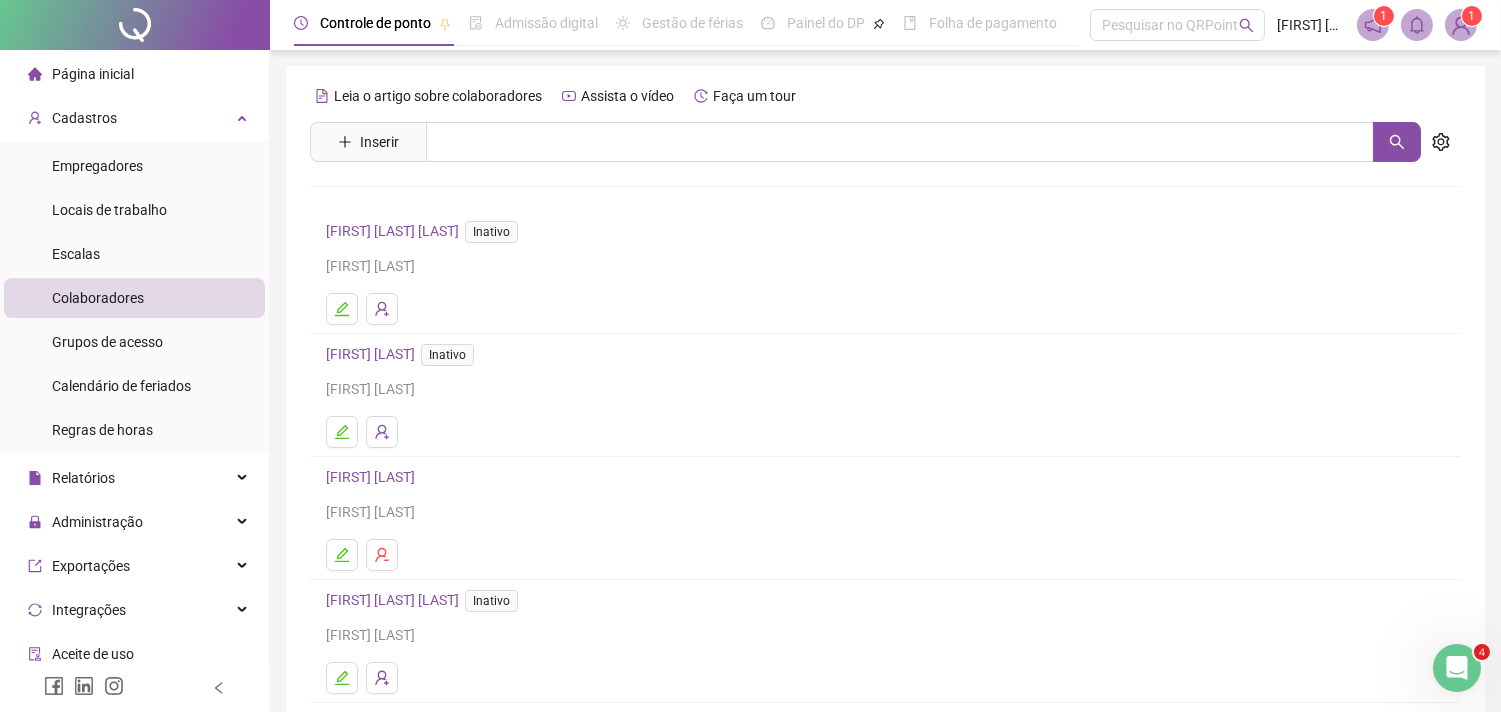scroll, scrollTop: 256, scrollLeft: 0, axis: vertical 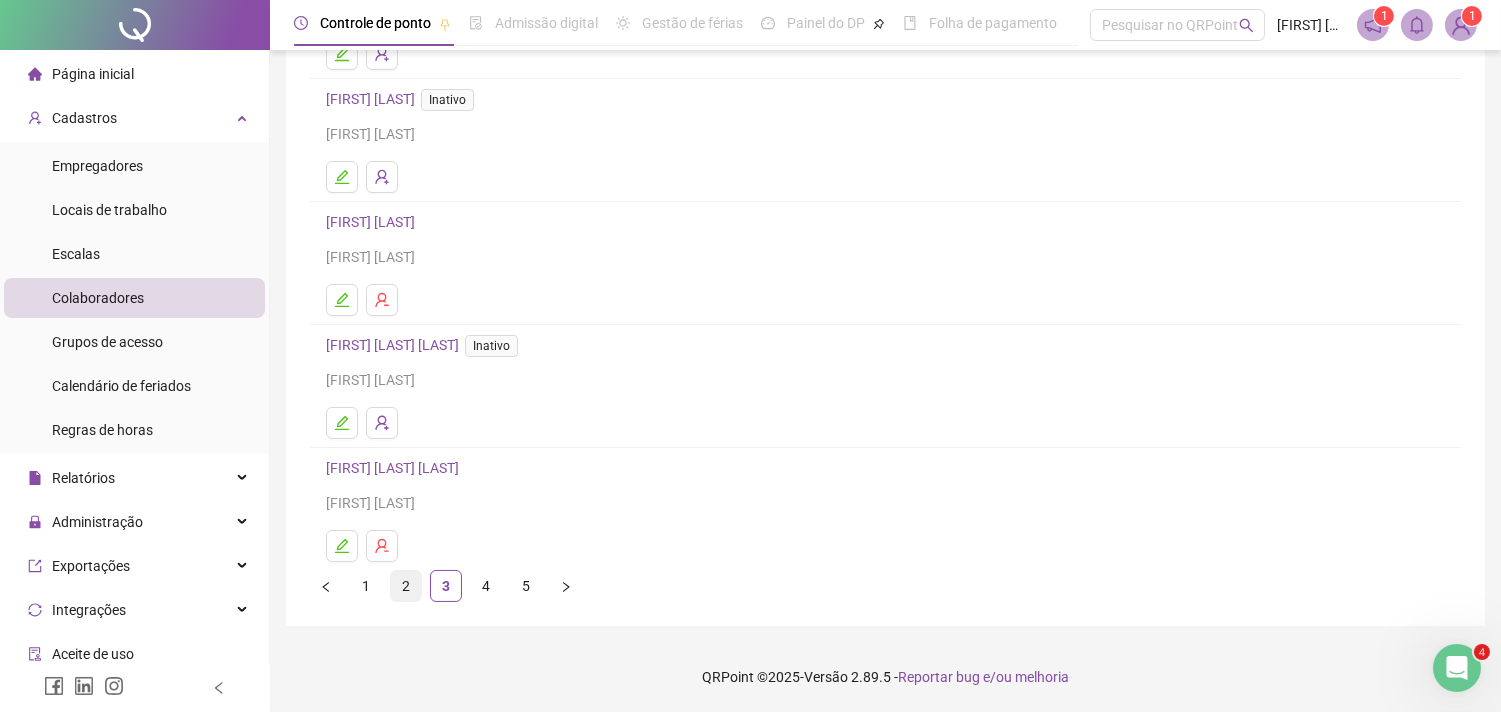 click on "2" at bounding box center (406, 586) 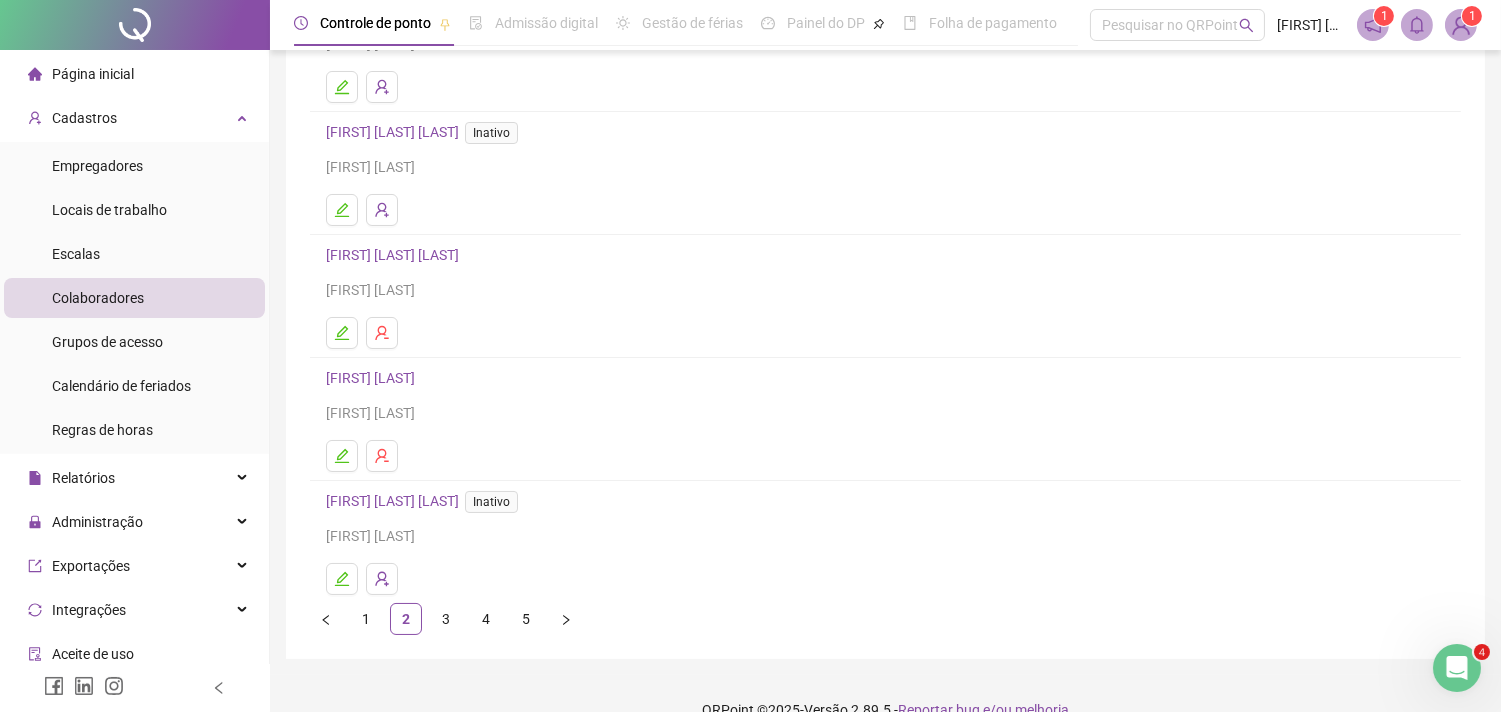 scroll, scrollTop: 256, scrollLeft: 0, axis: vertical 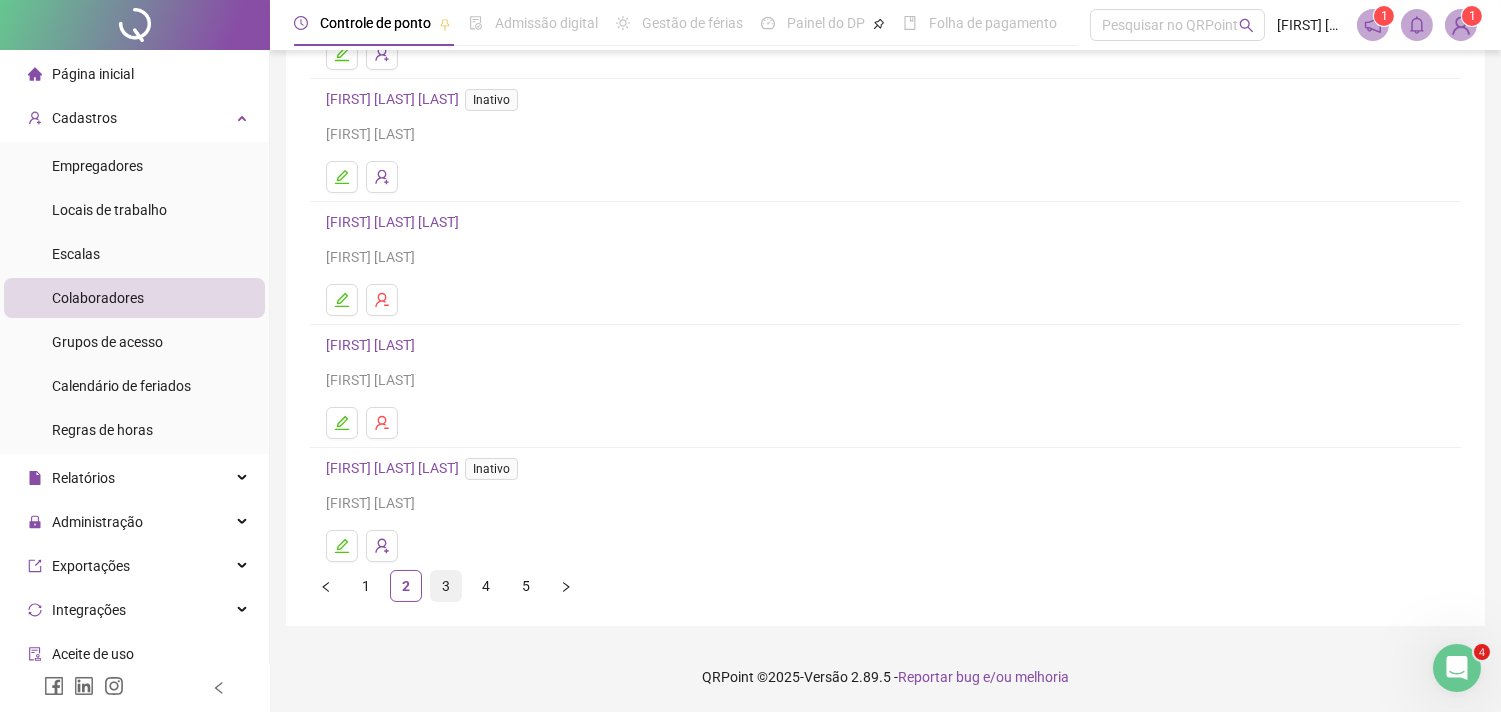 click on "3" at bounding box center (446, 586) 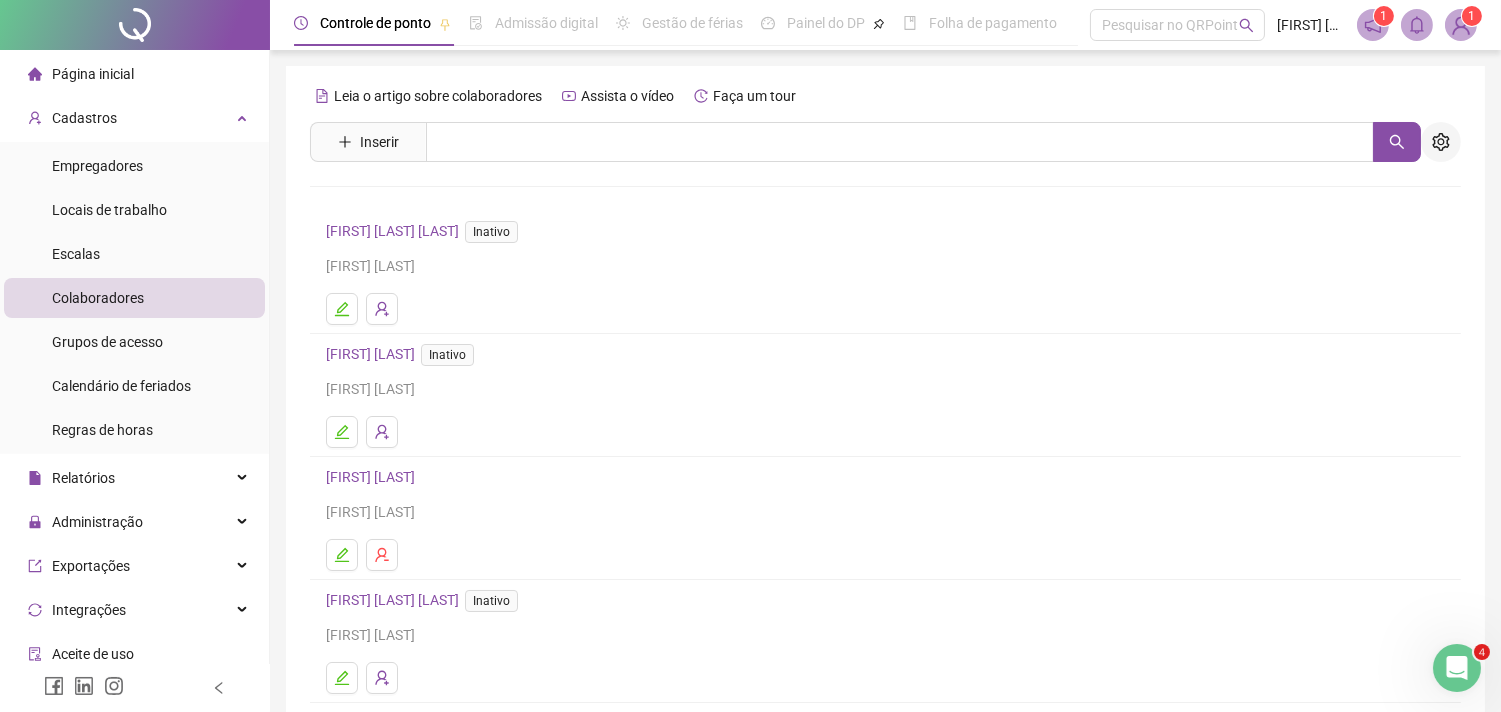 click at bounding box center [1441, 142] 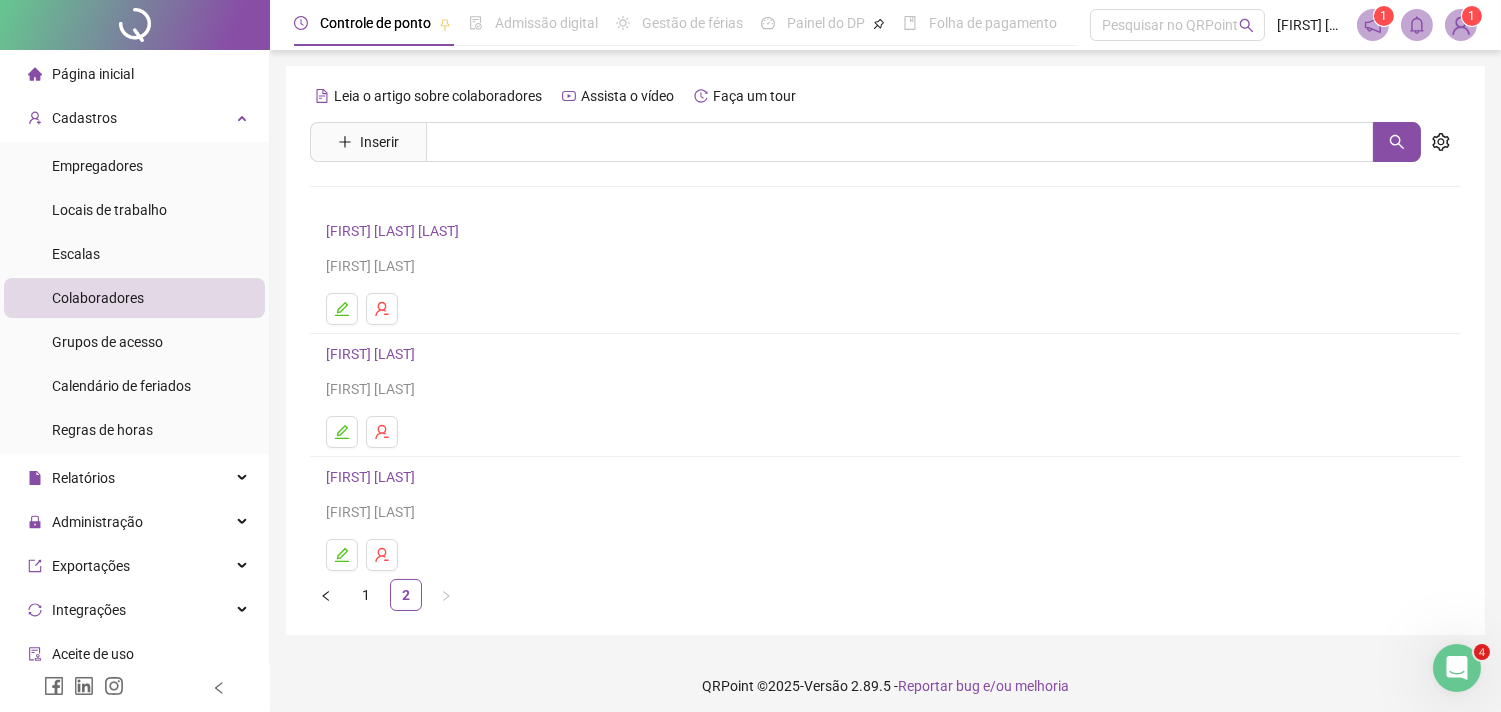 drag, startPoint x: 371, startPoint y: 598, endPoint x: 663, endPoint y: 388, distance: 359.67206 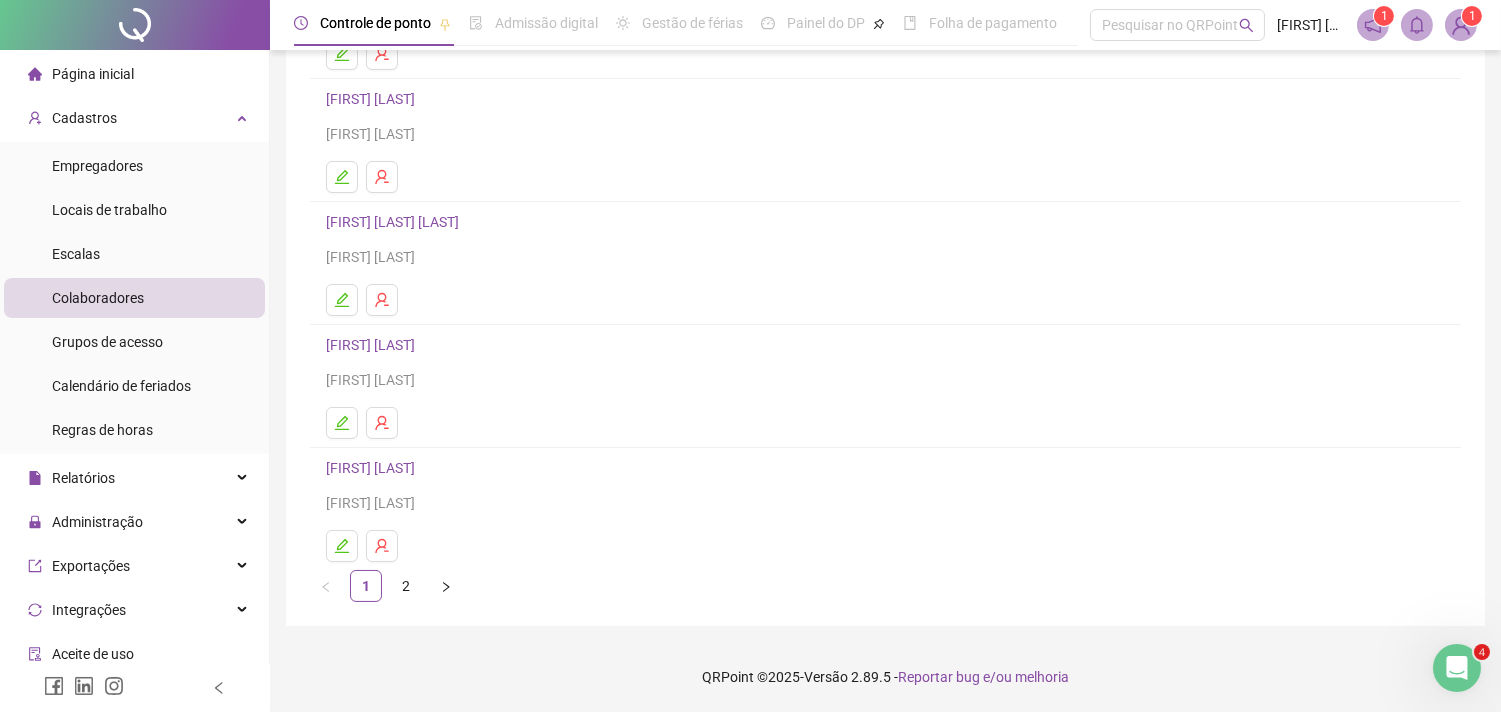 scroll, scrollTop: 0, scrollLeft: 0, axis: both 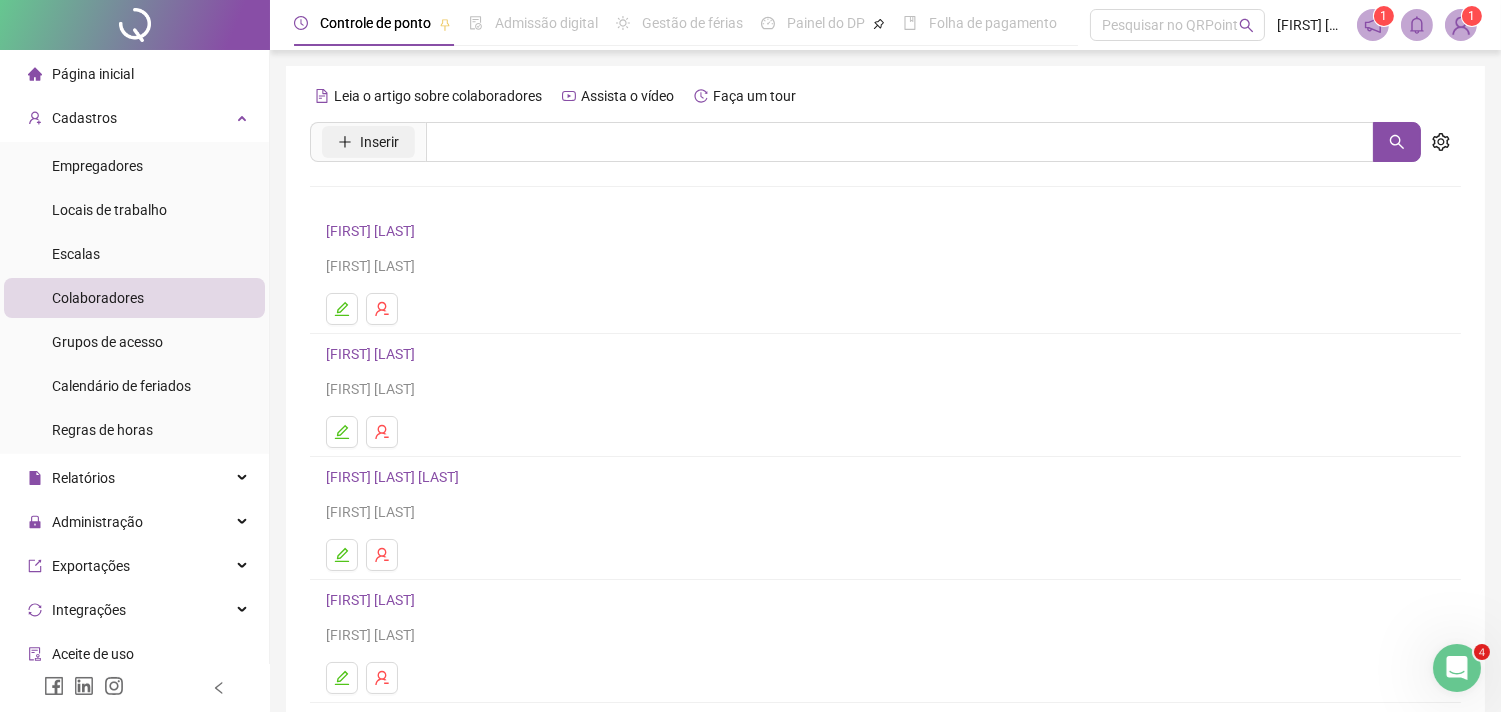 click on "Inserir" at bounding box center (368, 142) 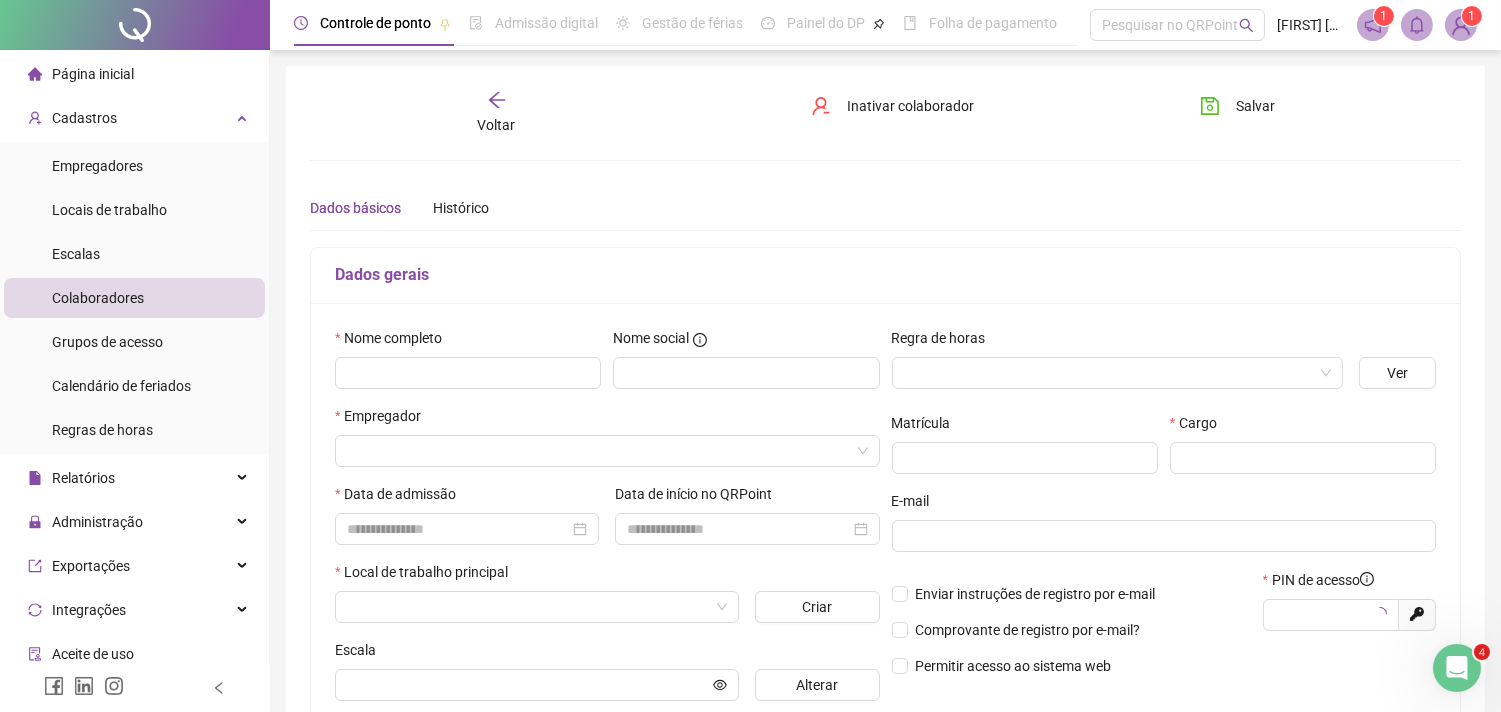 type on "*****" 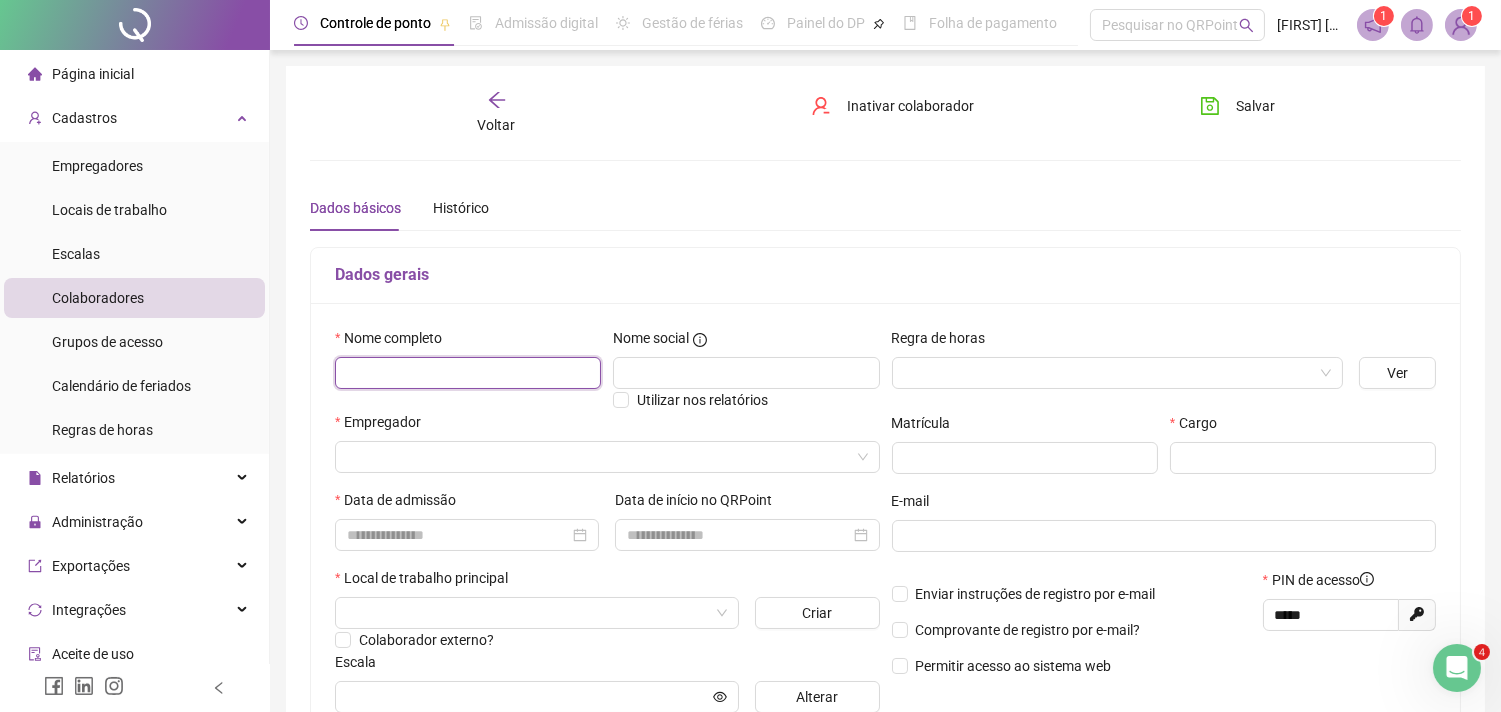 click at bounding box center [468, 373] 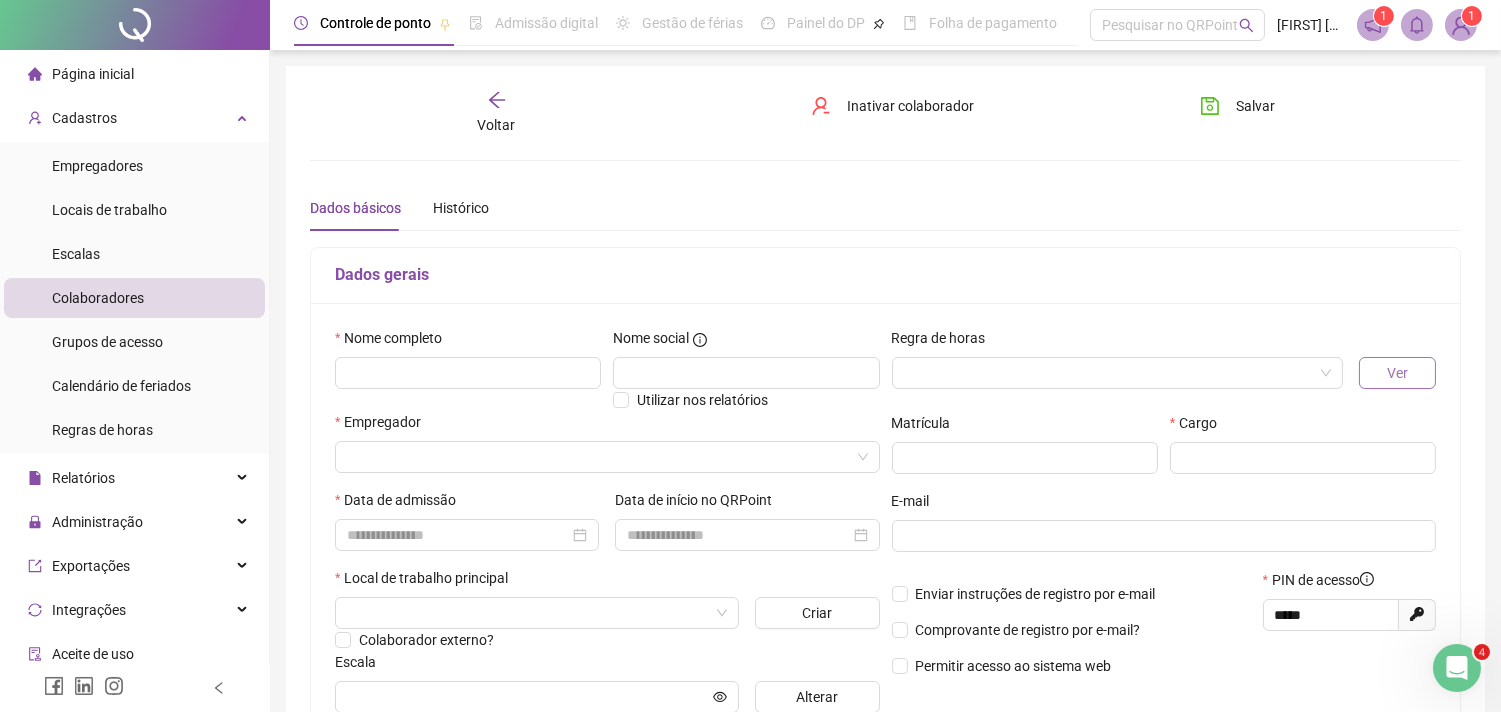 click on "Ver" at bounding box center (1397, 373) 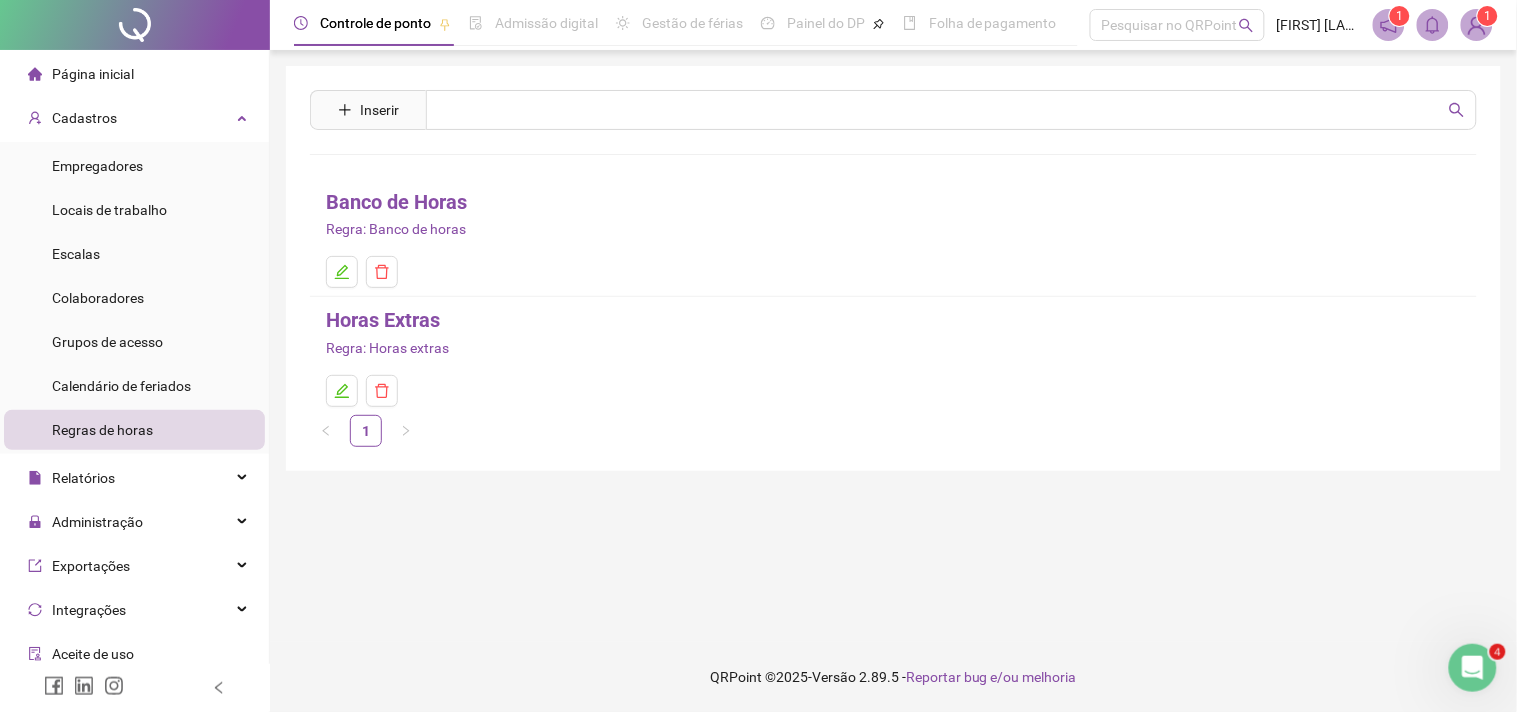 click on "Horas Extras" at bounding box center [383, 320] 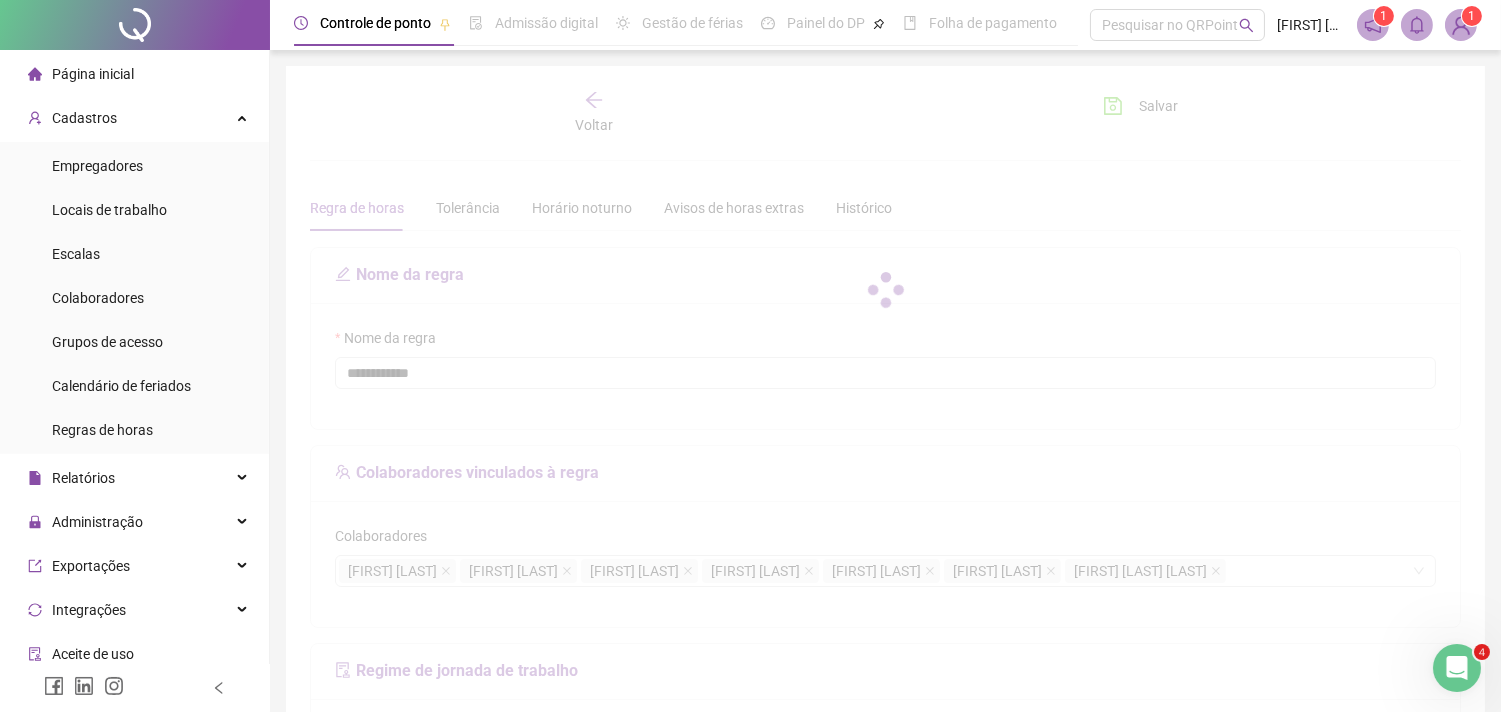 type on "**********" 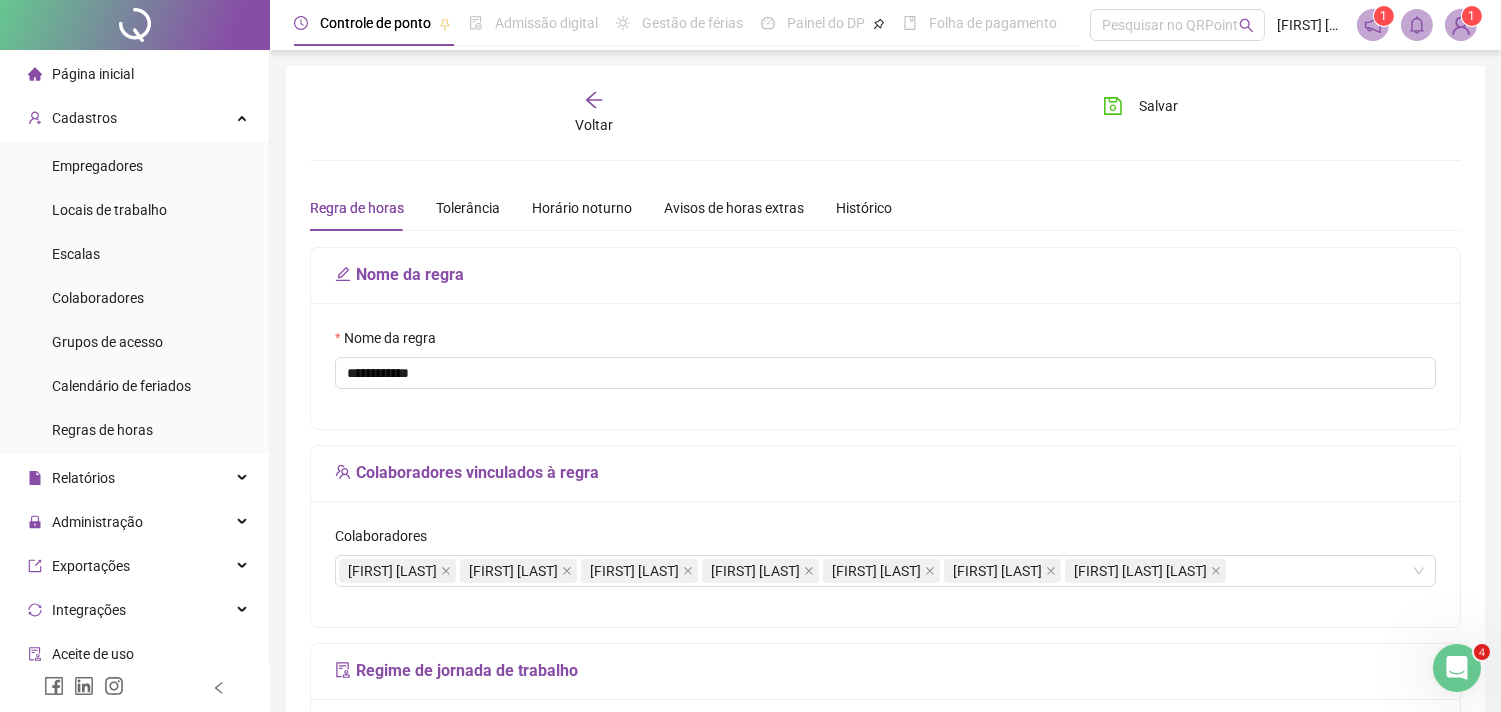click on "Voltar" at bounding box center [594, 125] 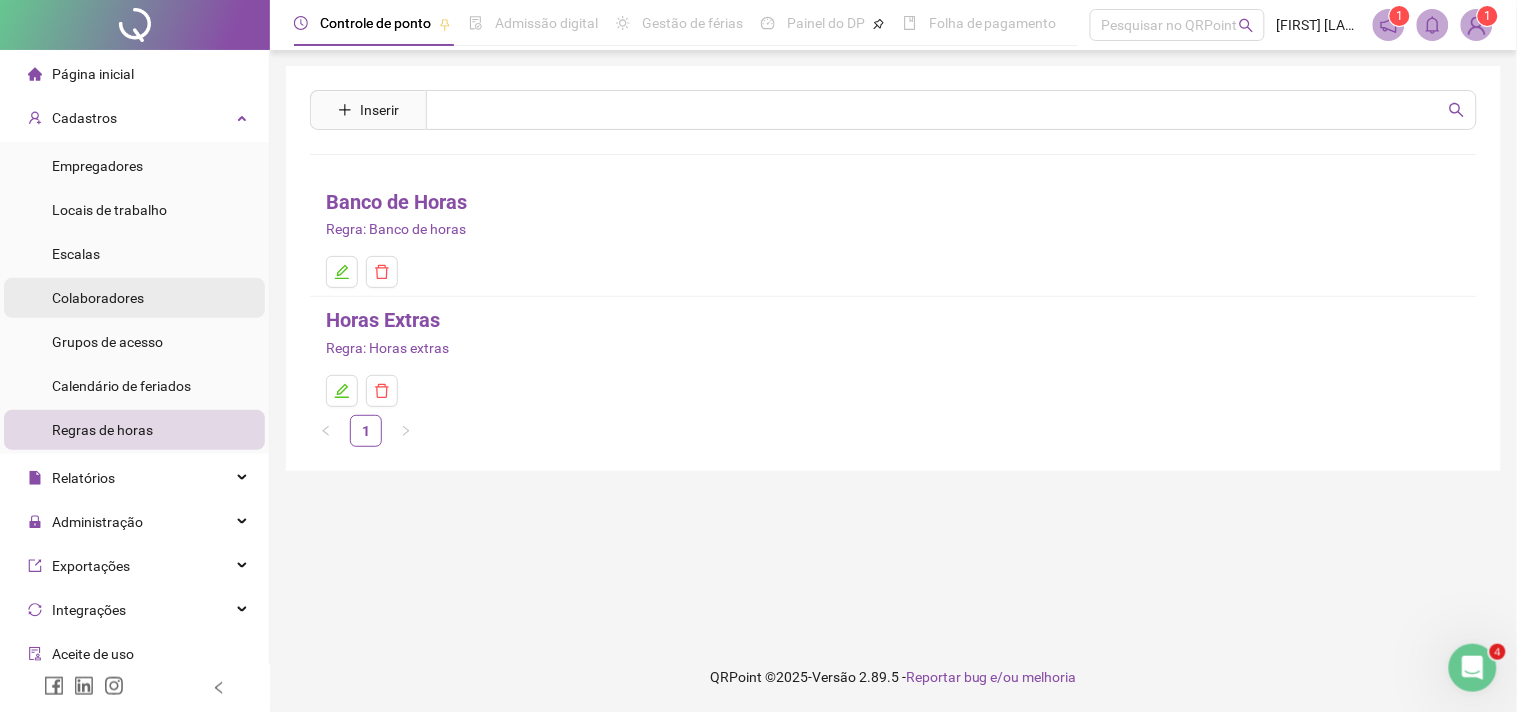 click on "Colaboradores" at bounding box center (98, 298) 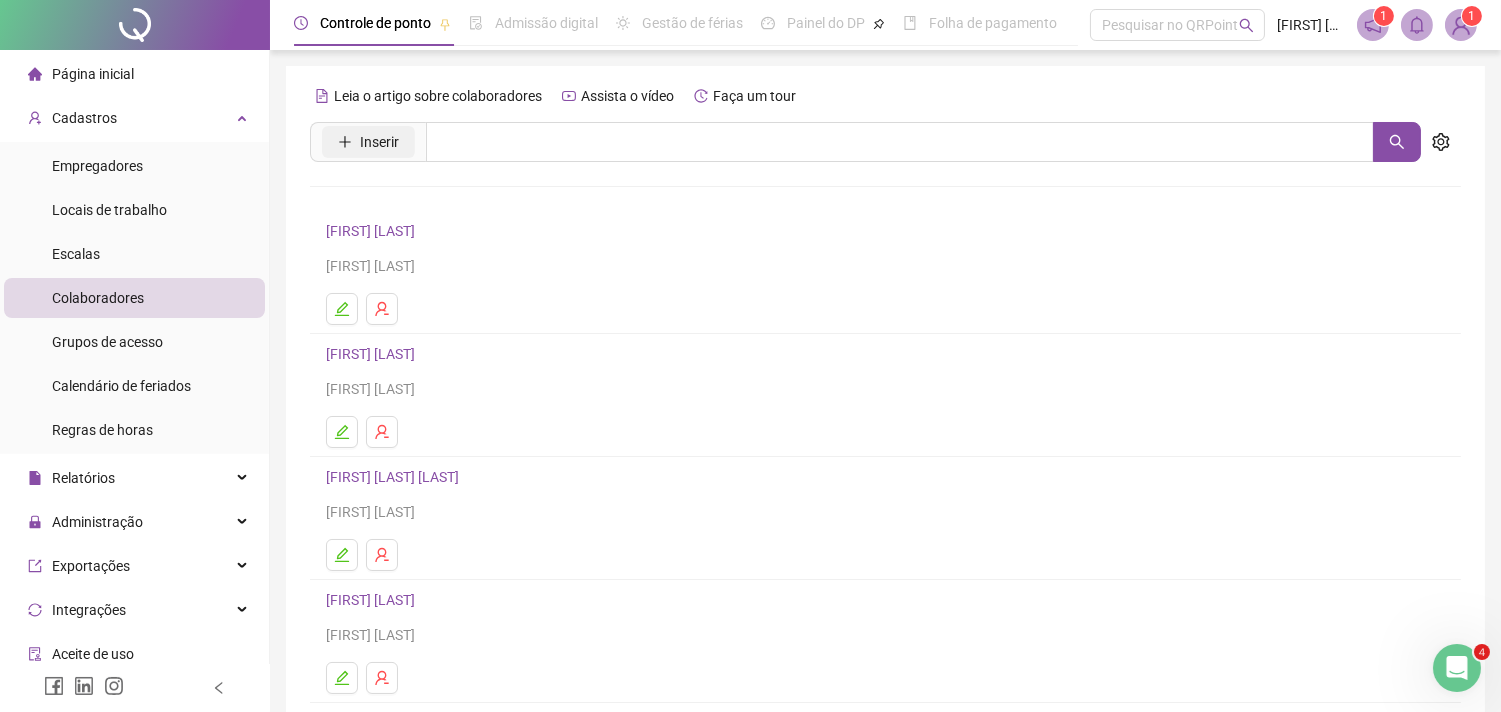 click on "Inserir" at bounding box center [368, 142] 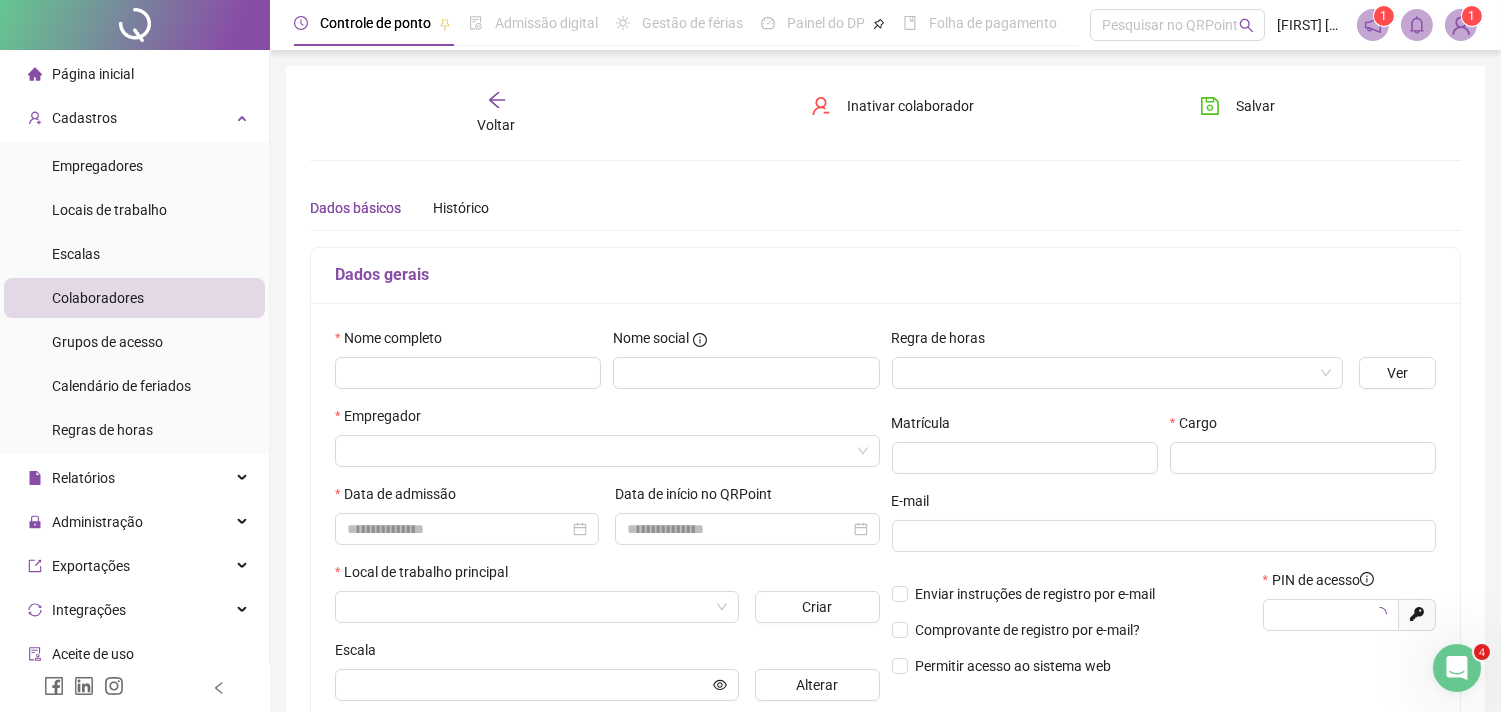 type on "*****" 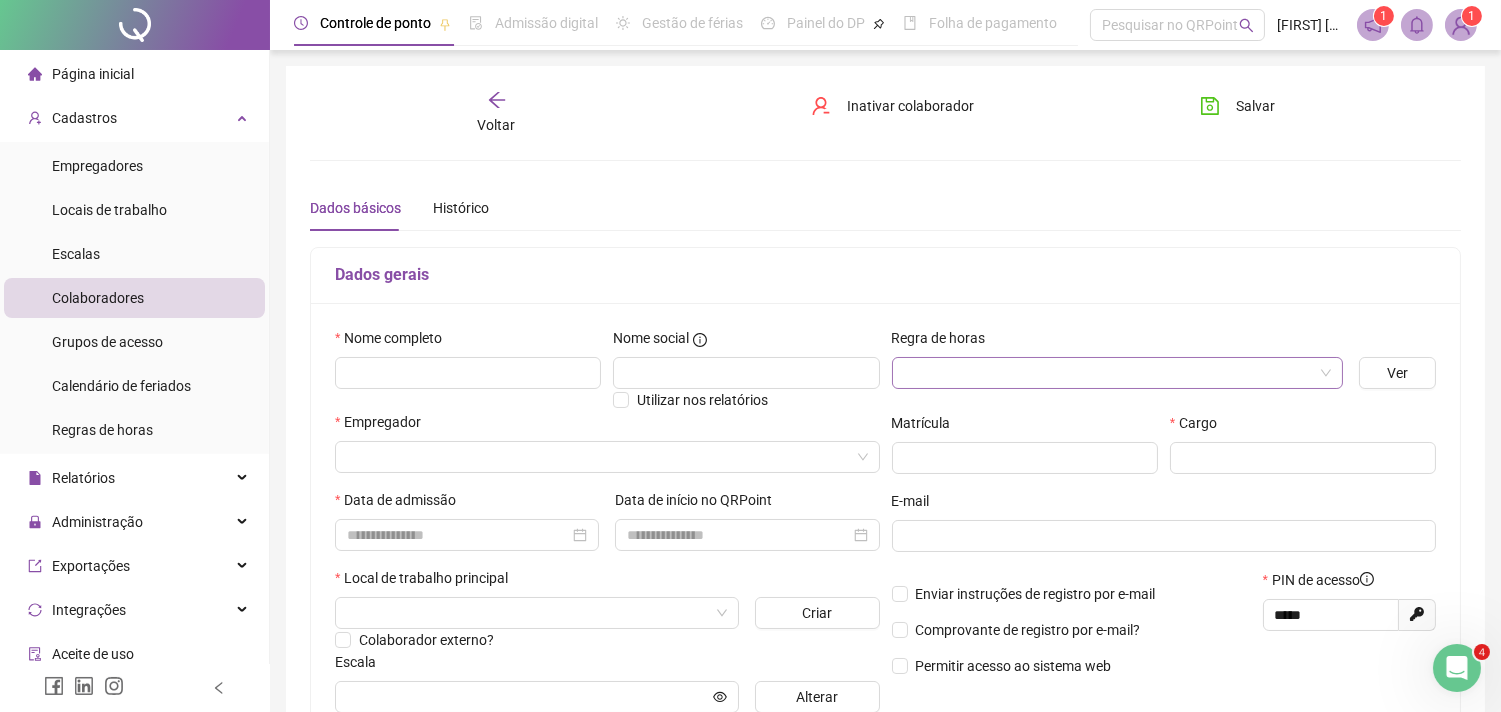 click at bounding box center [1108, 373] 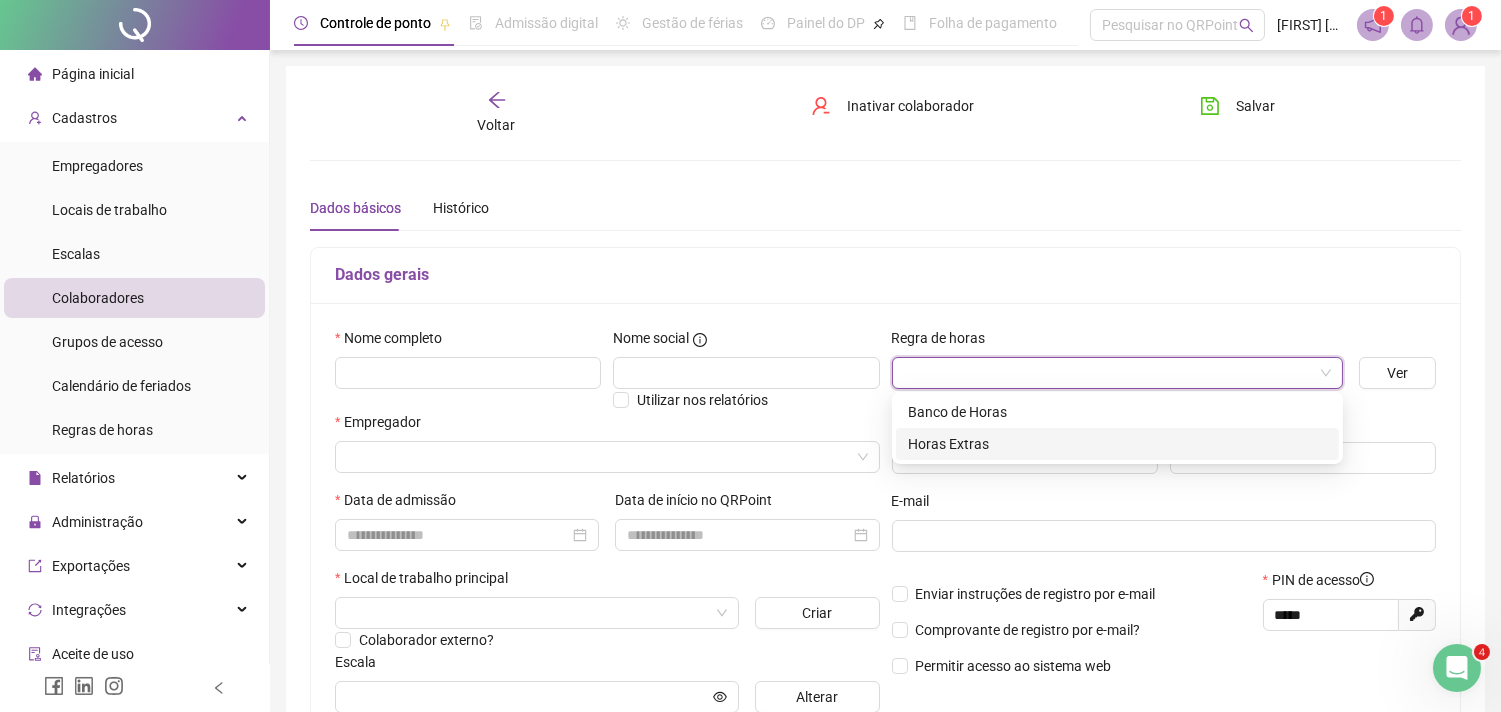 click on "Horas Extras" at bounding box center [1117, 444] 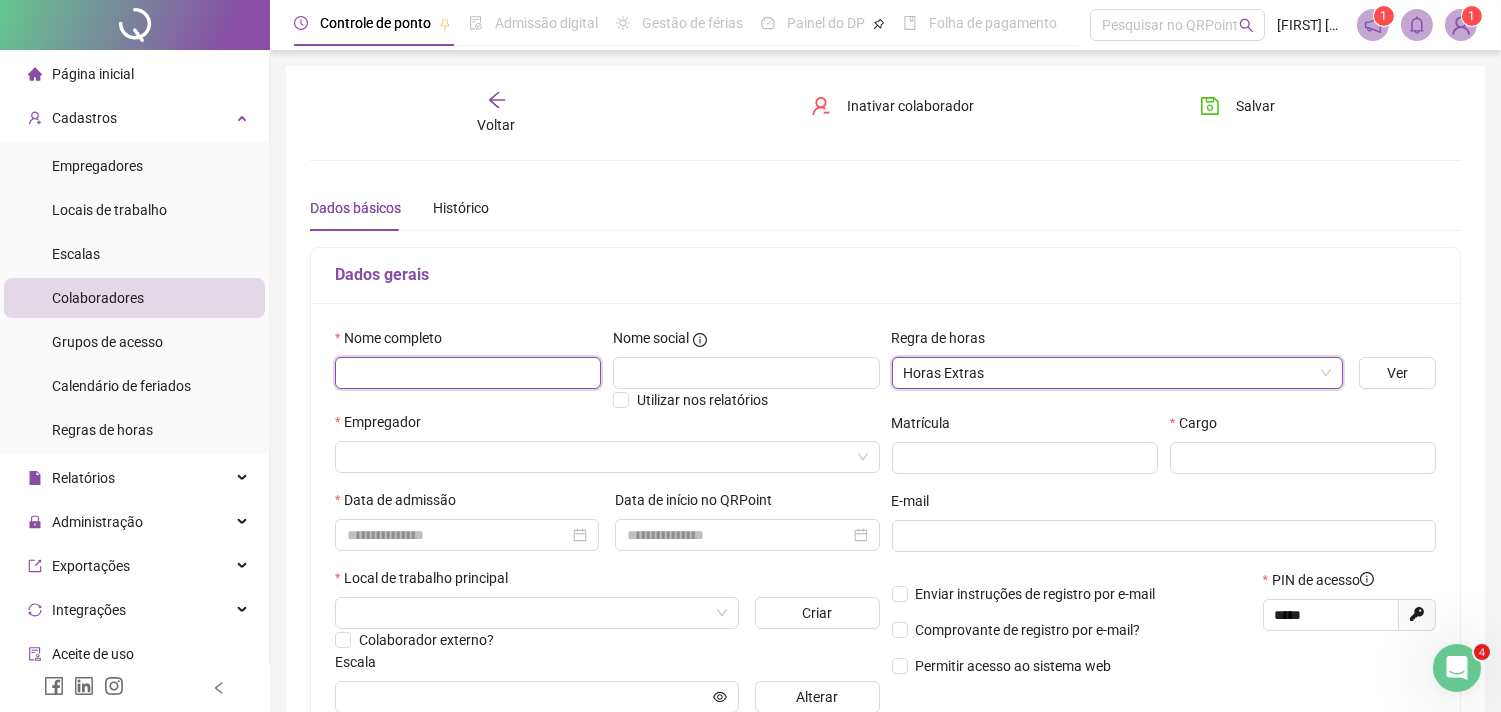 click at bounding box center [468, 373] 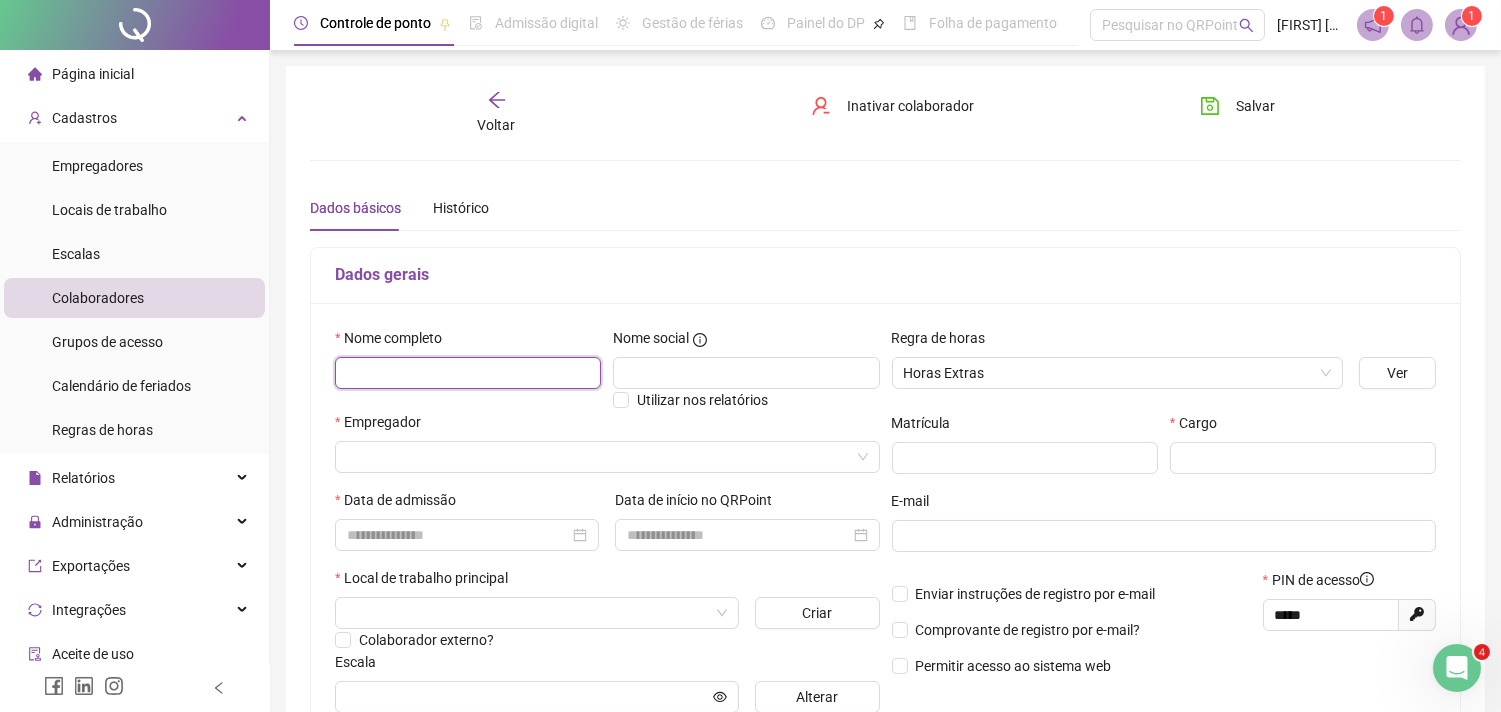scroll, scrollTop: 111, scrollLeft: 0, axis: vertical 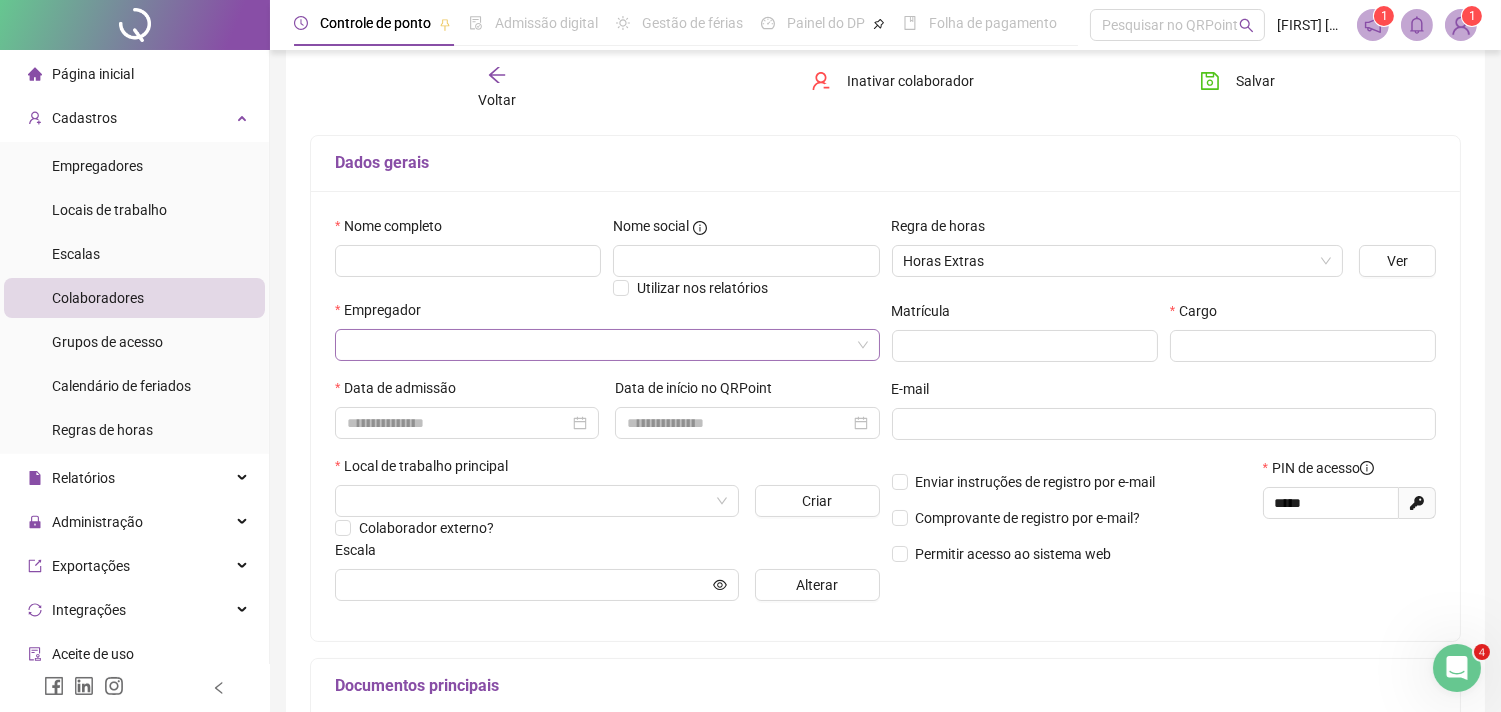 click at bounding box center (598, 345) 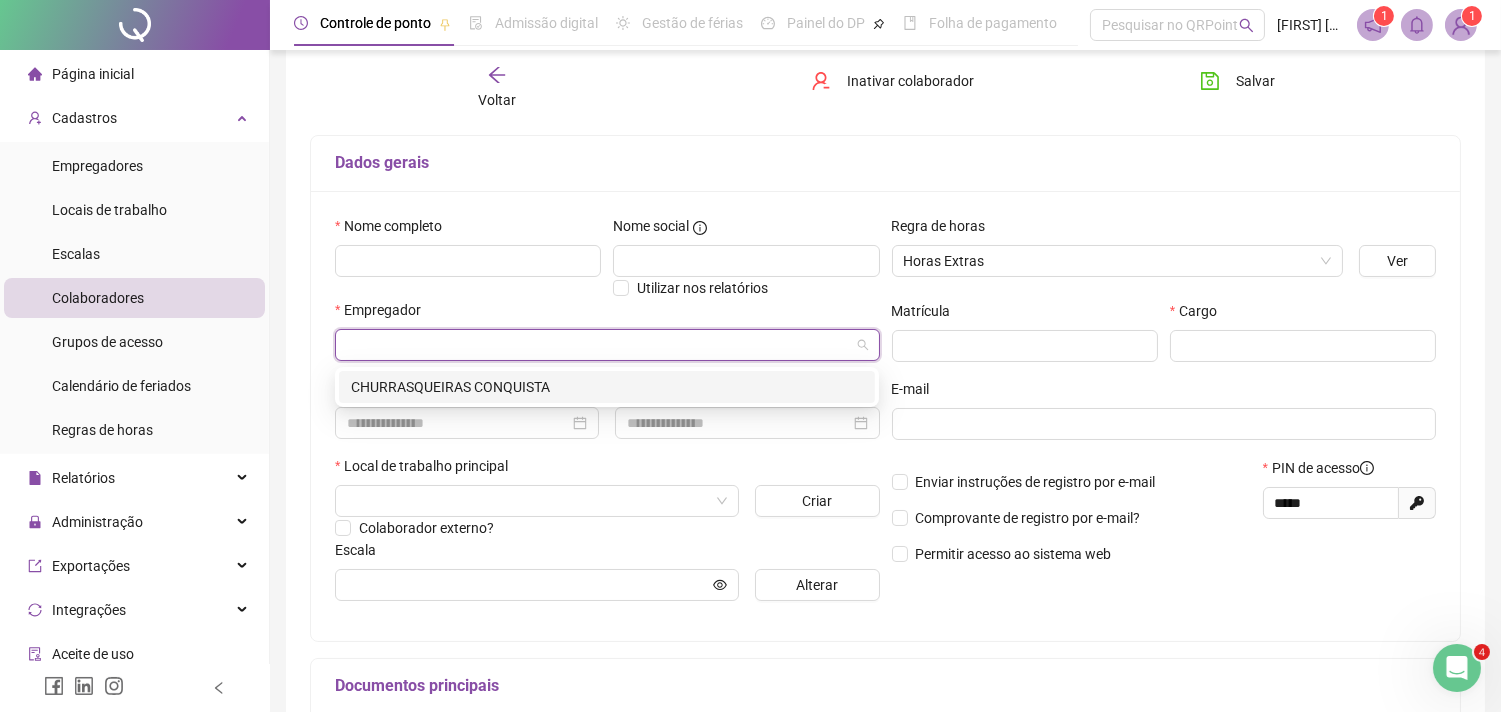 click on "CHURRASQUEIRAS CONQUISTA" at bounding box center [607, 387] 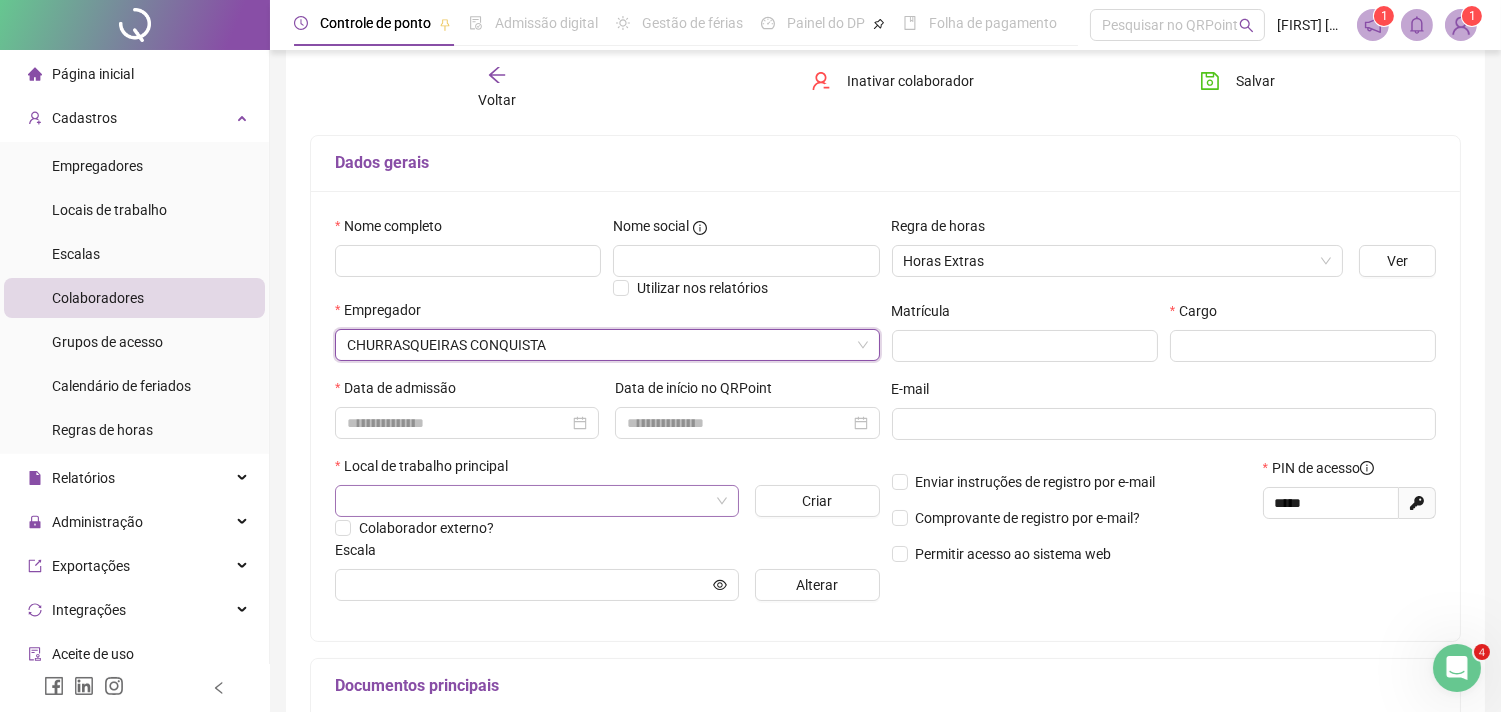 click at bounding box center (528, 501) 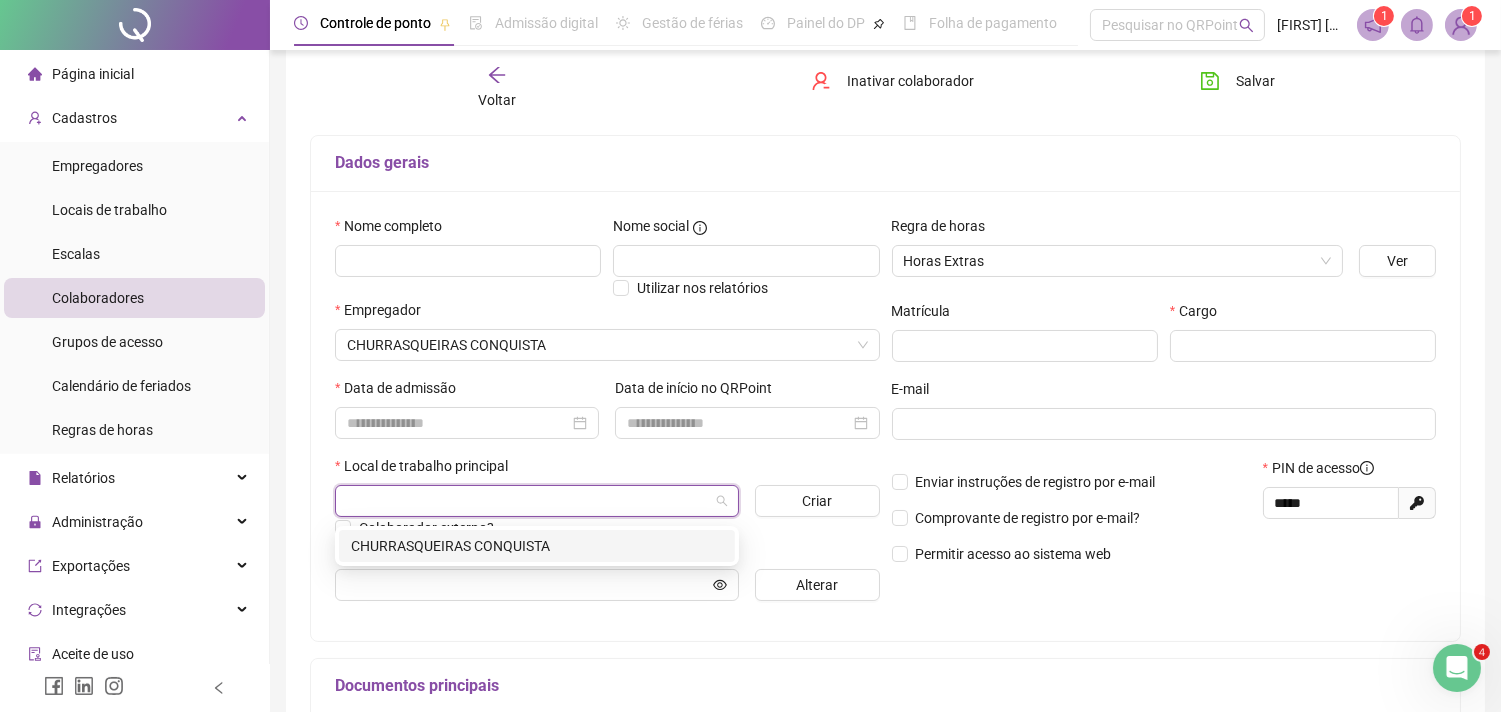click on "CHURRASQUEIRAS CONQUISTA" at bounding box center (537, 546) 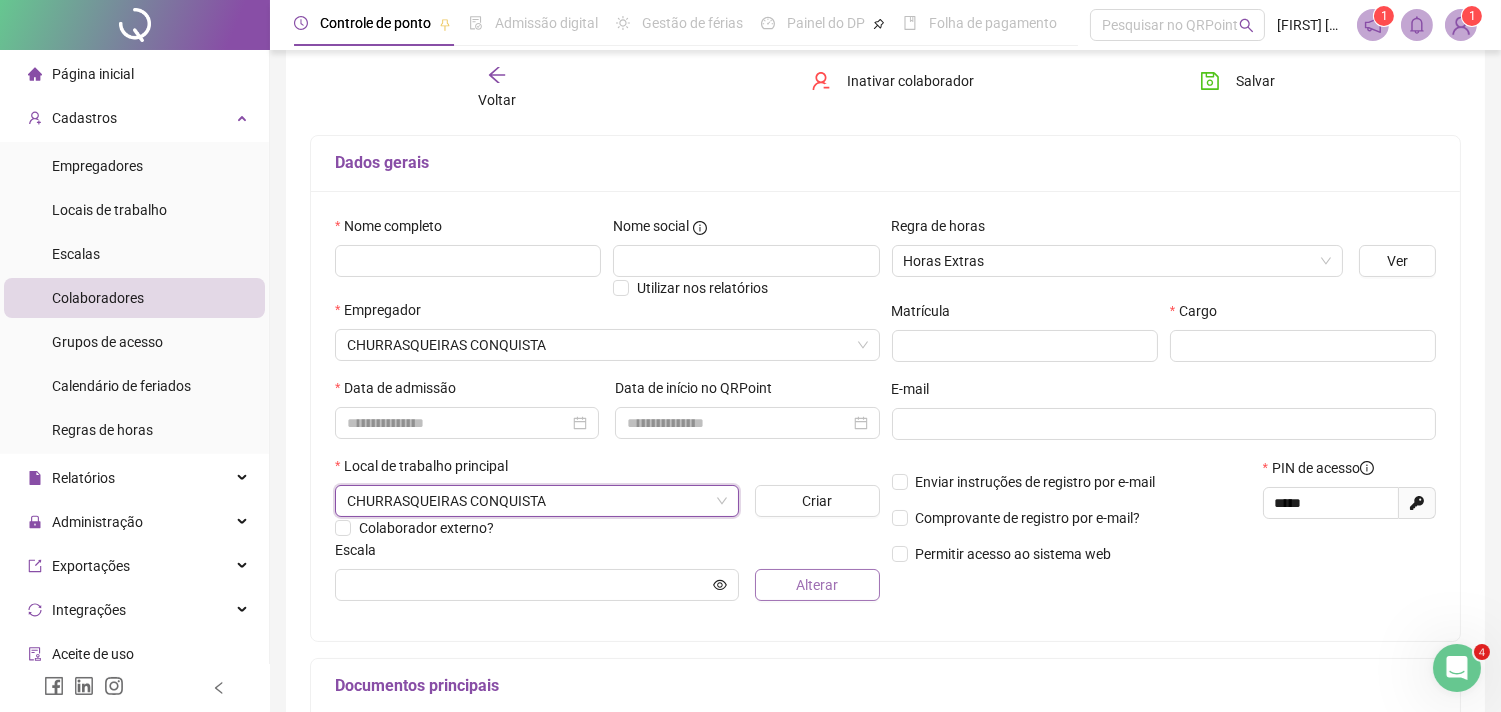 click on "Alterar" at bounding box center [817, 585] 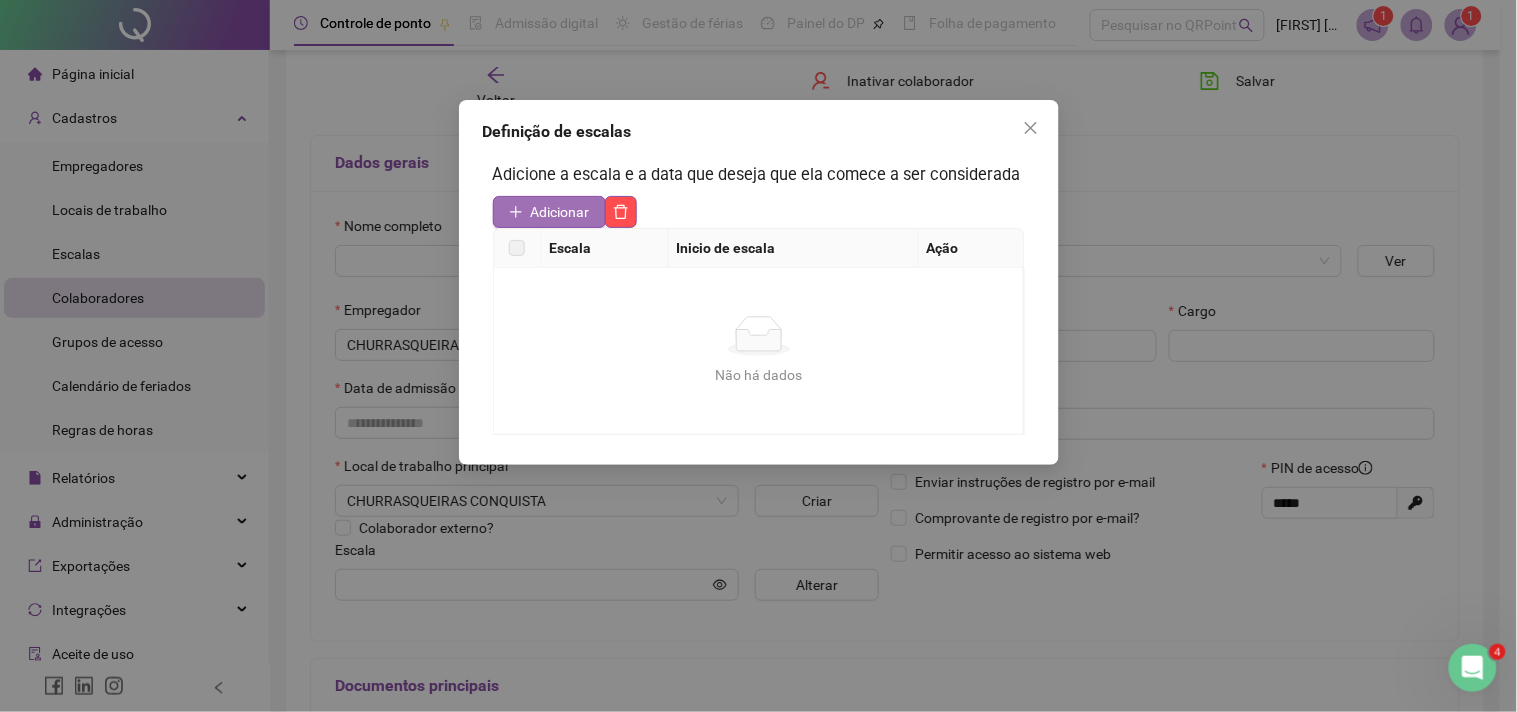 click 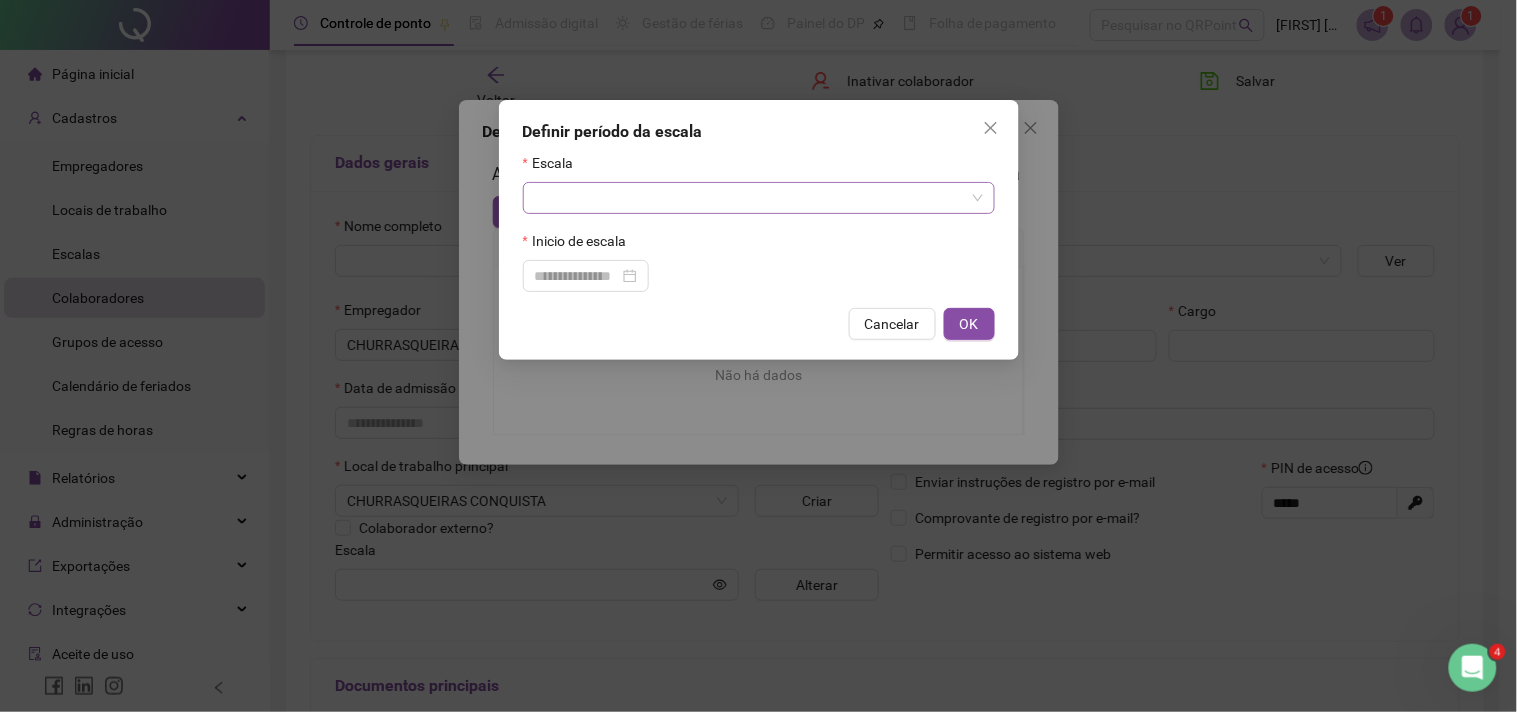 click at bounding box center [750, 198] 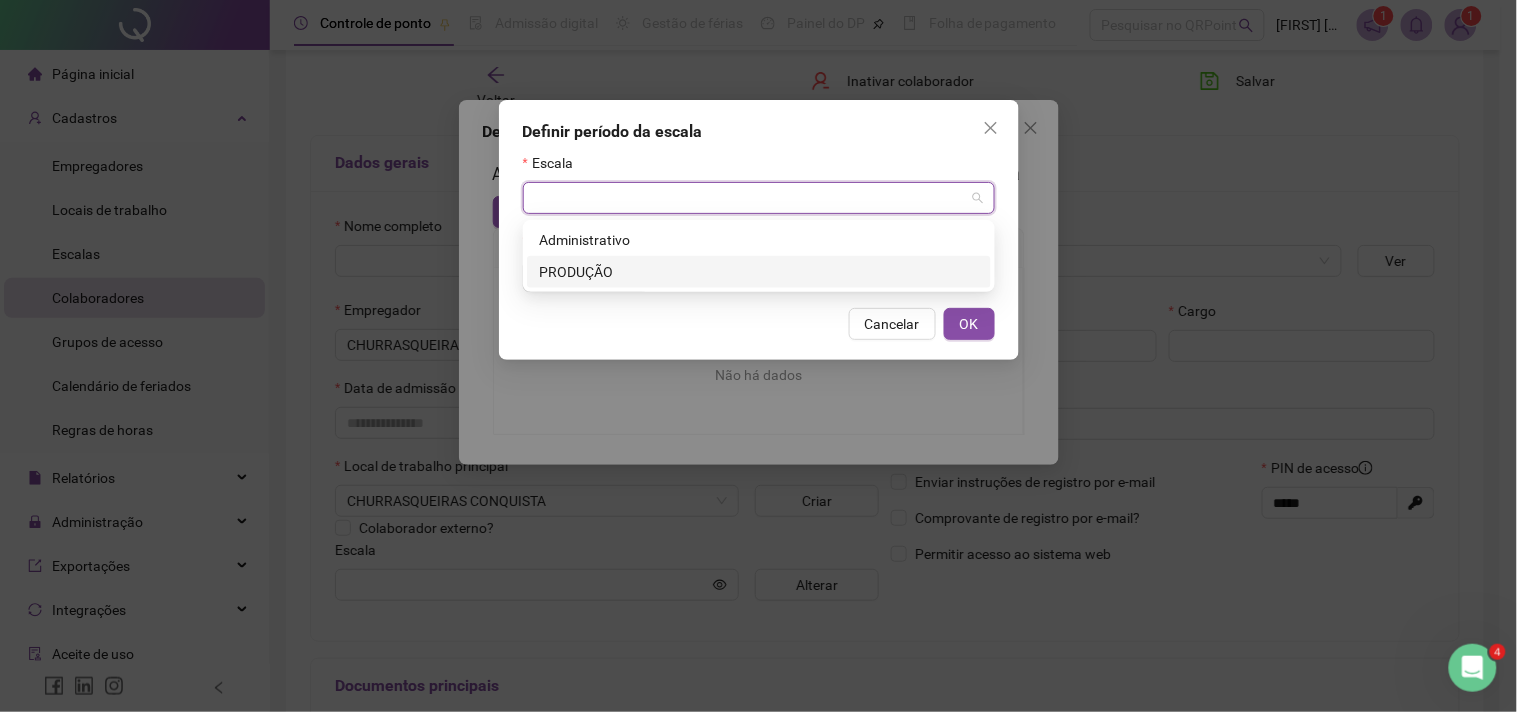 click on "PRODUÇÃO" at bounding box center (759, 272) 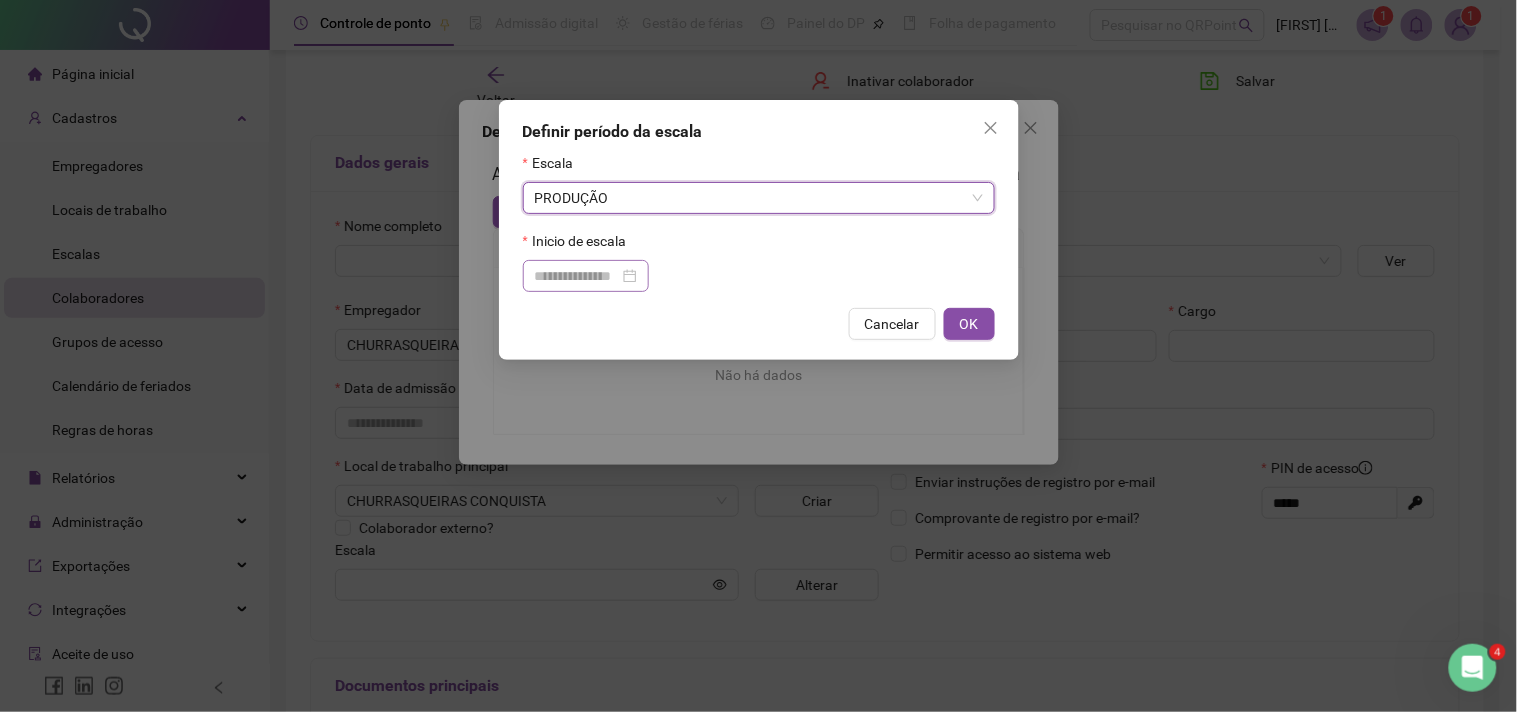click at bounding box center (586, 276) 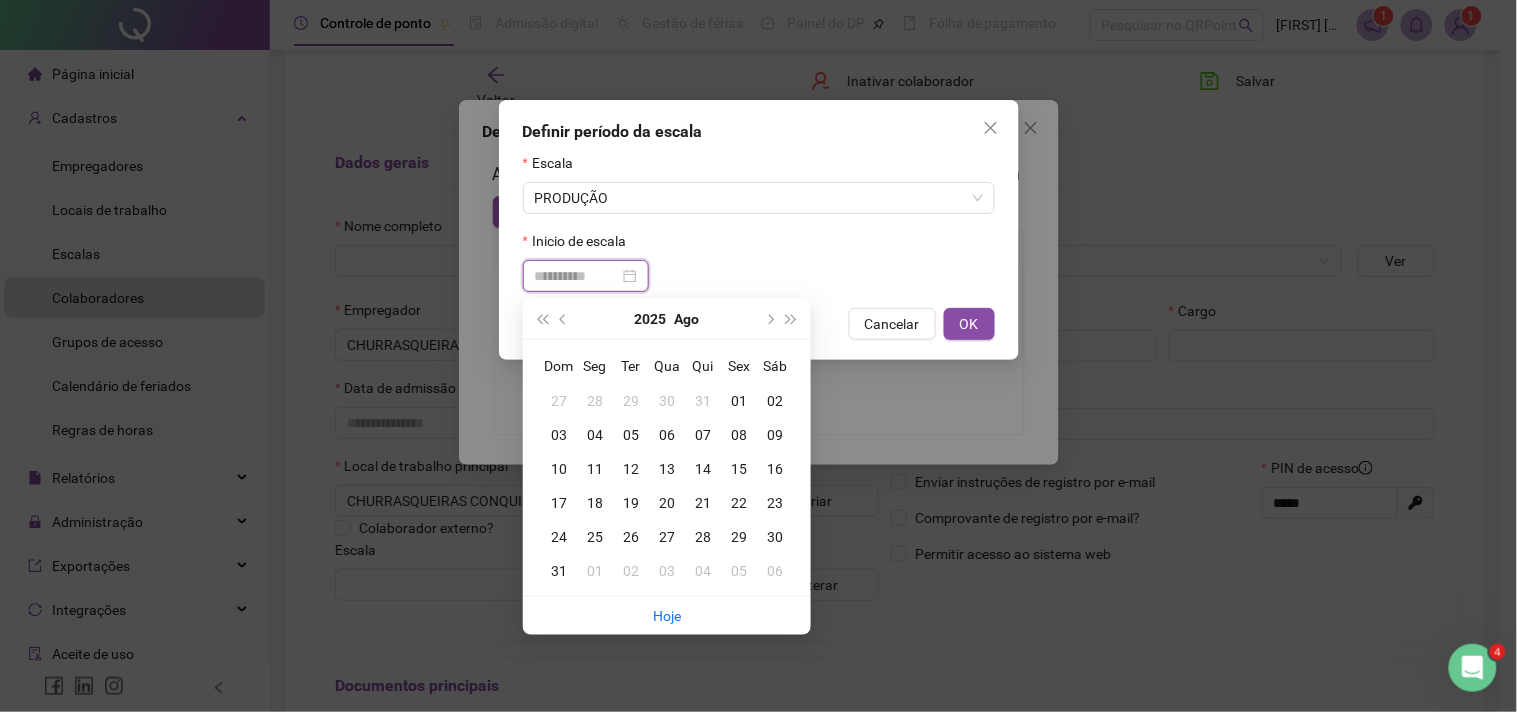 type on "**********" 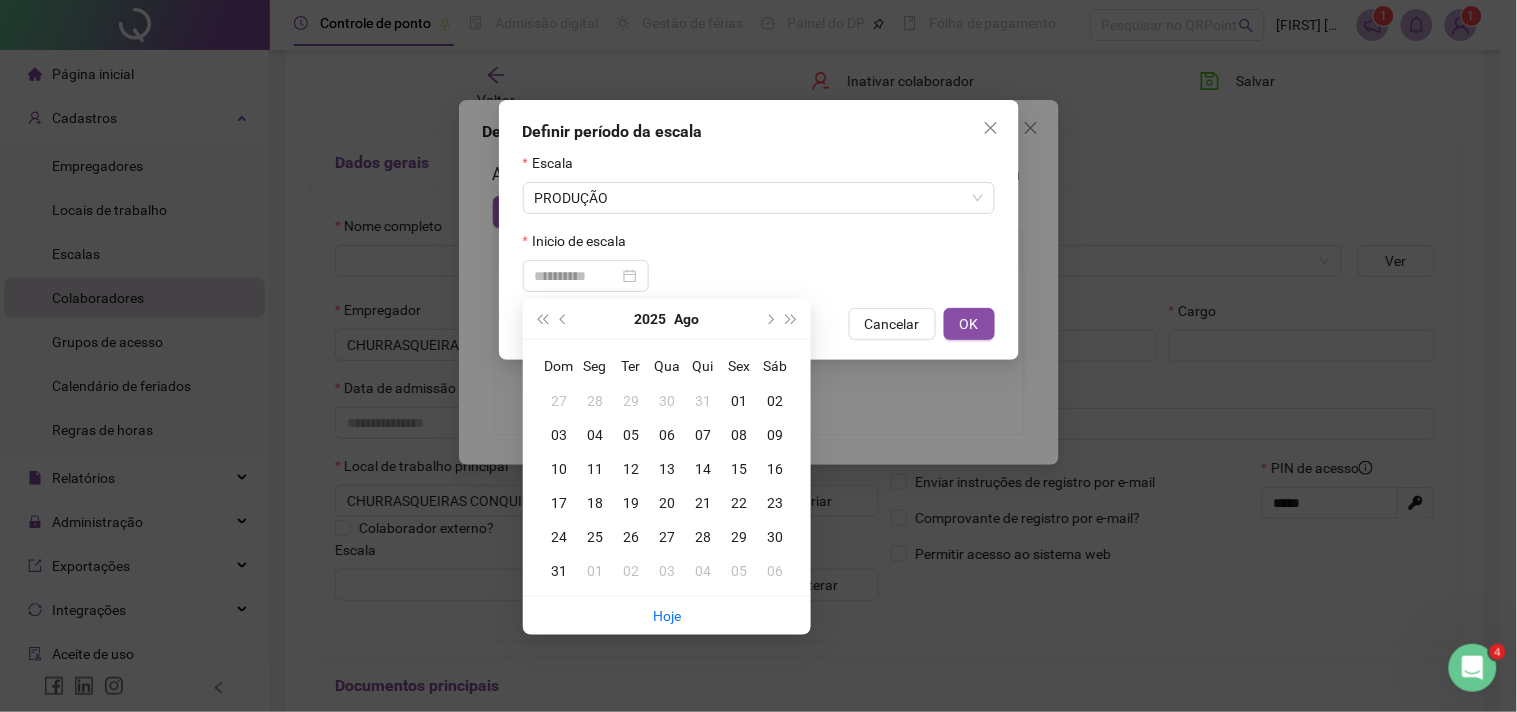 click on "04" at bounding box center [595, 435] 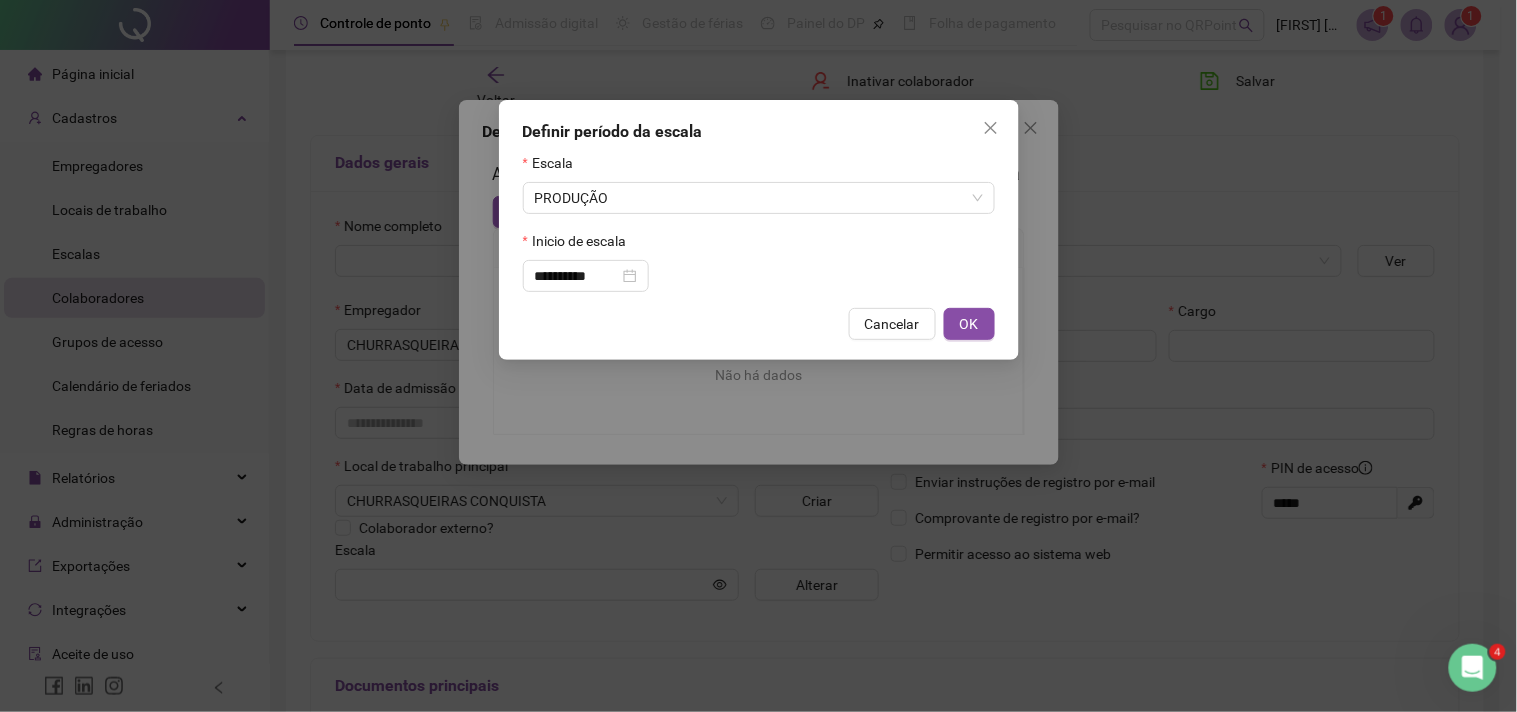 click on "OK" at bounding box center (969, 324) 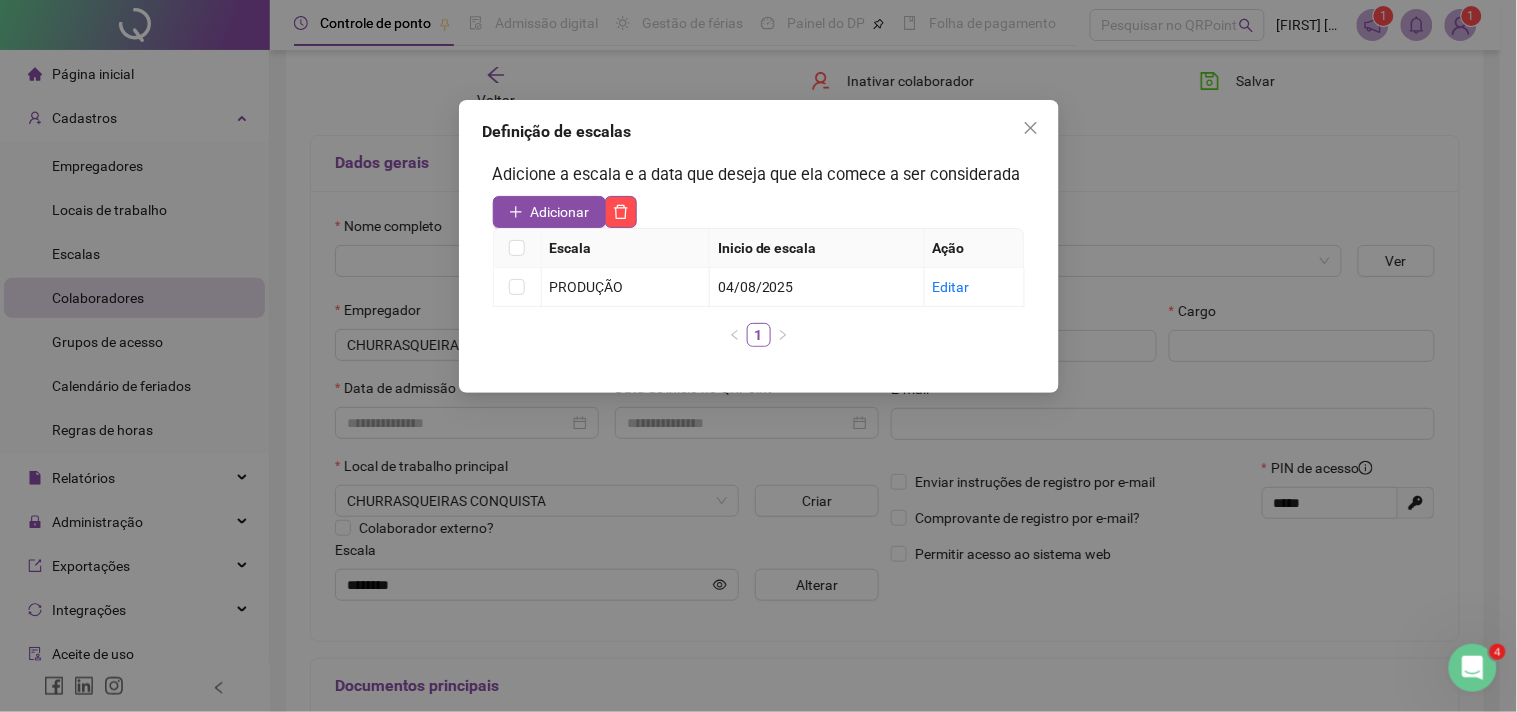 drag, startPoint x: 1028, startPoint y: 132, endPoint x: 903, endPoint y: 134, distance: 125.016 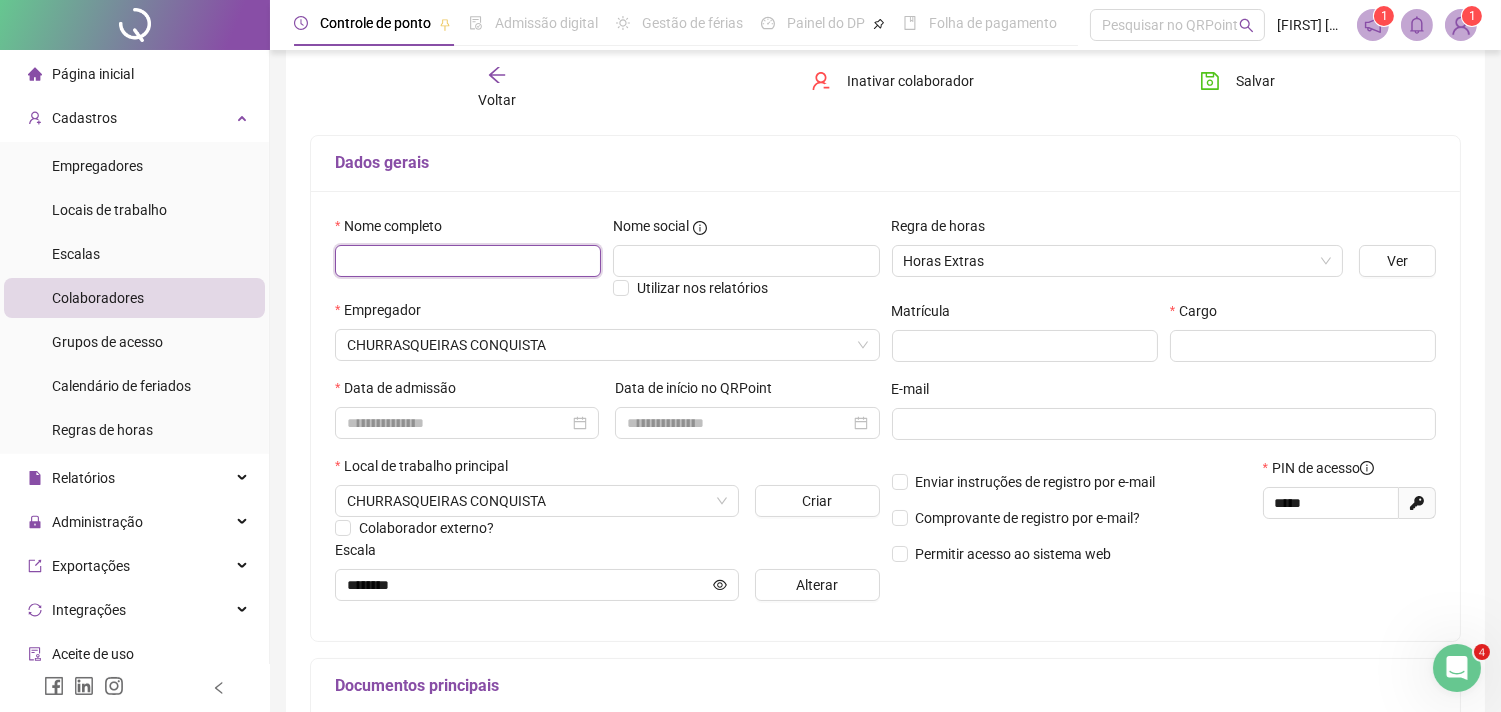 click at bounding box center [468, 261] 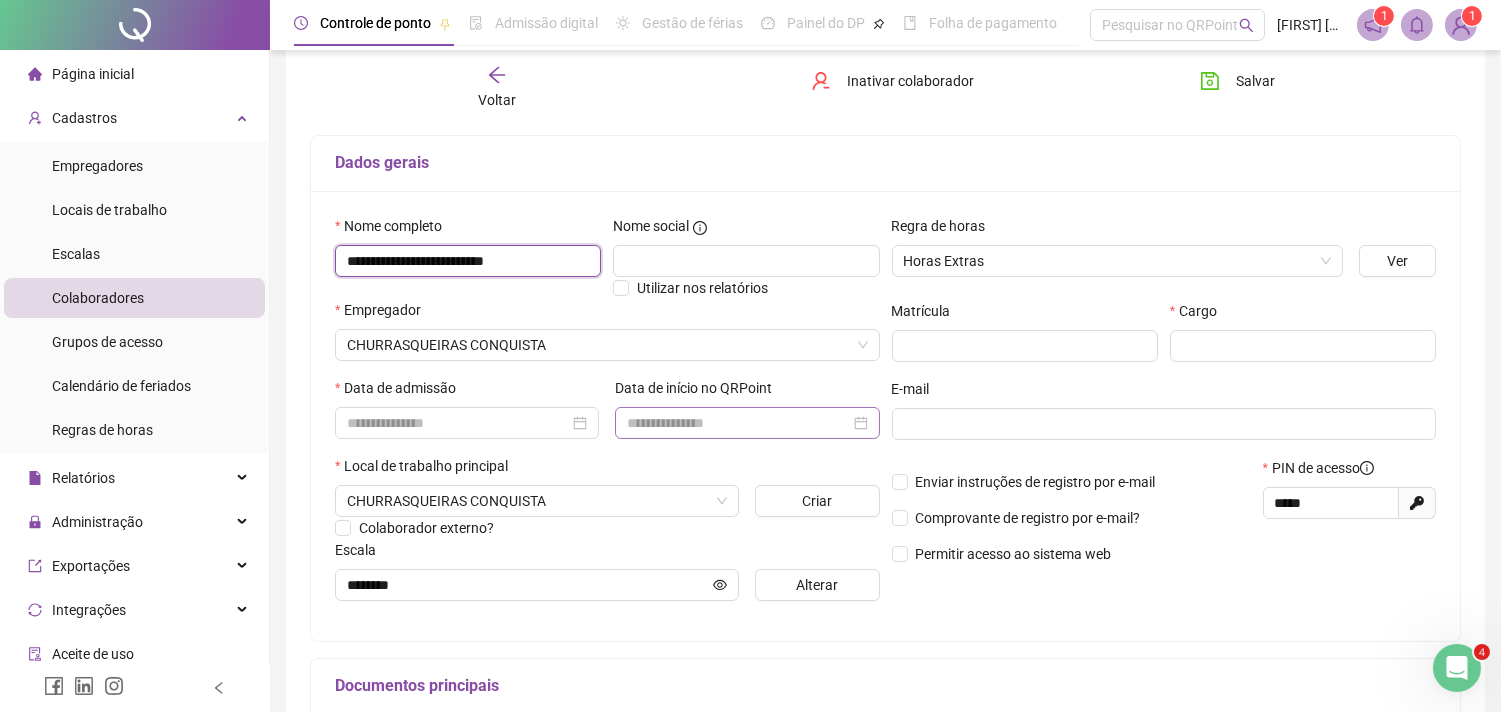 scroll, scrollTop: 222, scrollLeft: 0, axis: vertical 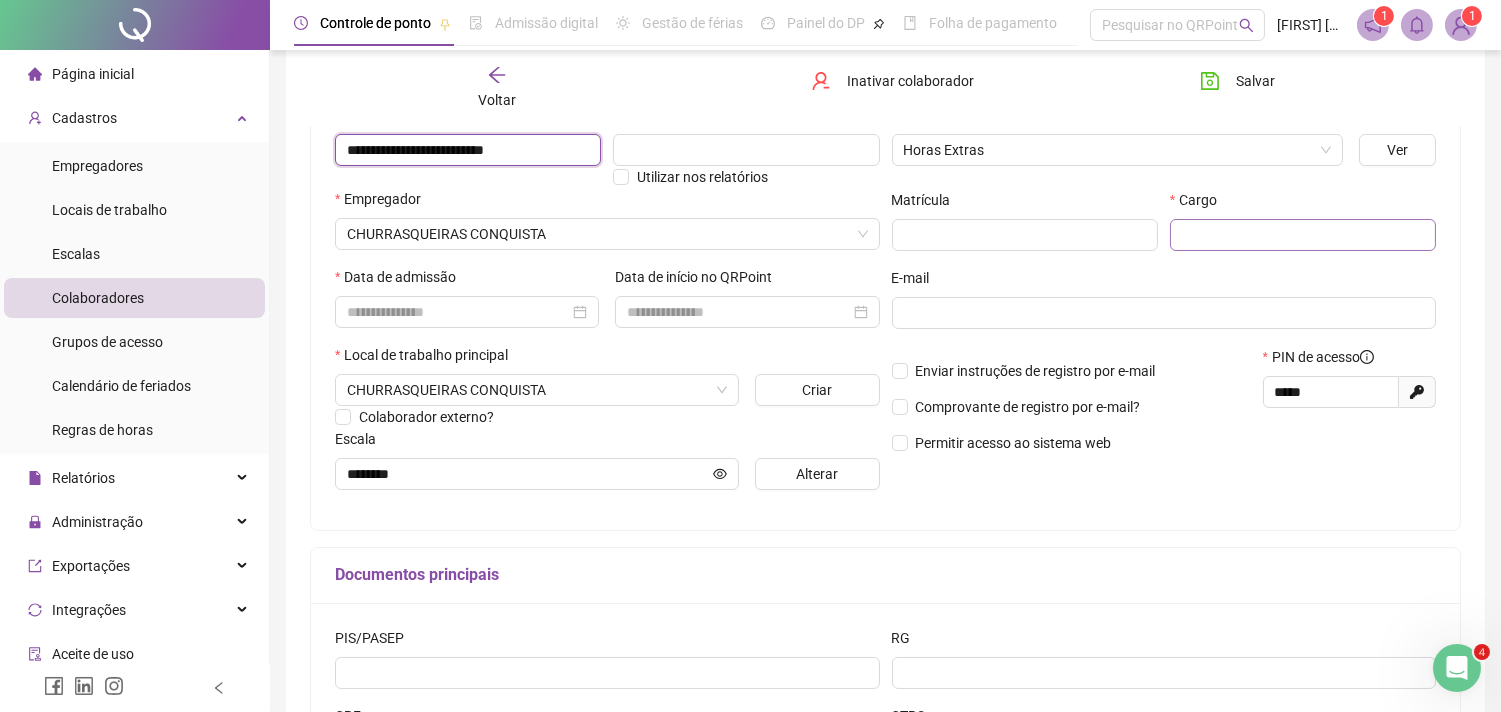 type on "**********" 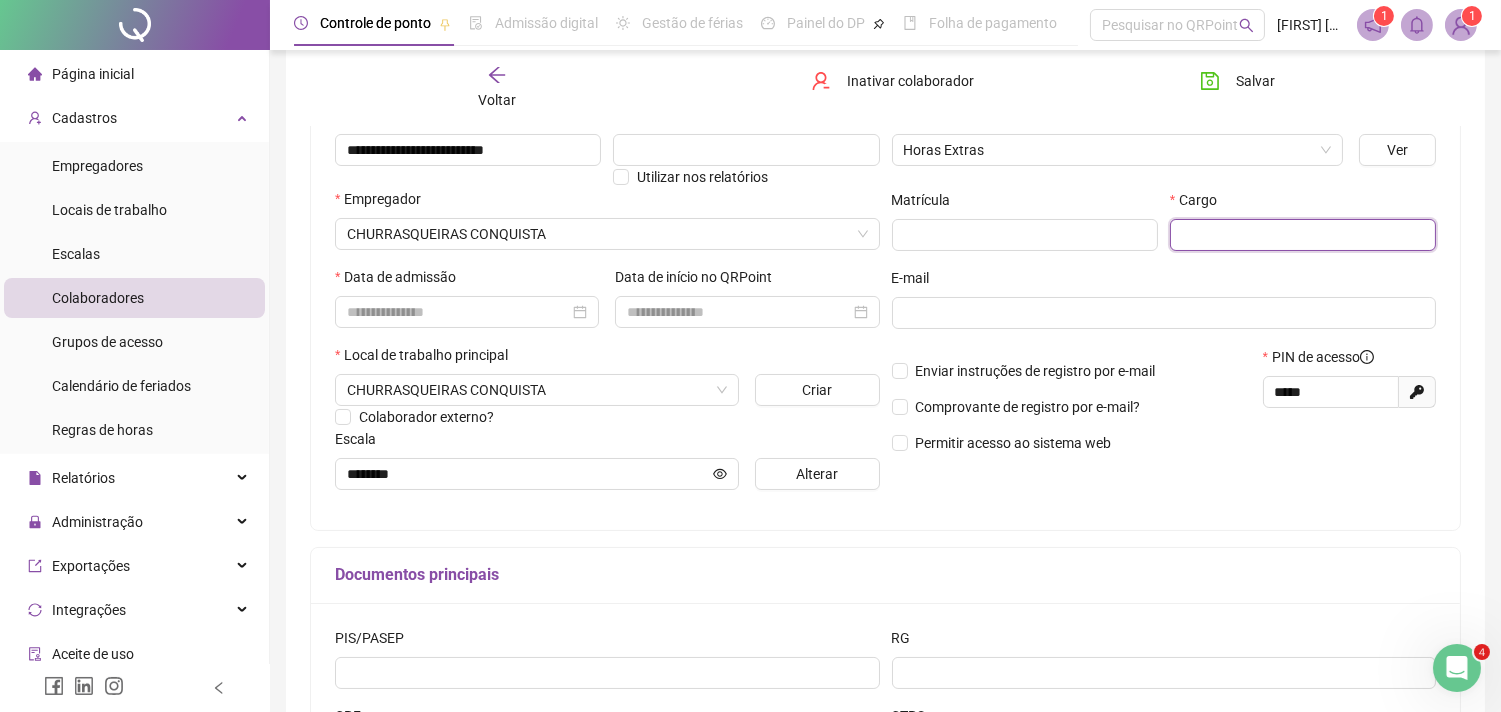 click at bounding box center (1303, 235) 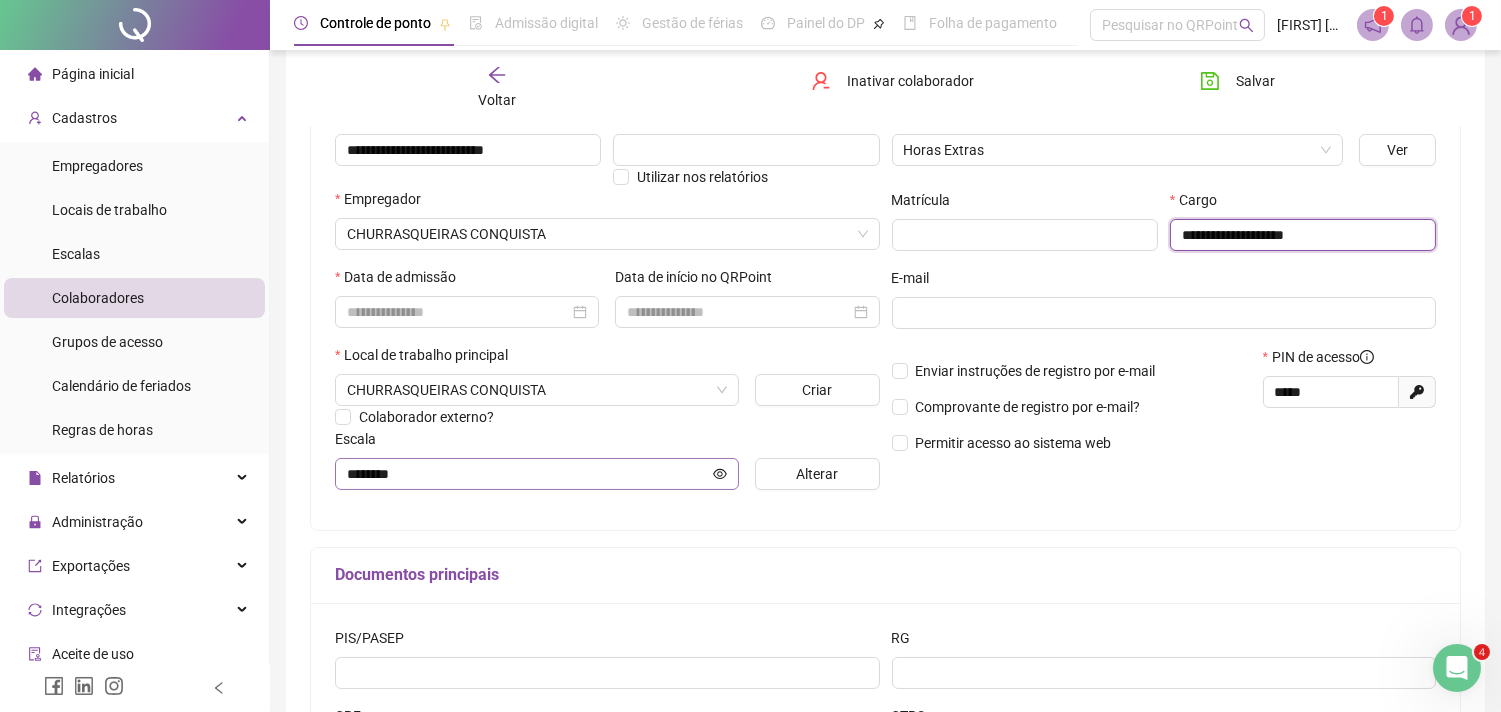 scroll, scrollTop: 333, scrollLeft: 0, axis: vertical 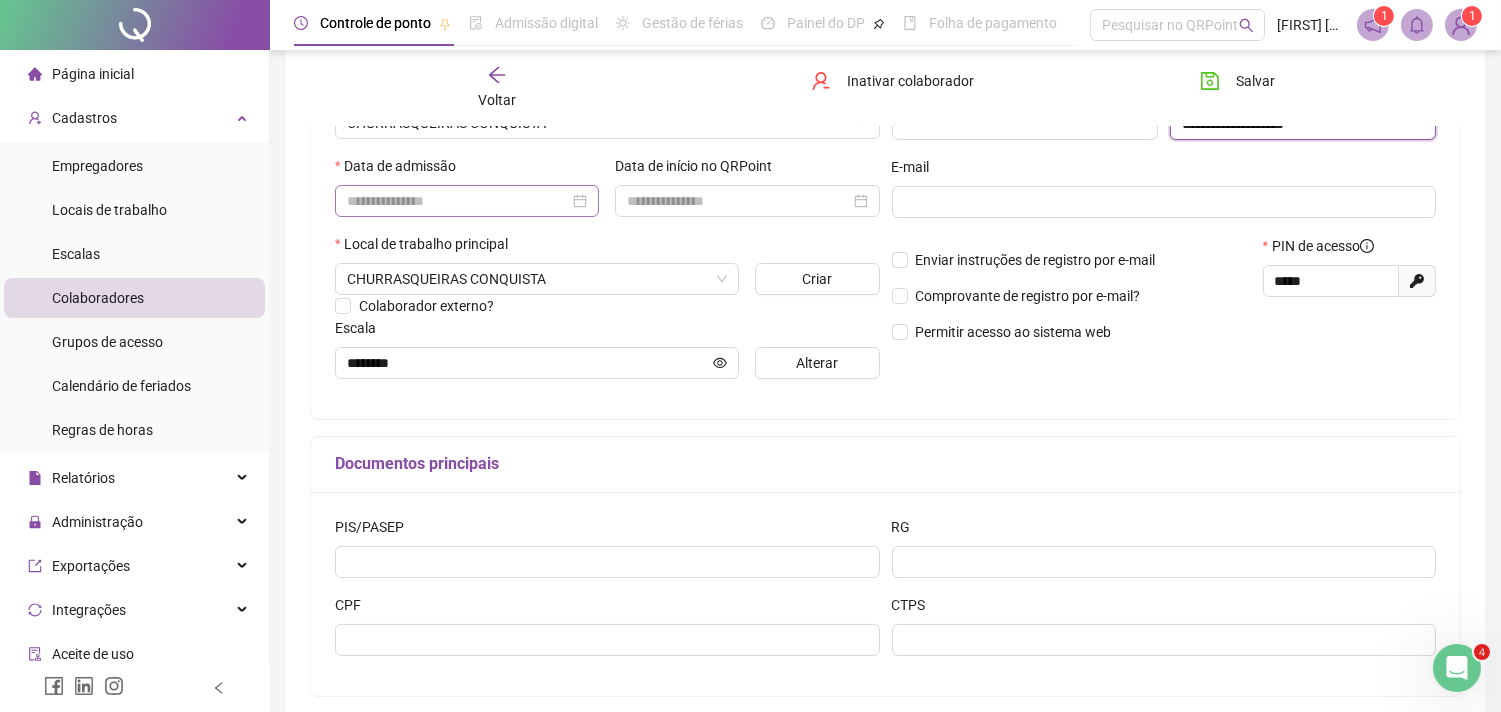 click at bounding box center (467, 201) 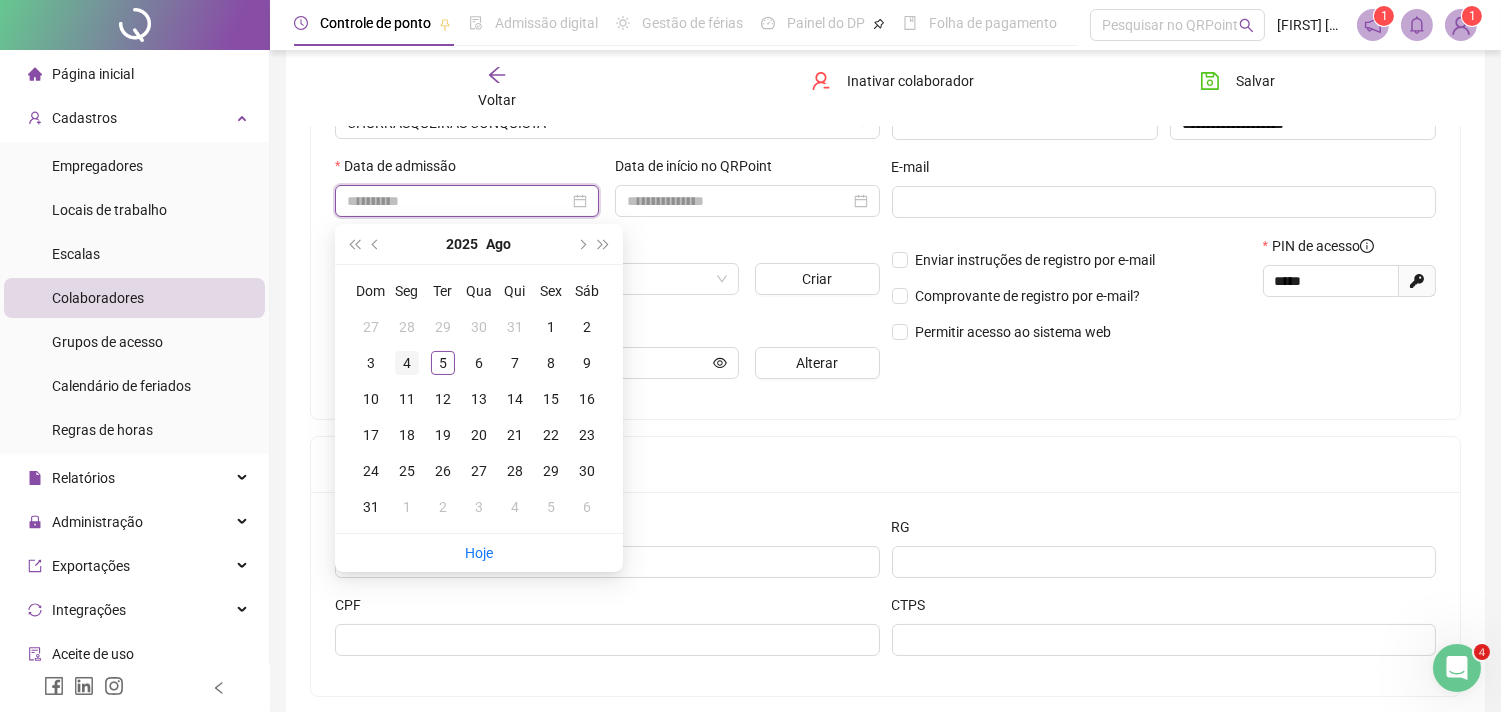 type on "**********" 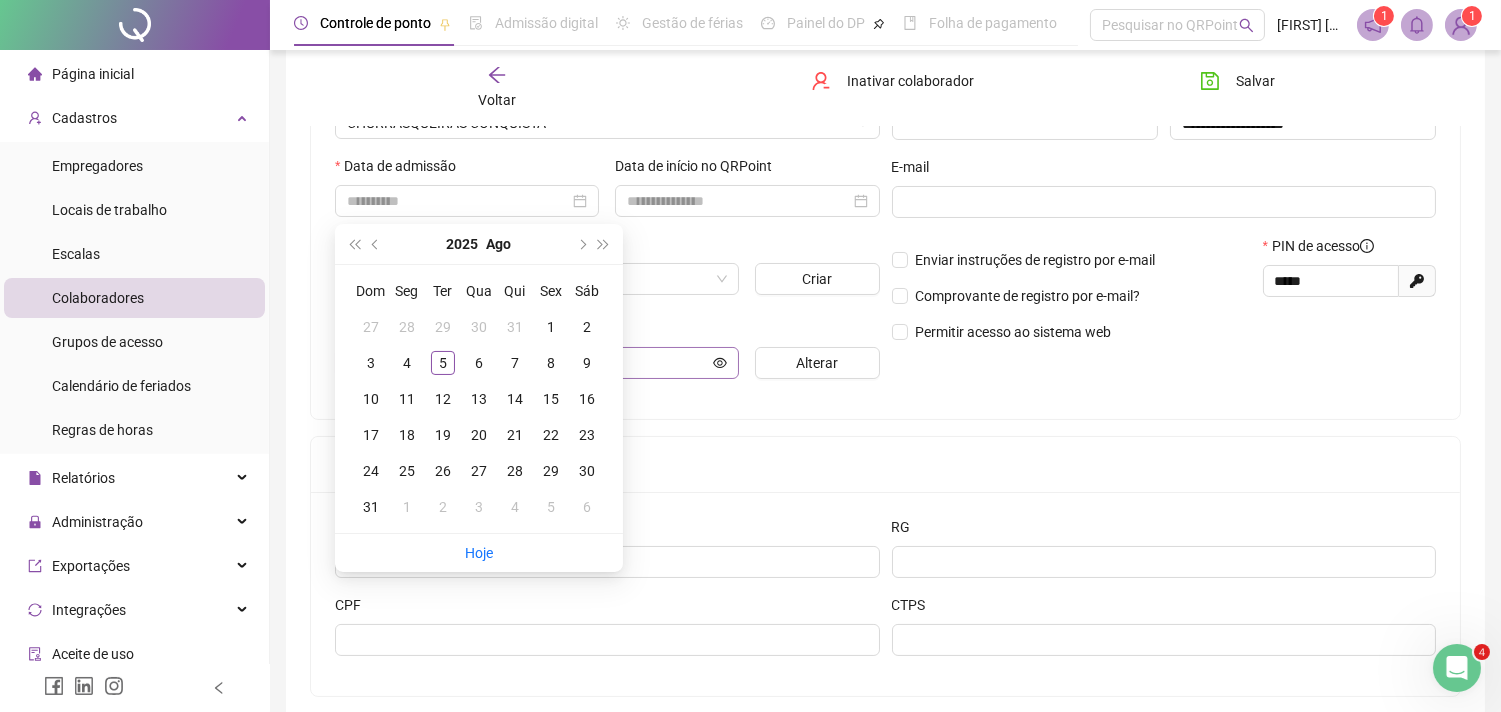 click on "4" at bounding box center [407, 363] 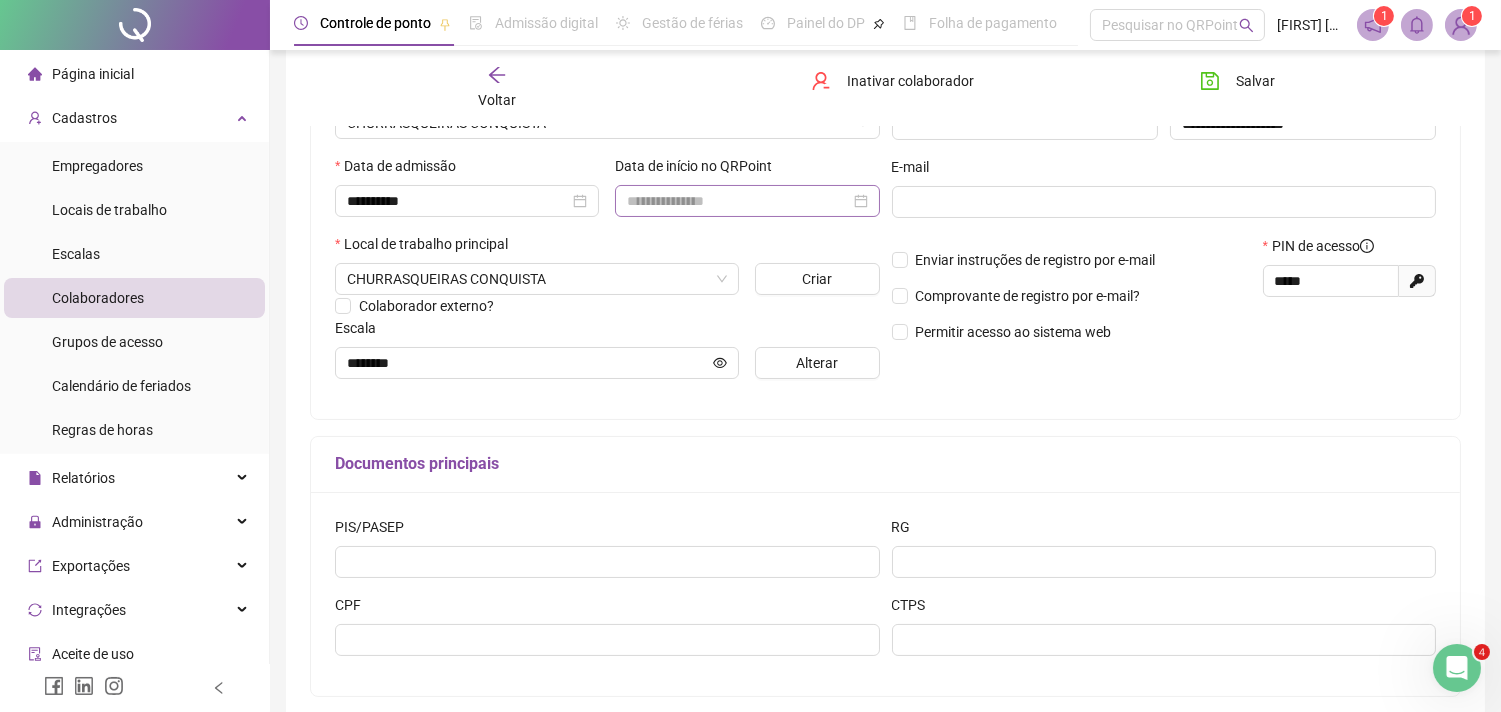 click at bounding box center [747, 201] 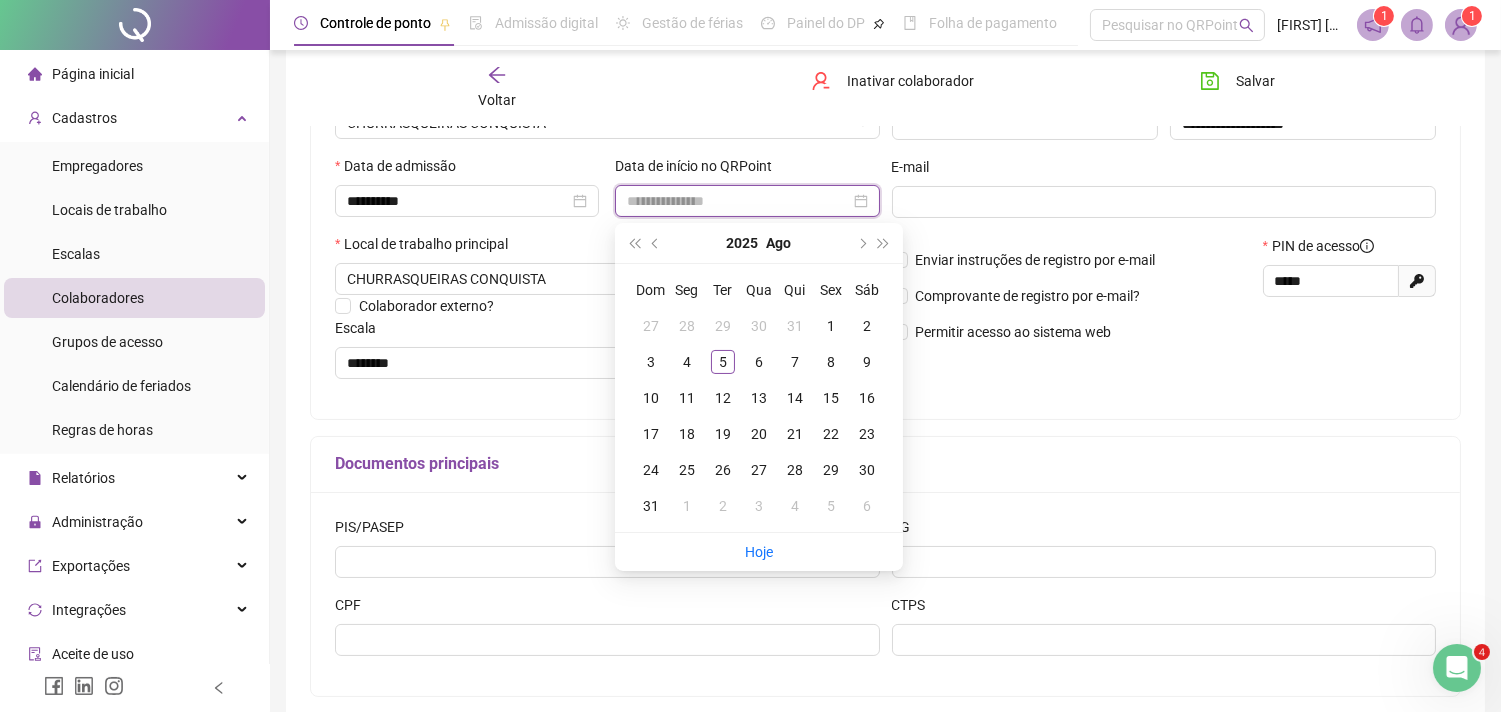 click at bounding box center [747, 201] 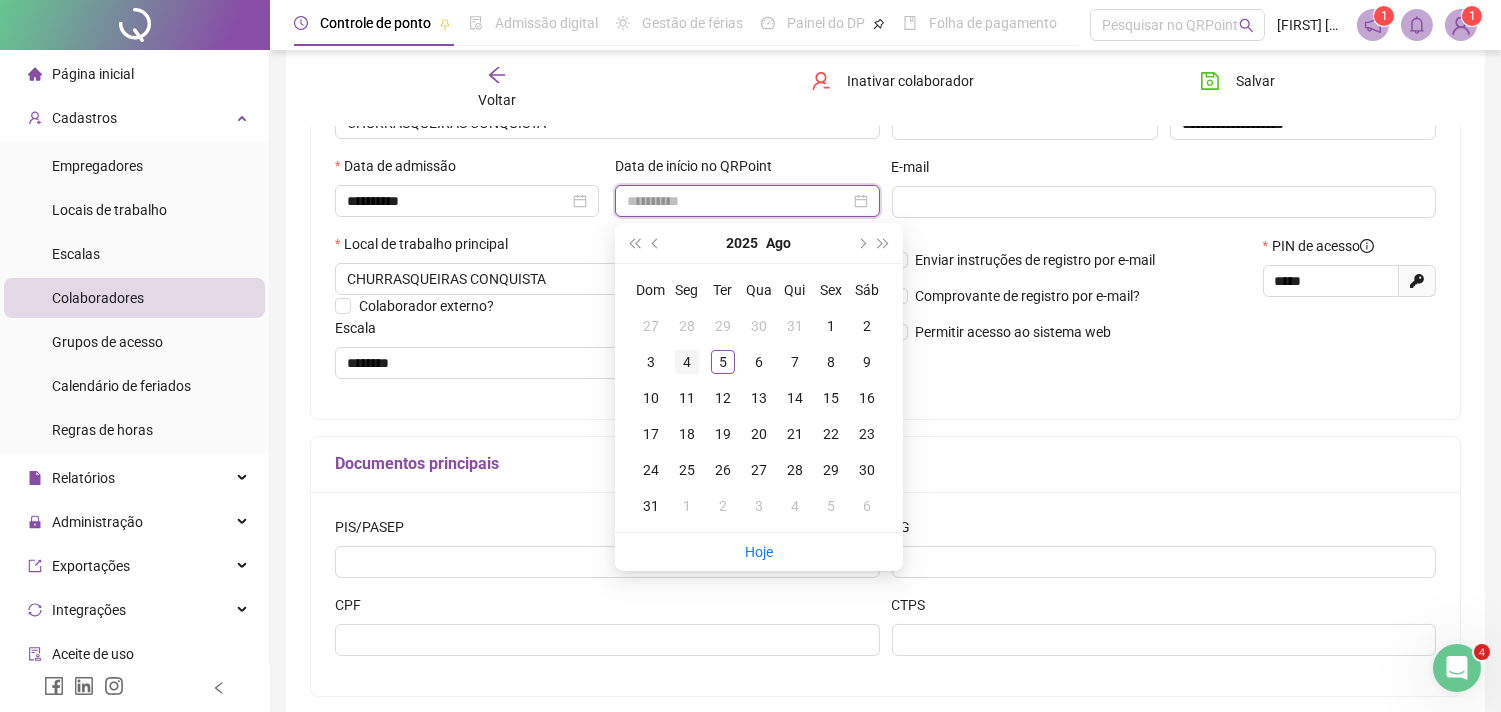type on "**********" 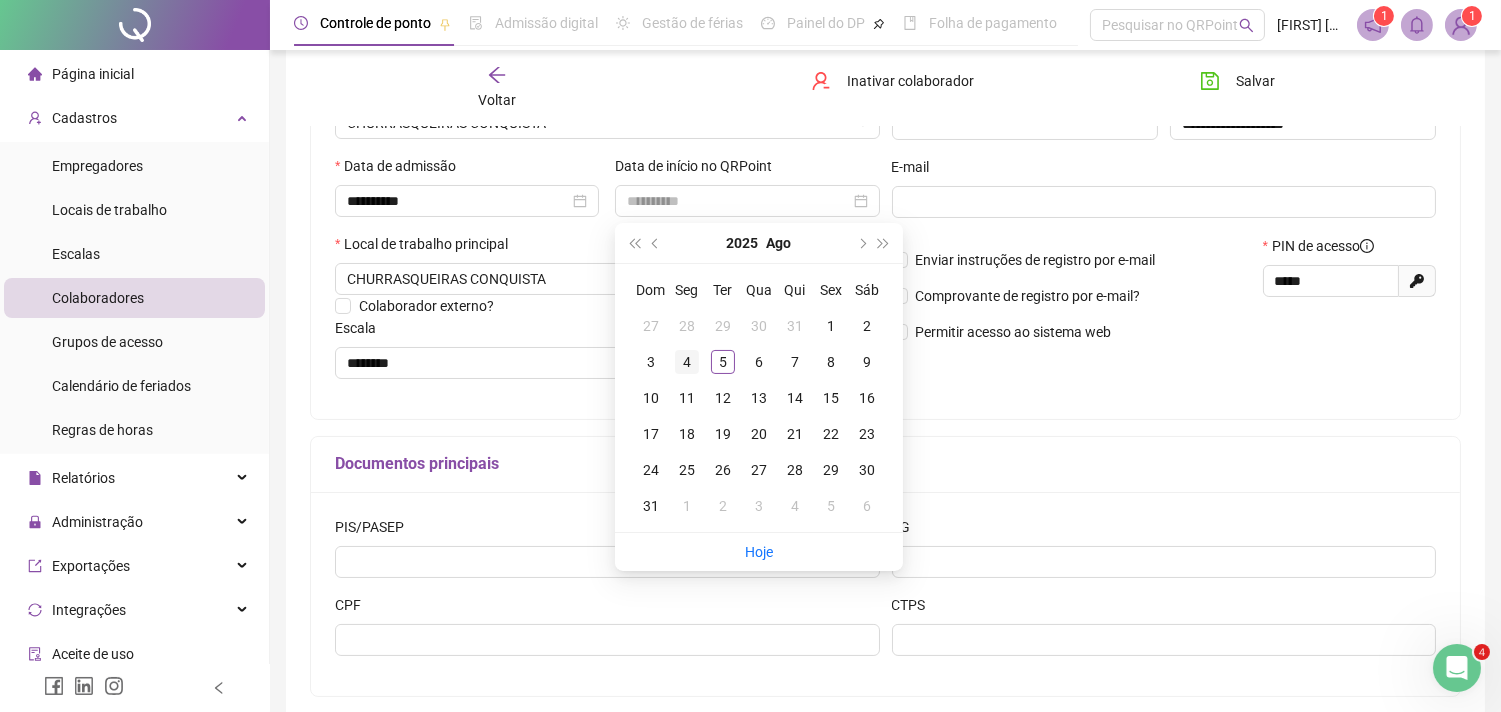 click on "4" at bounding box center [687, 362] 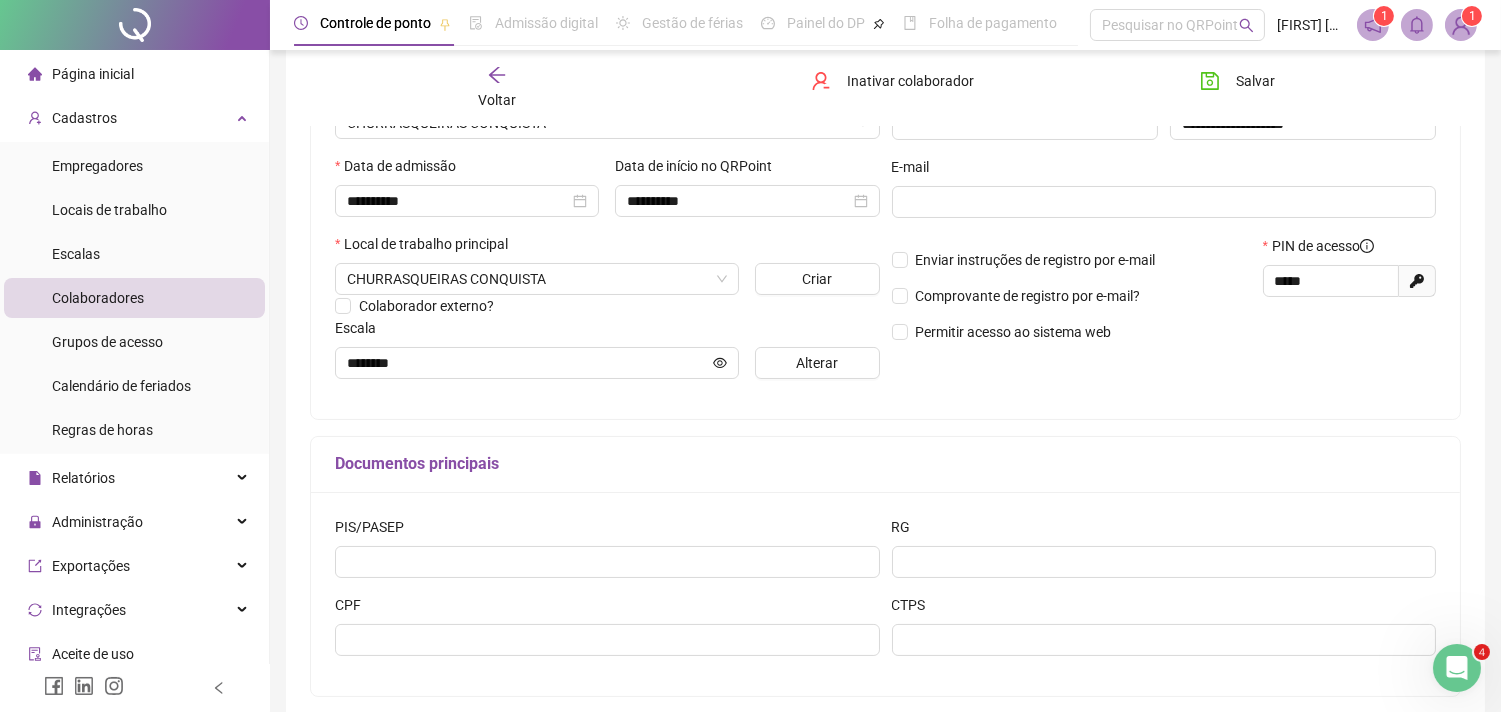 click on "Documentos principais" at bounding box center (885, 465) 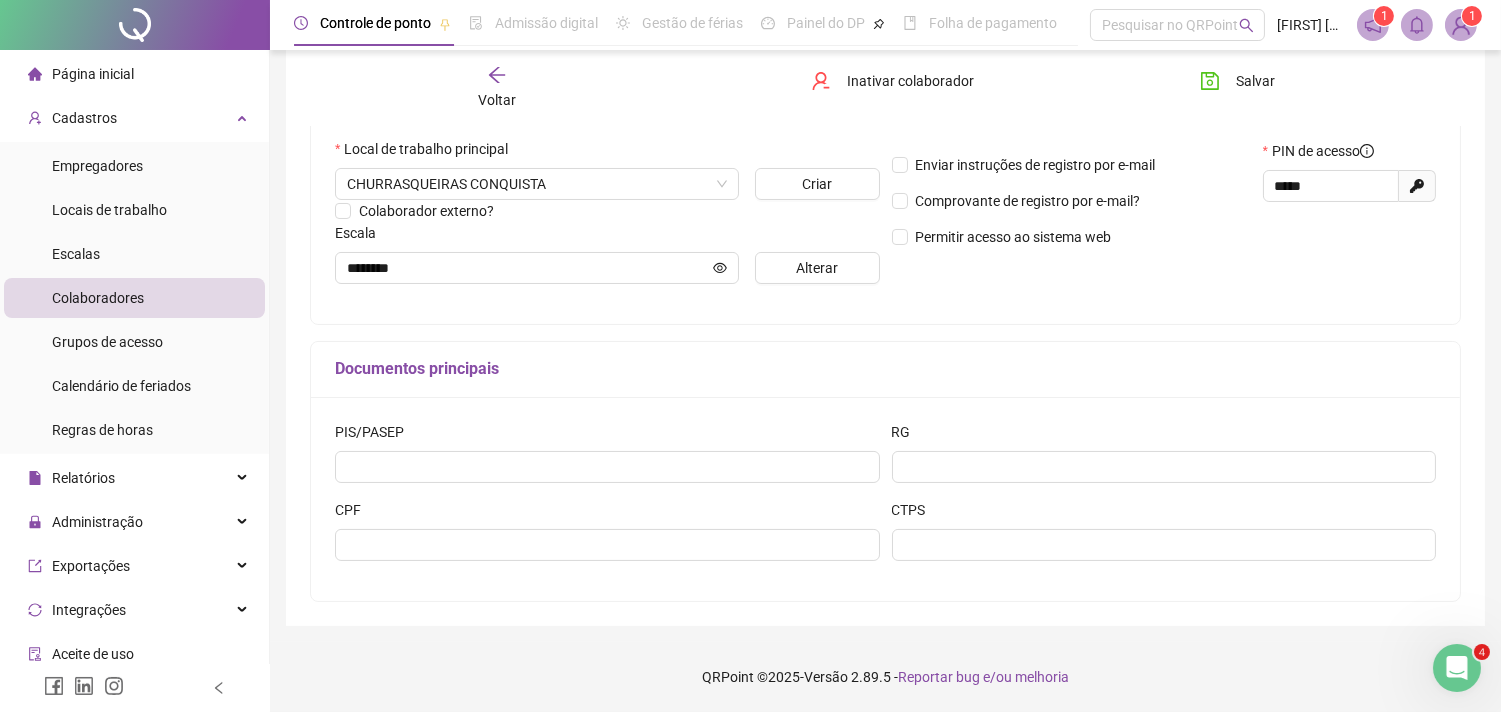 scroll, scrollTop: 100, scrollLeft: 0, axis: vertical 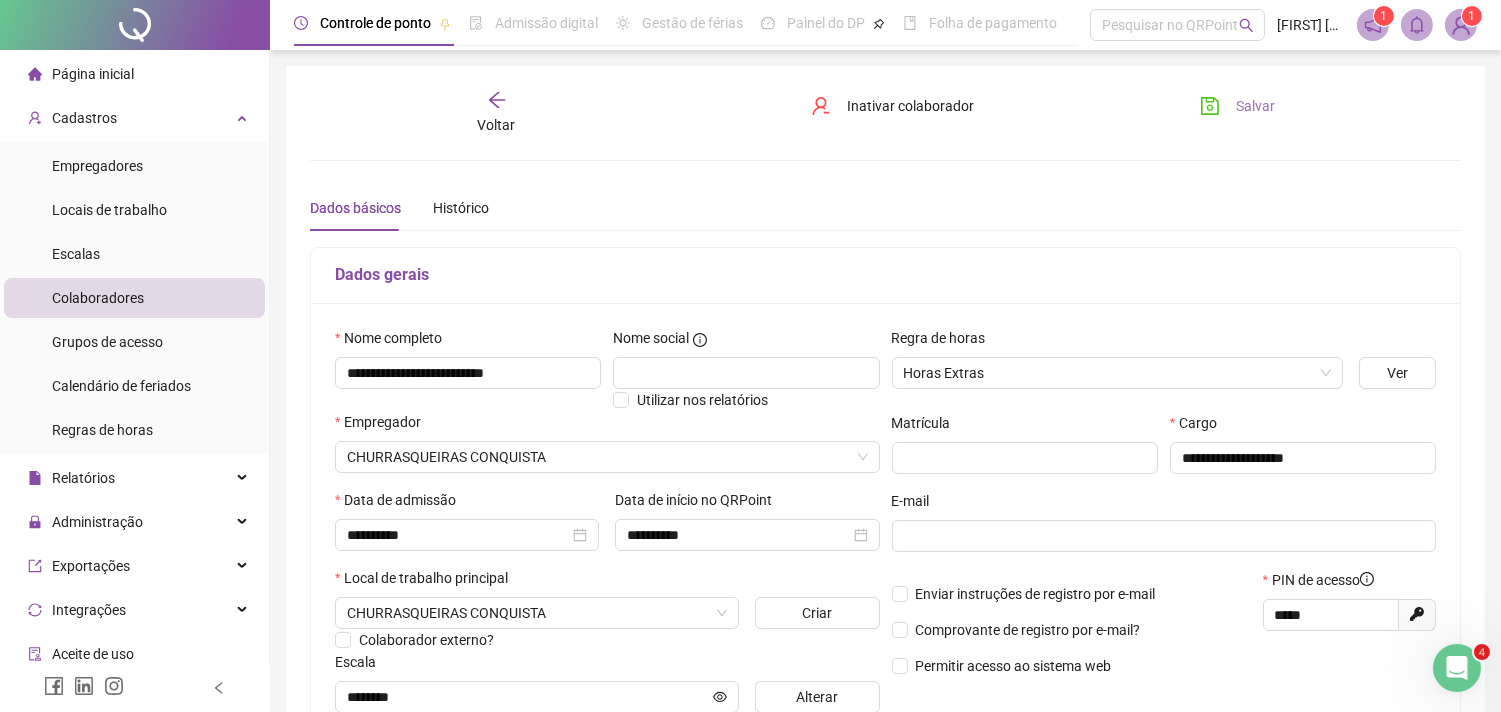 click on "Salvar" at bounding box center (1255, 106) 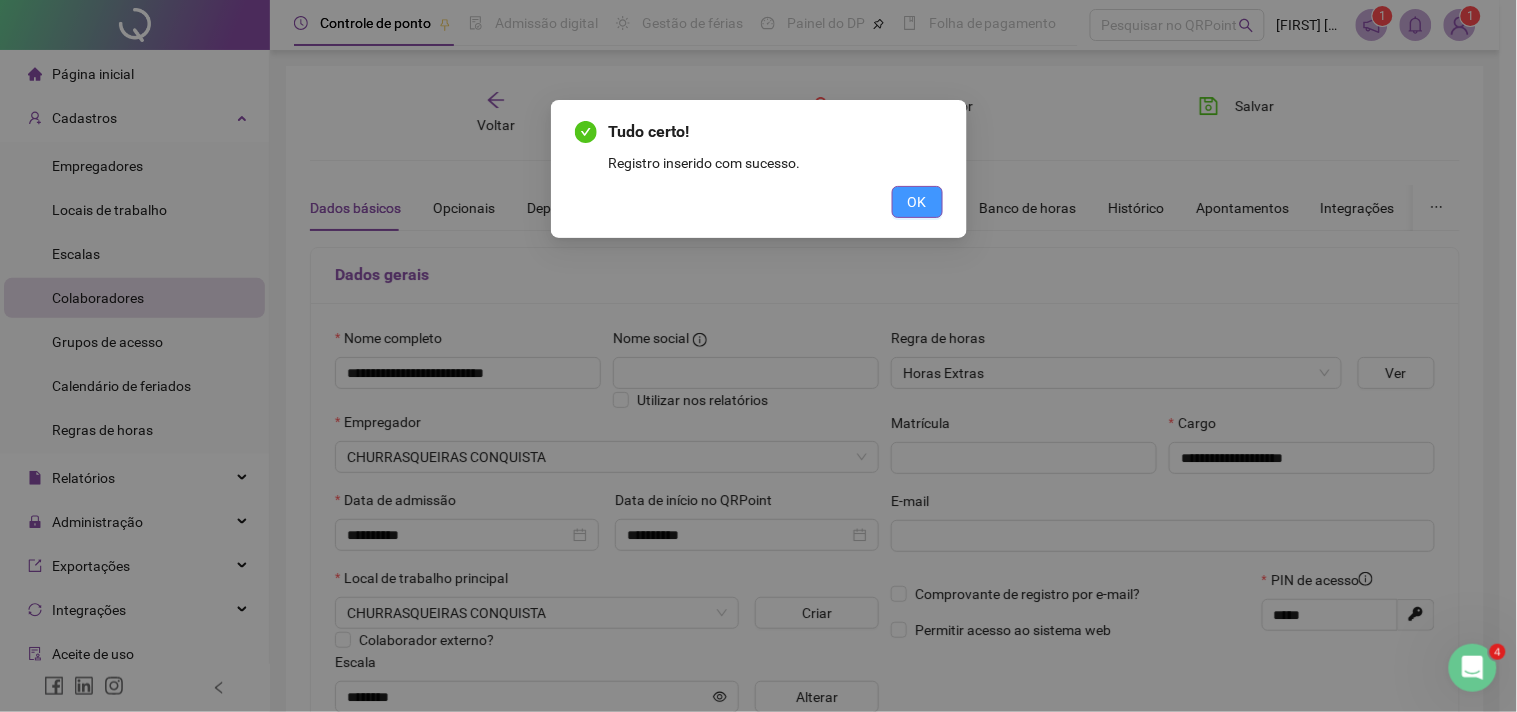 click on "OK" at bounding box center [917, 202] 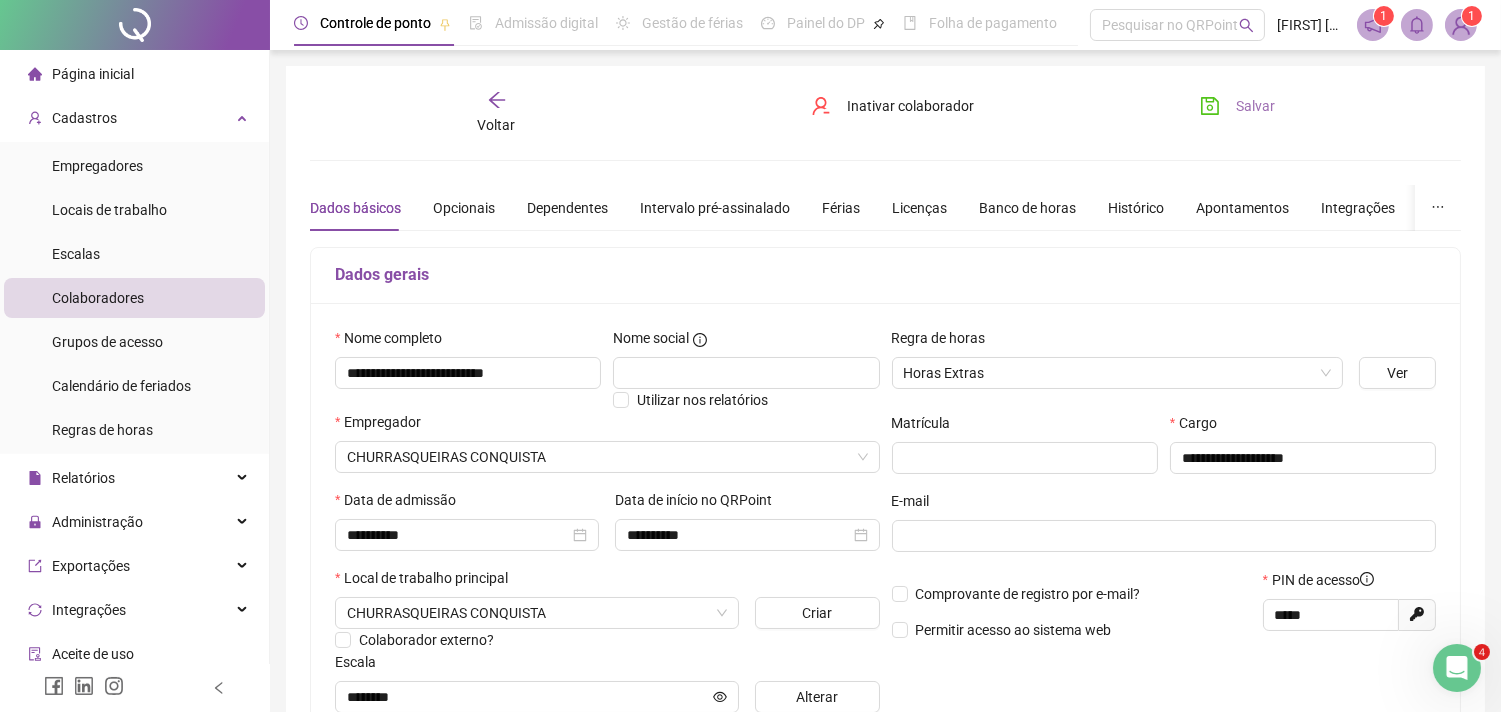 click on "Salvar" at bounding box center [1237, 106] 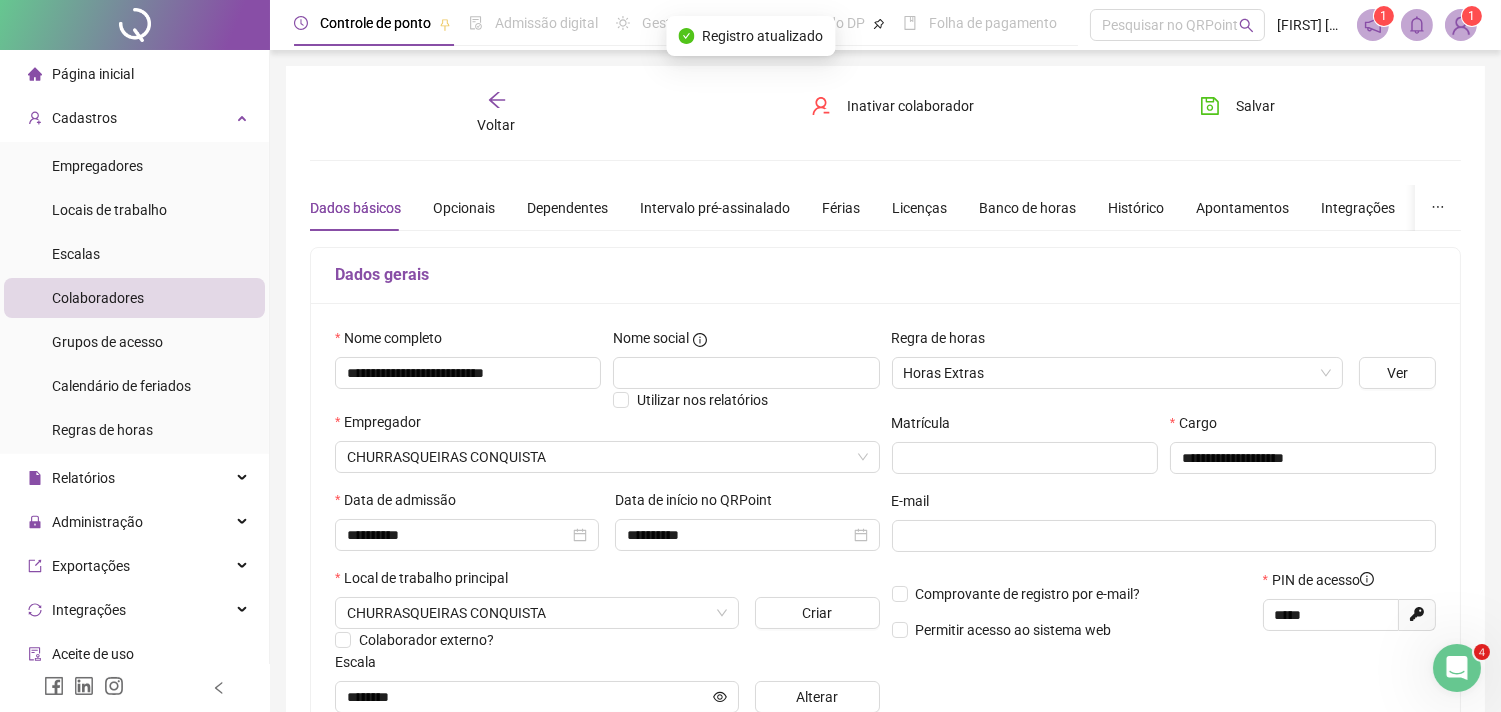 click on "Voltar" at bounding box center (496, 113) 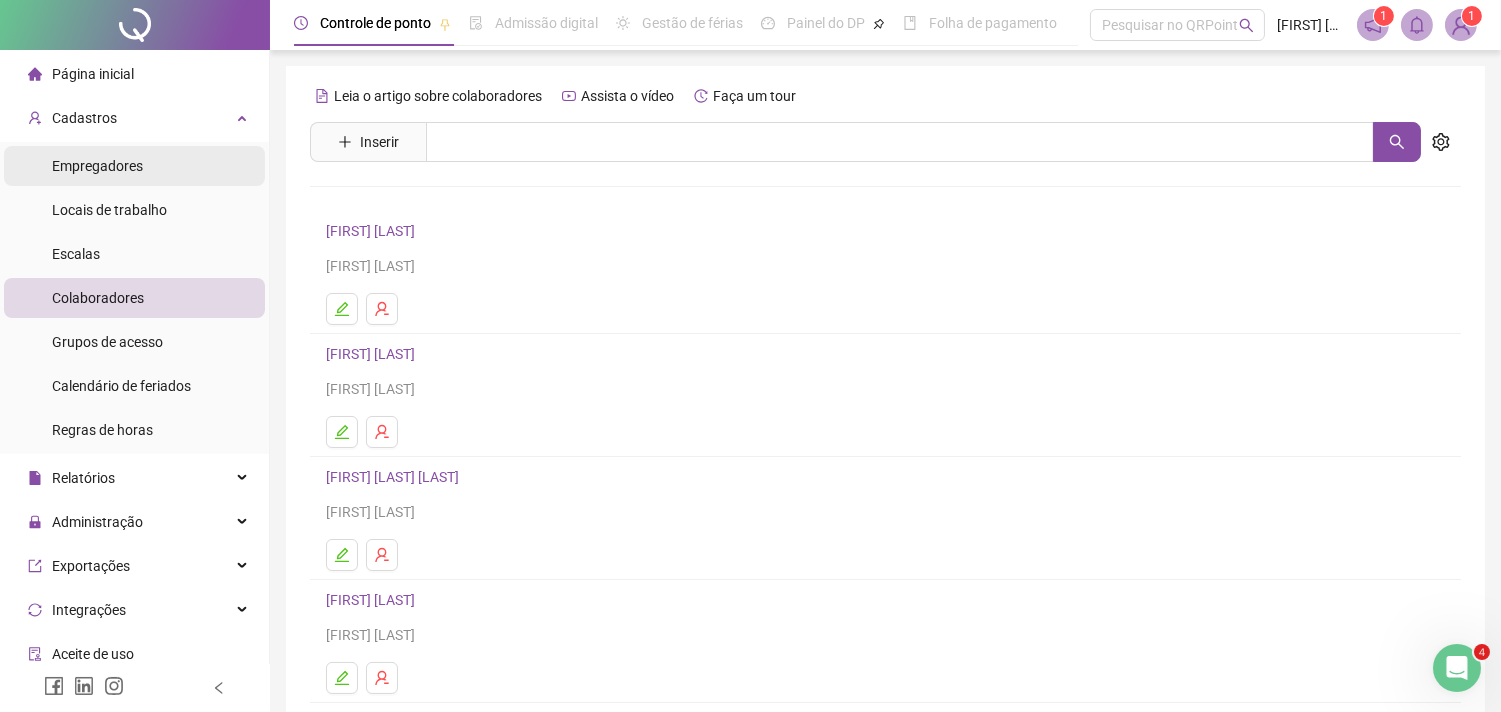 click on "Empregadores" at bounding box center (97, 166) 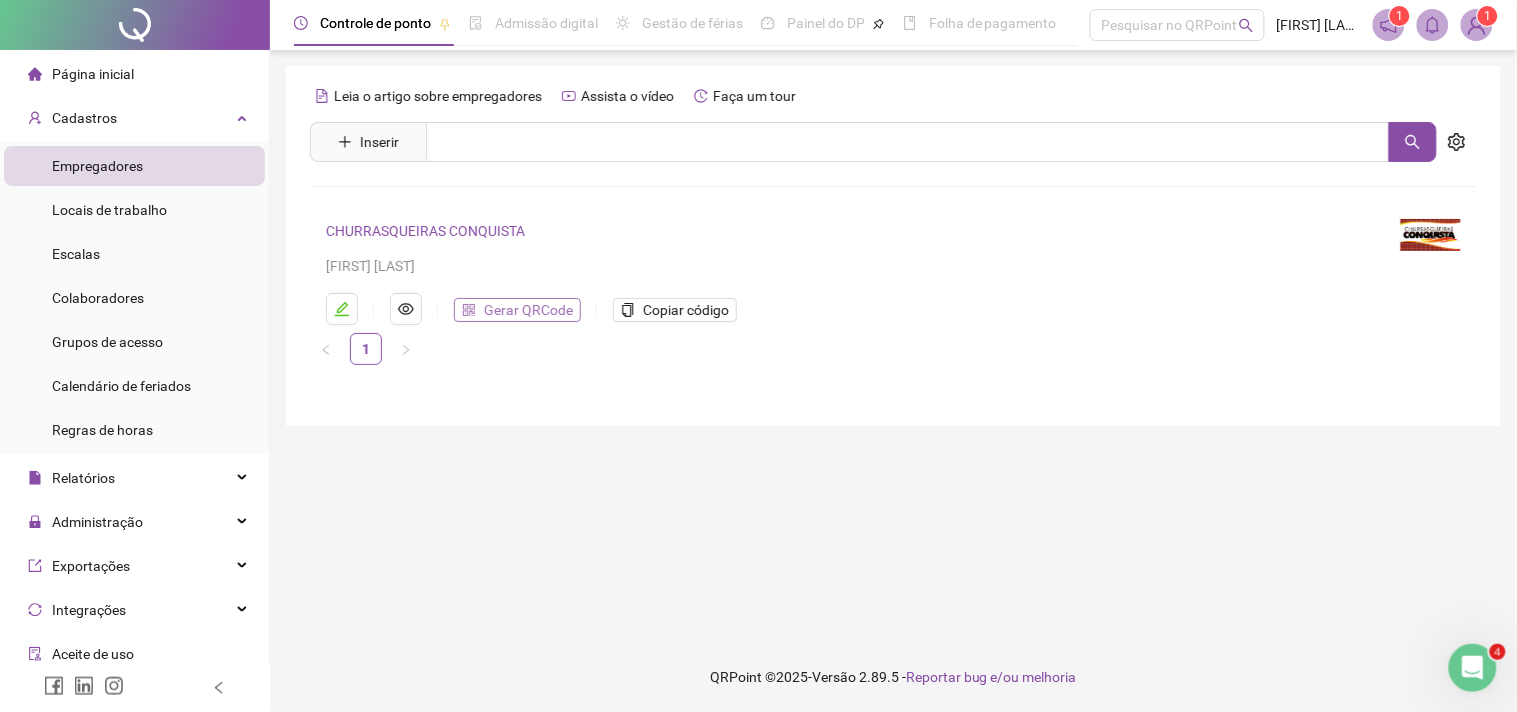 click on "Gerar QRCode" at bounding box center (528, 310) 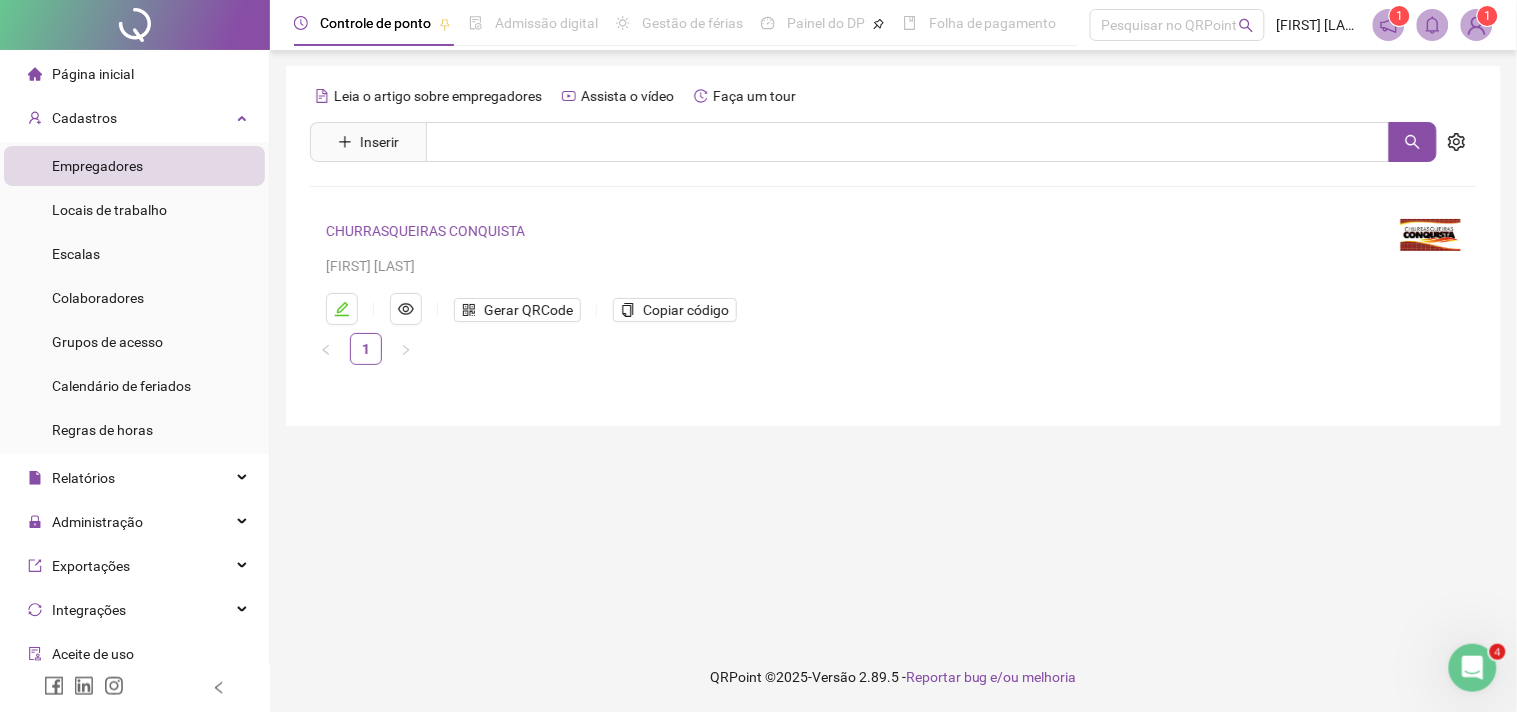drag, startPoint x: 118, startPoint y: 298, endPoint x: 621, endPoint y: 11, distance: 579.1183 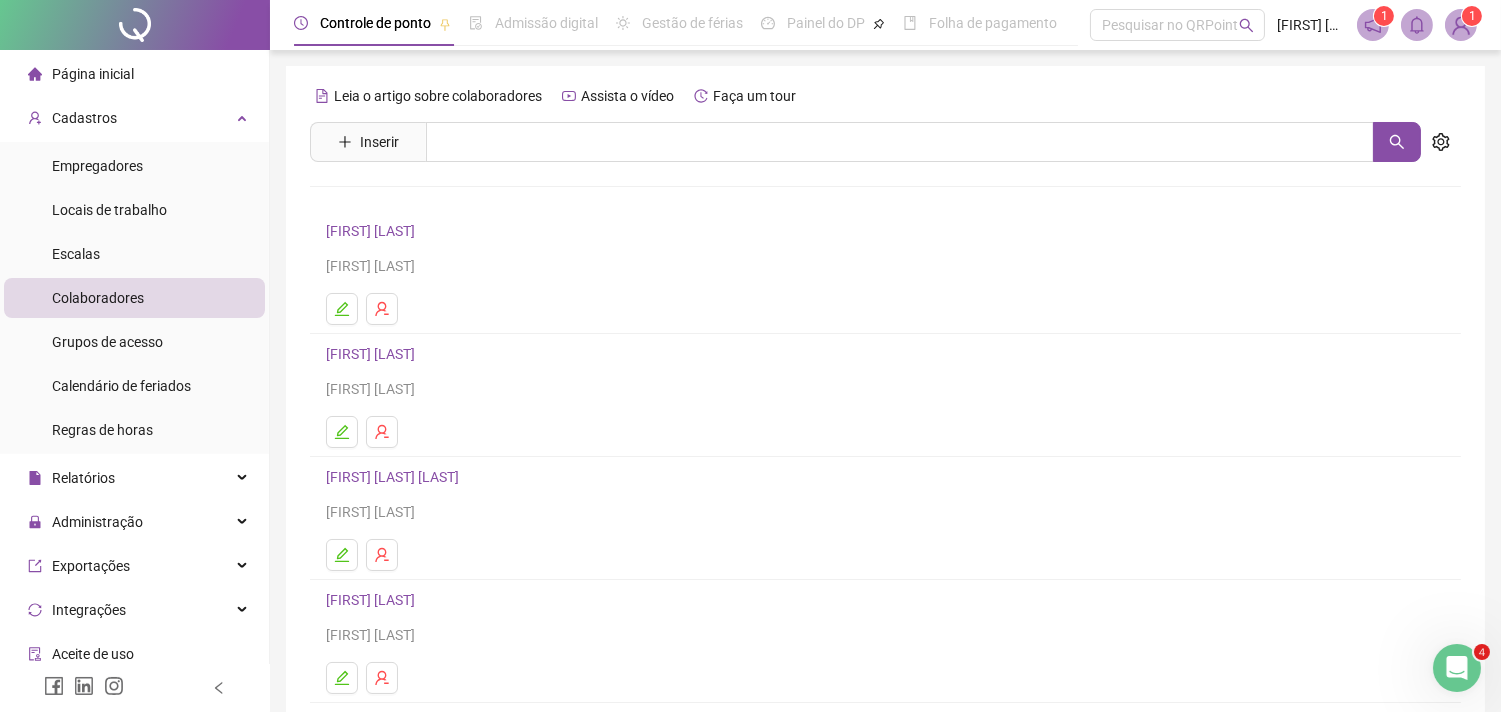 scroll, scrollTop: 222, scrollLeft: 0, axis: vertical 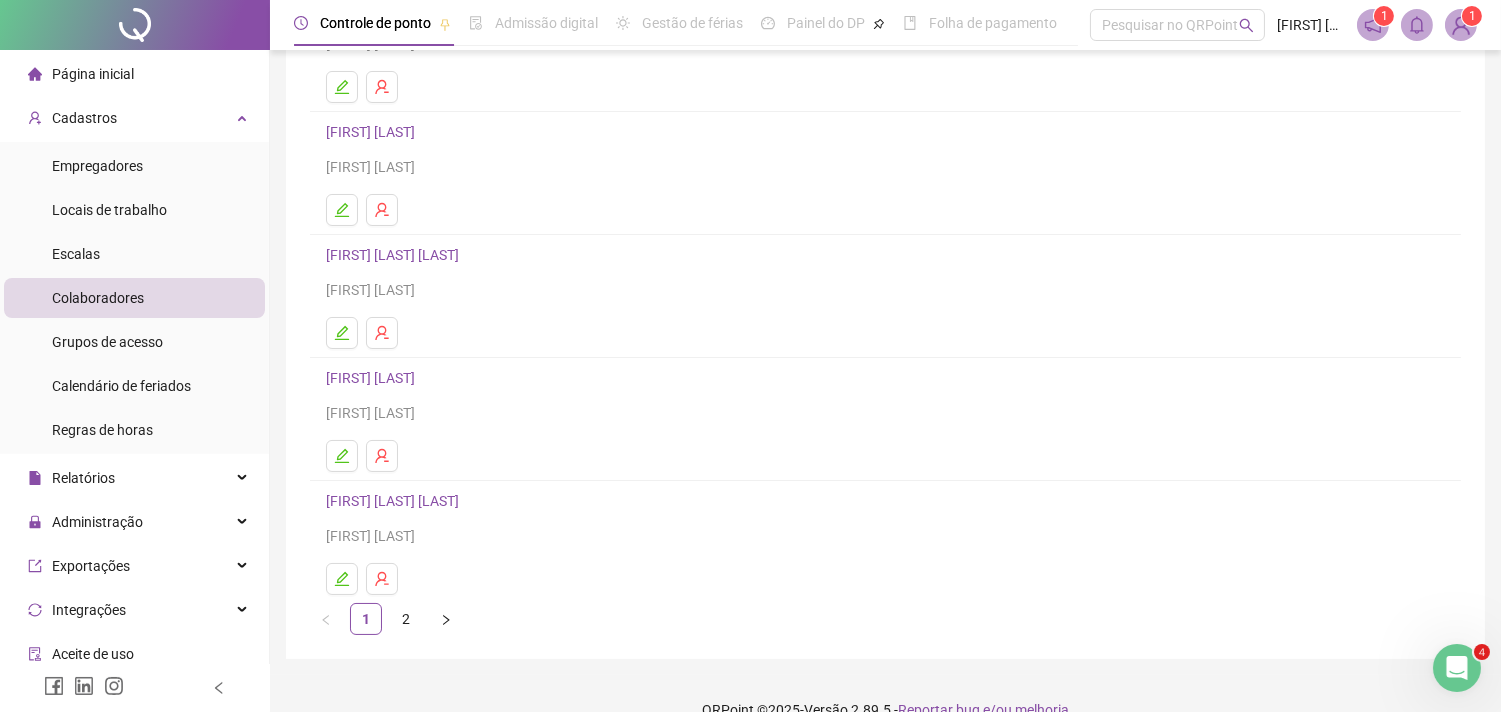 click on "[FIRST] [LAST] [LAST]" at bounding box center [395, 501] 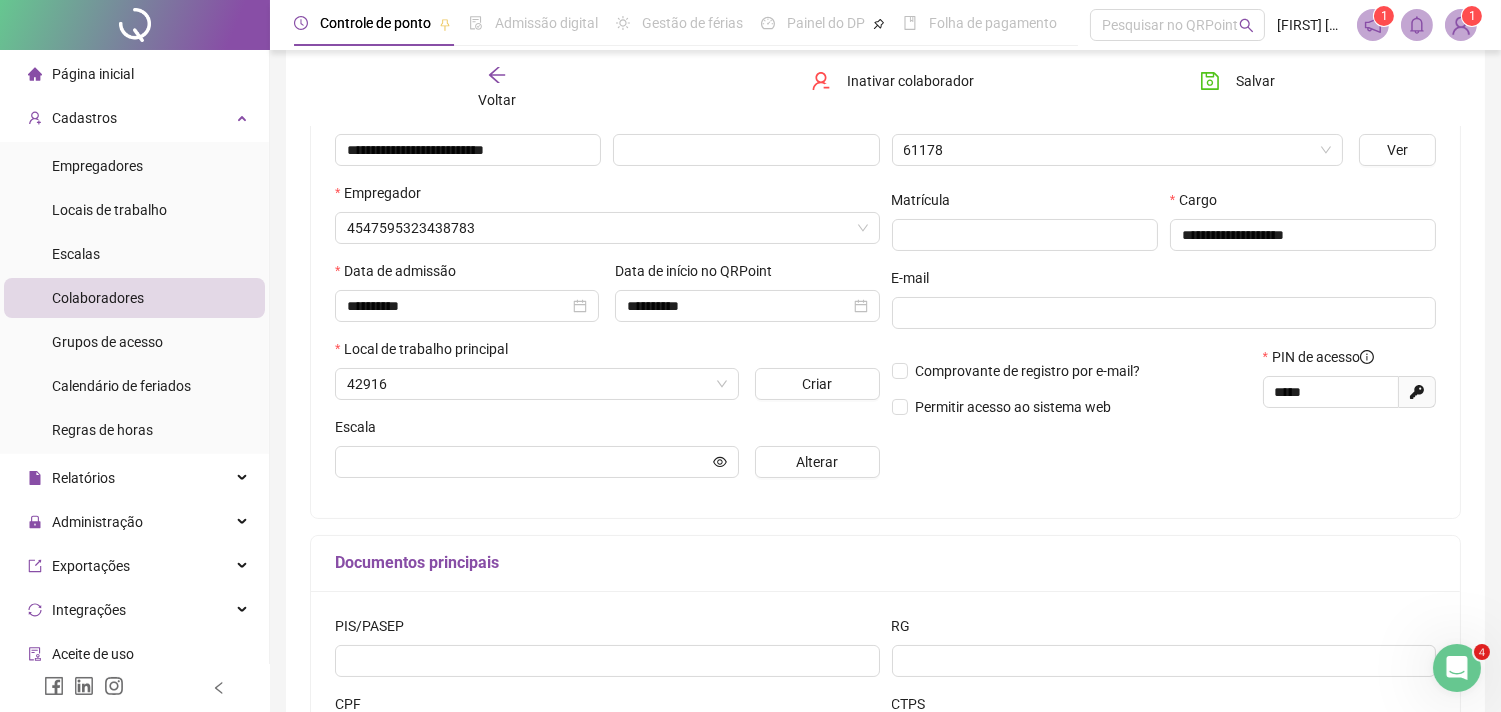 scroll, scrollTop: 232, scrollLeft: 0, axis: vertical 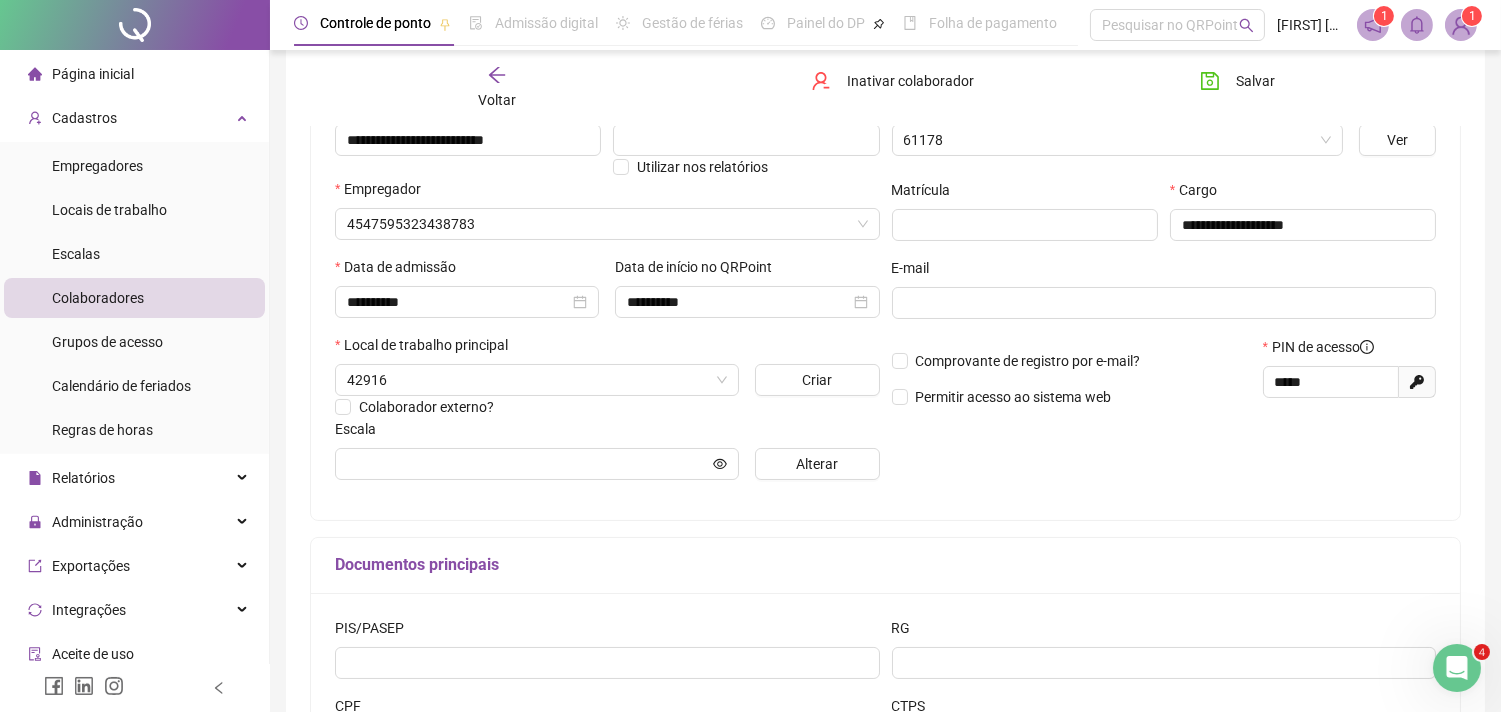 type on "********" 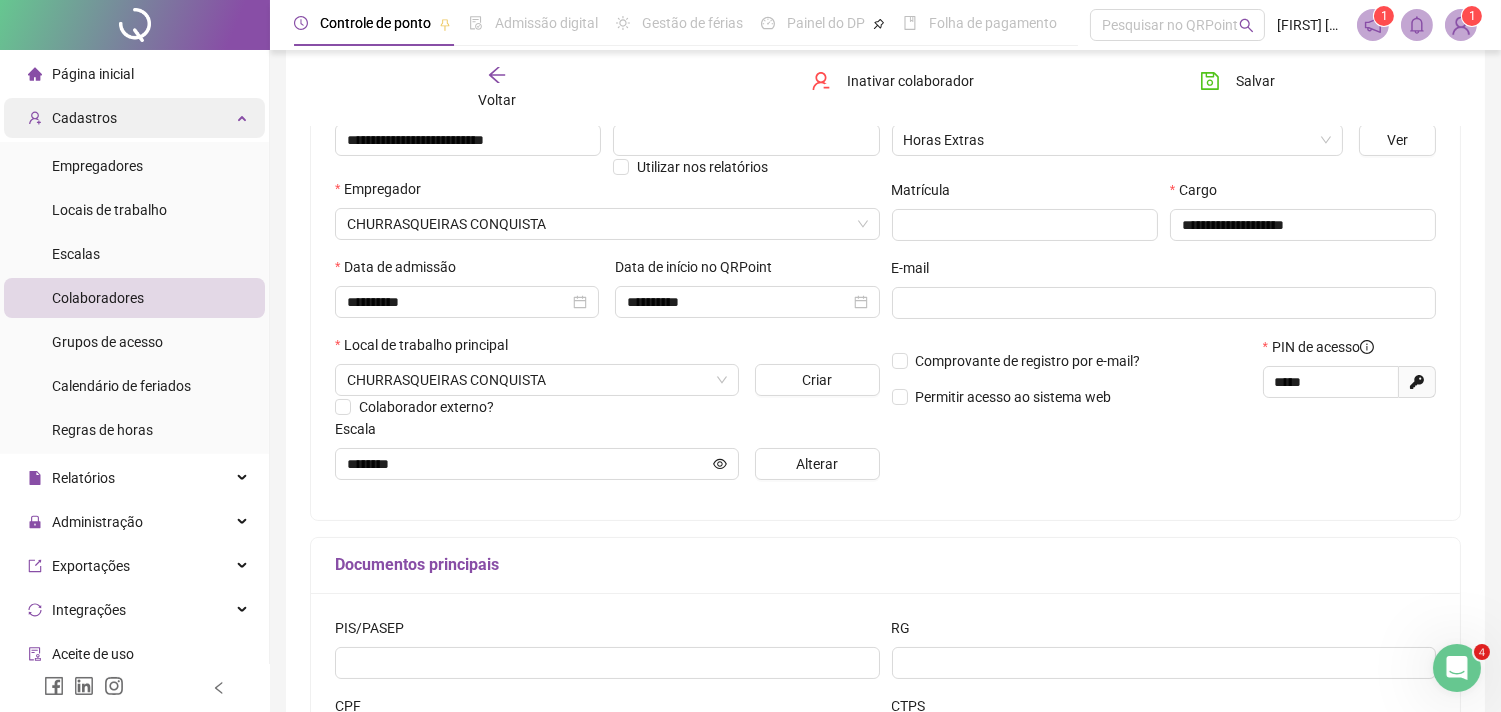 click on "Cadastros" at bounding box center [134, 118] 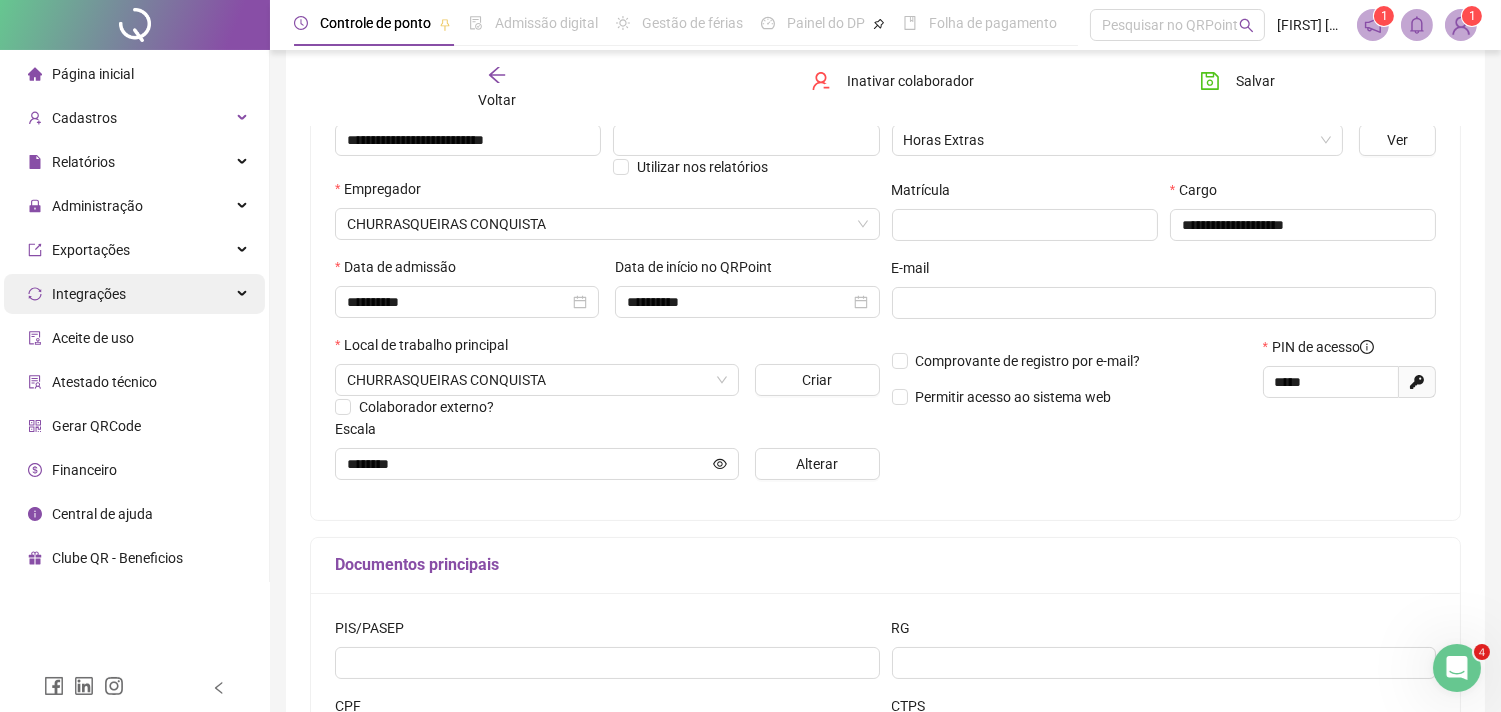 click on "Administração" at bounding box center (97, 206) 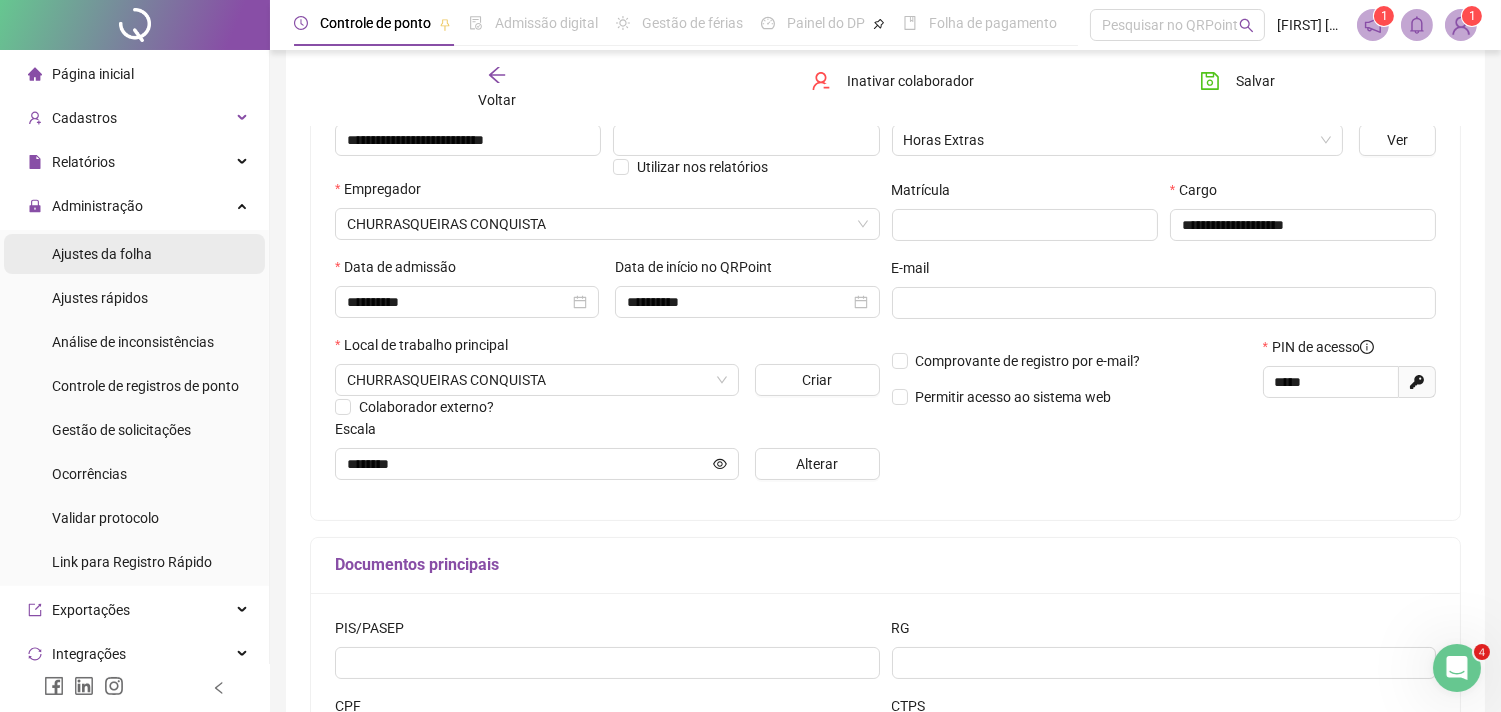 click on "Ajustes da folha" at bounding box center [102, 254] 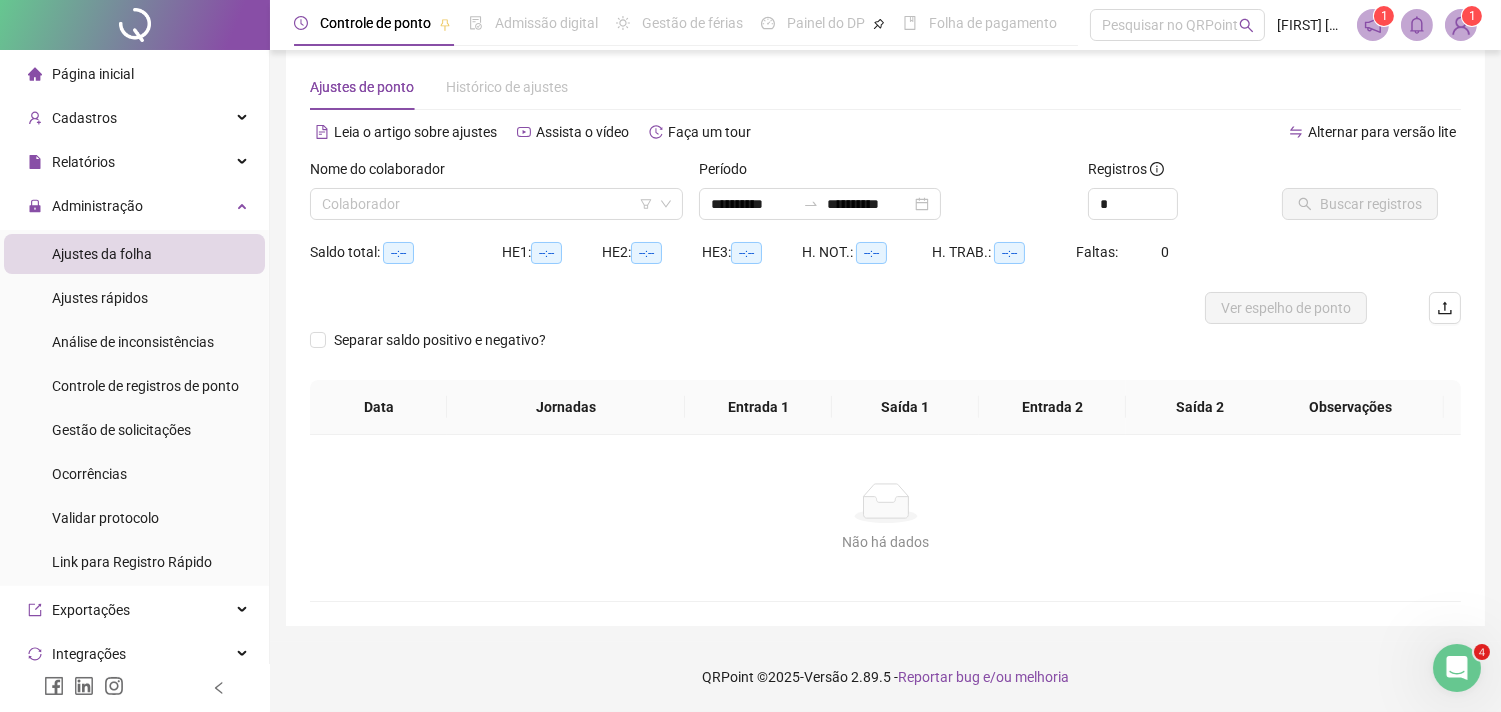 scroll, scrollTop: 25, scrollLeft: 0, axis: vertical 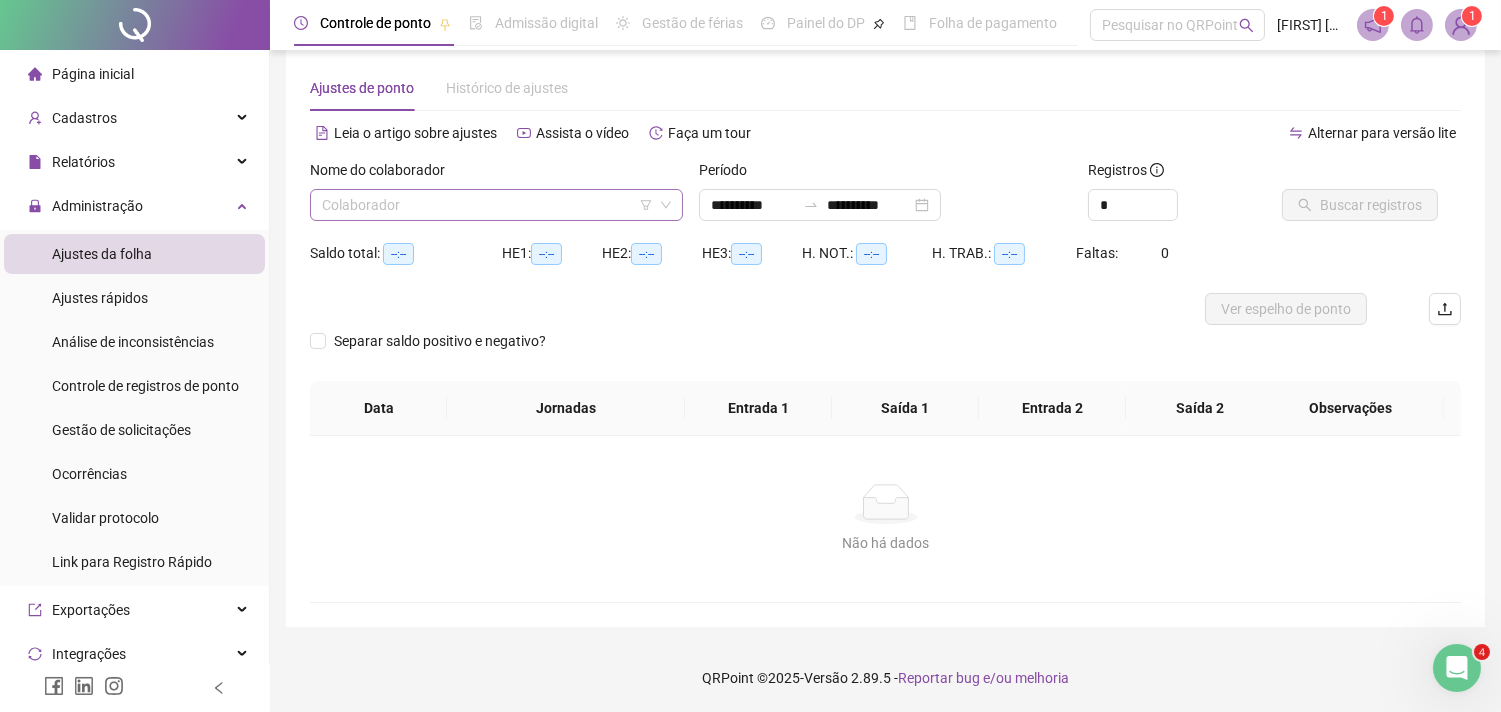 click at bounding box center (487, 205) 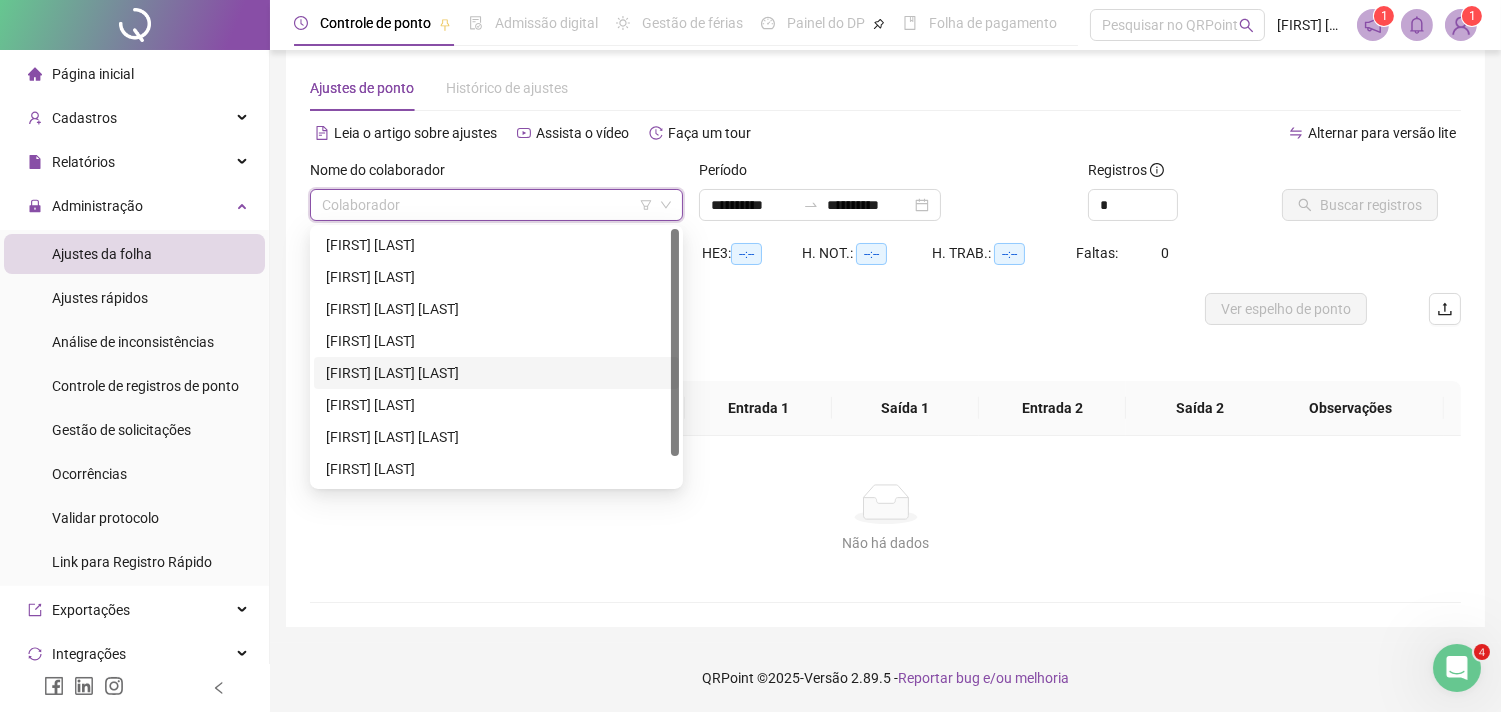 click on "[FIRST] [LAST] [LAST]" at bounding box center [496, 373] 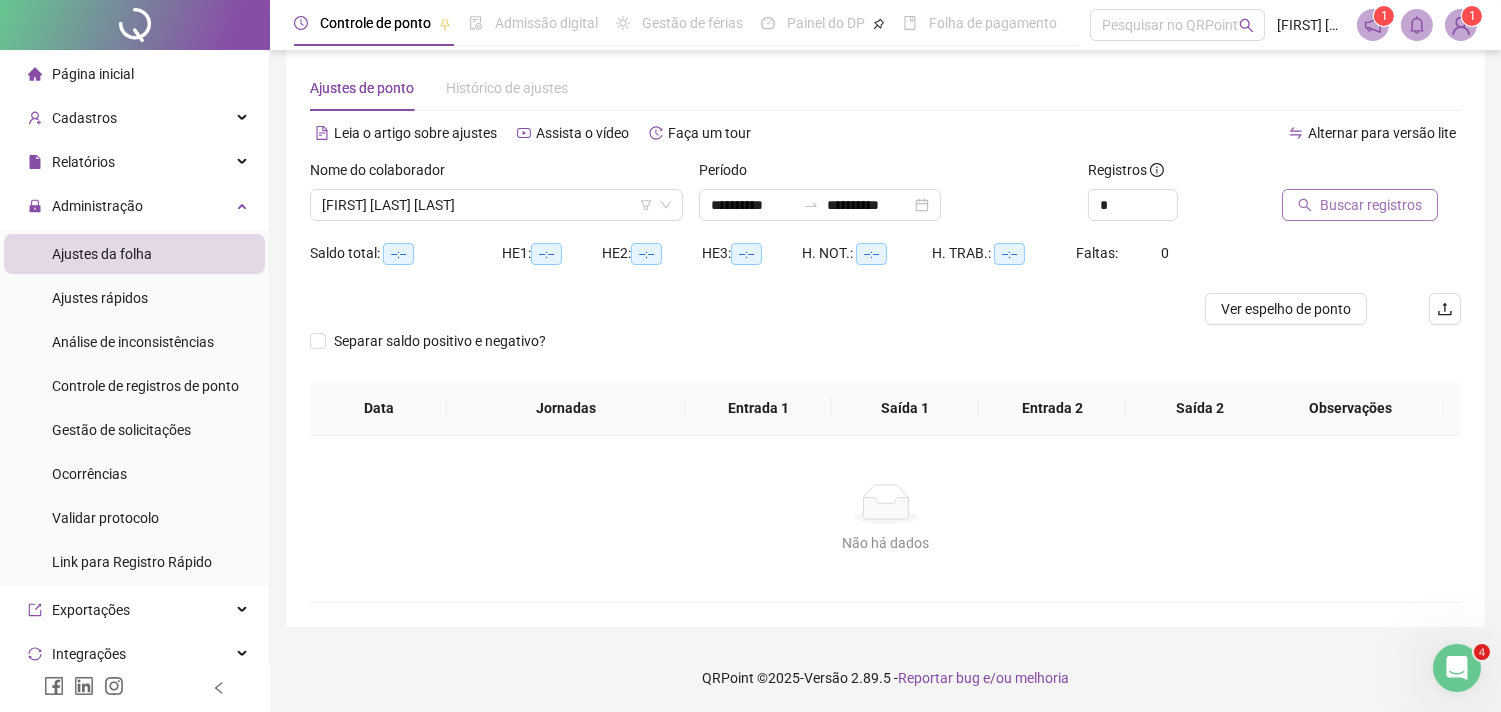 click on "Buscar registros" at bounding box center (1371, 205) 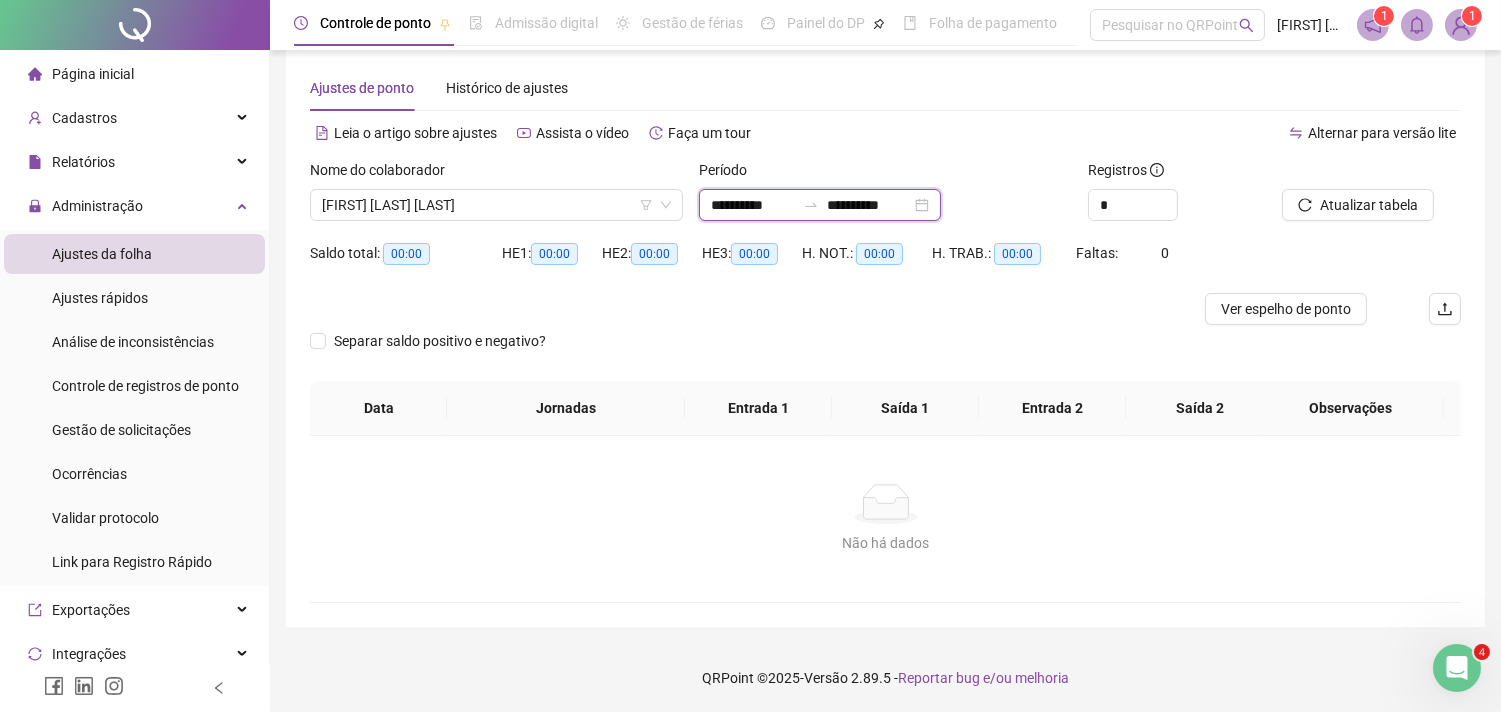 click on "**********" at bounding box center (753, 205) 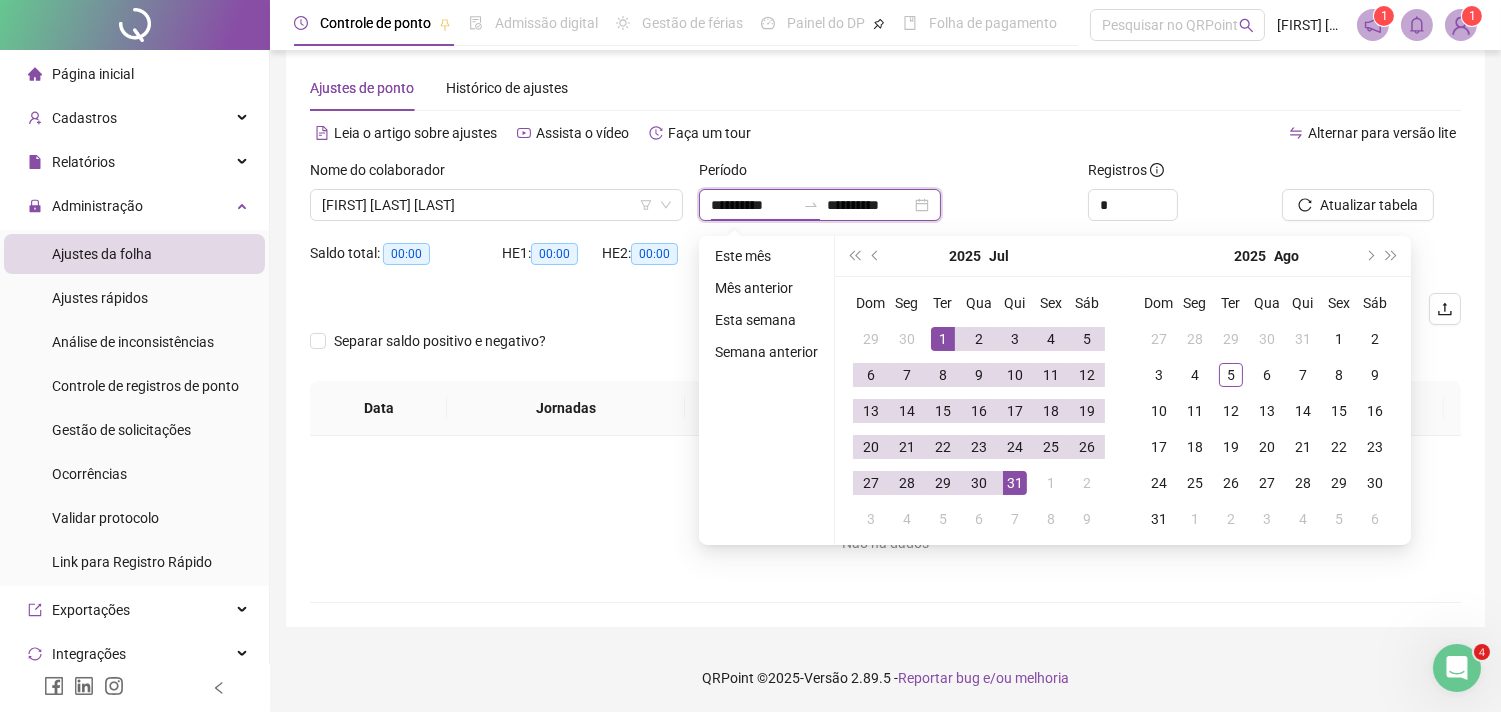 type on "**********" 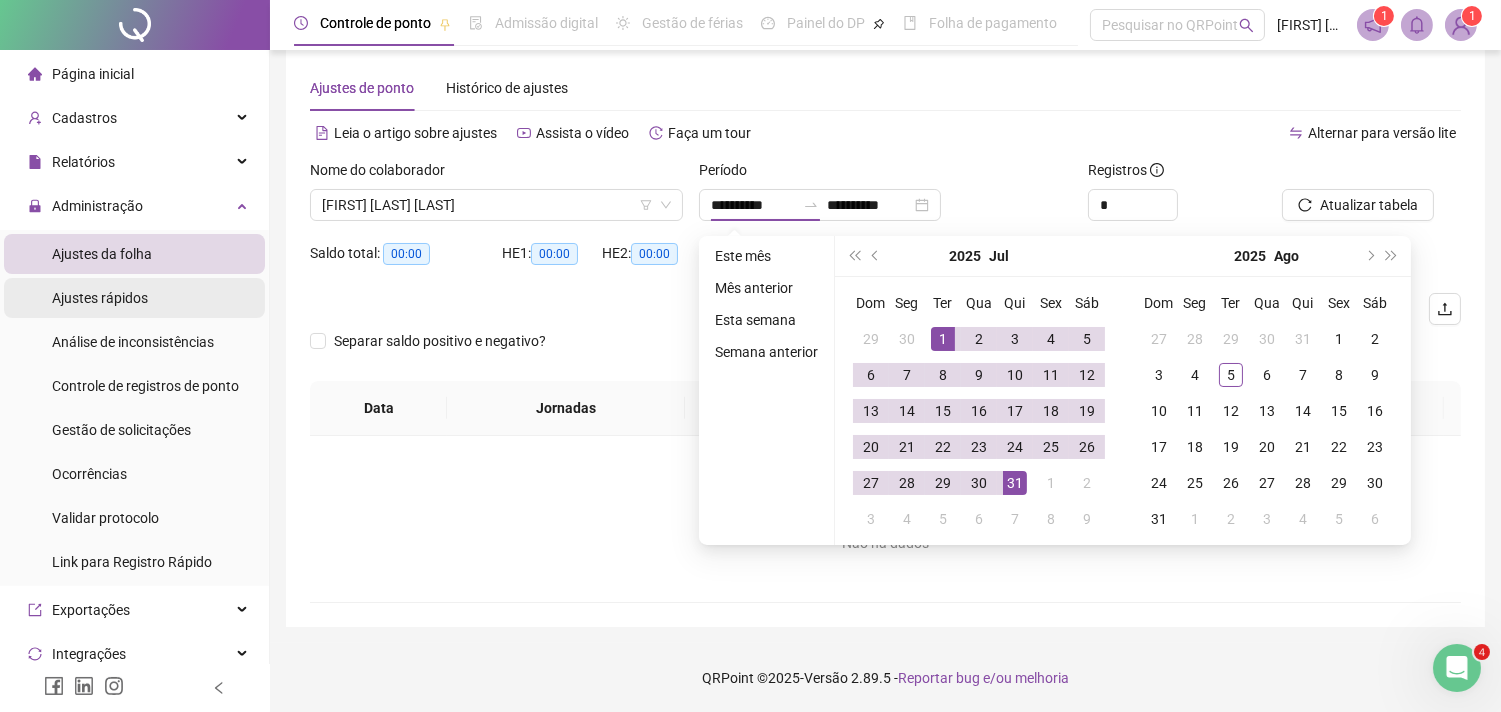 click on "Ajustes rápidos" at bounding box center [100, 298] 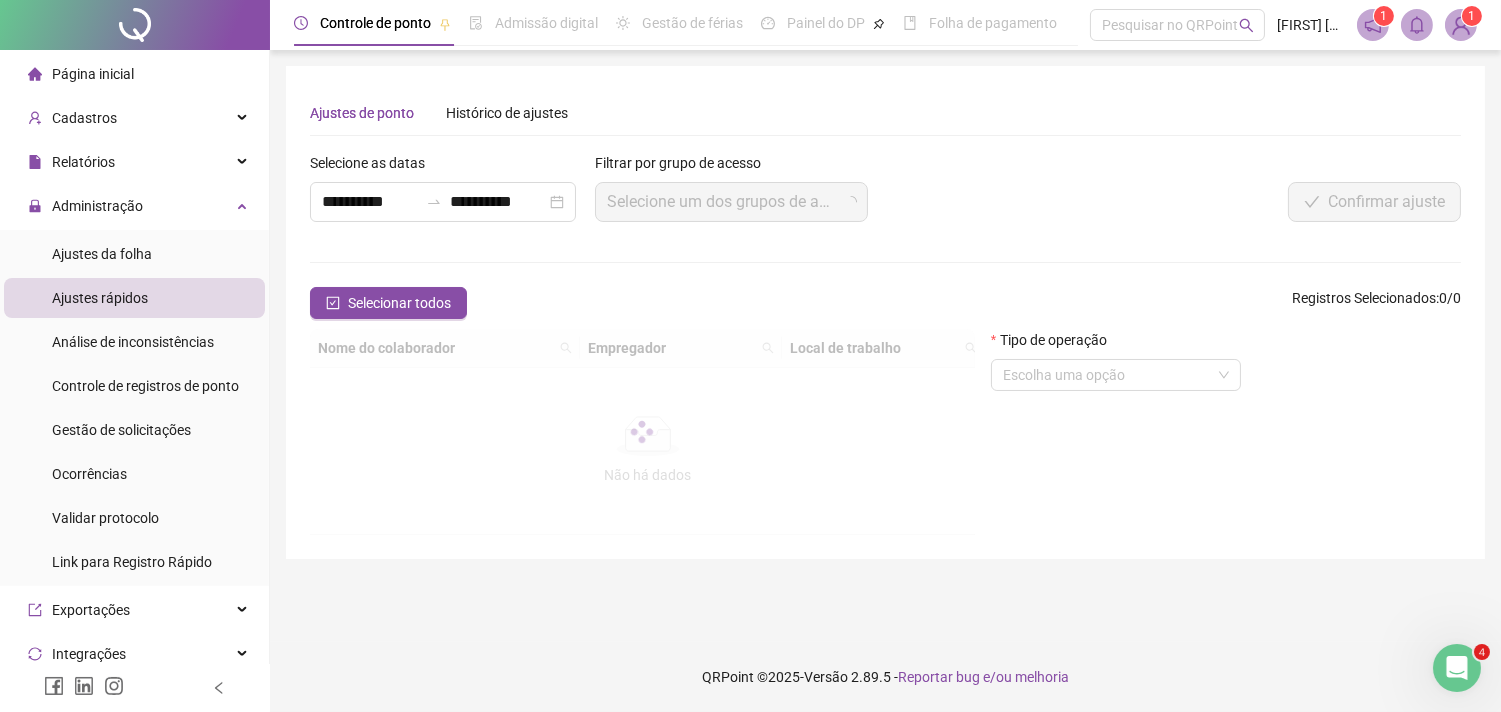scroll, scrollTop: 0, scrollLeft: 0, axis: both 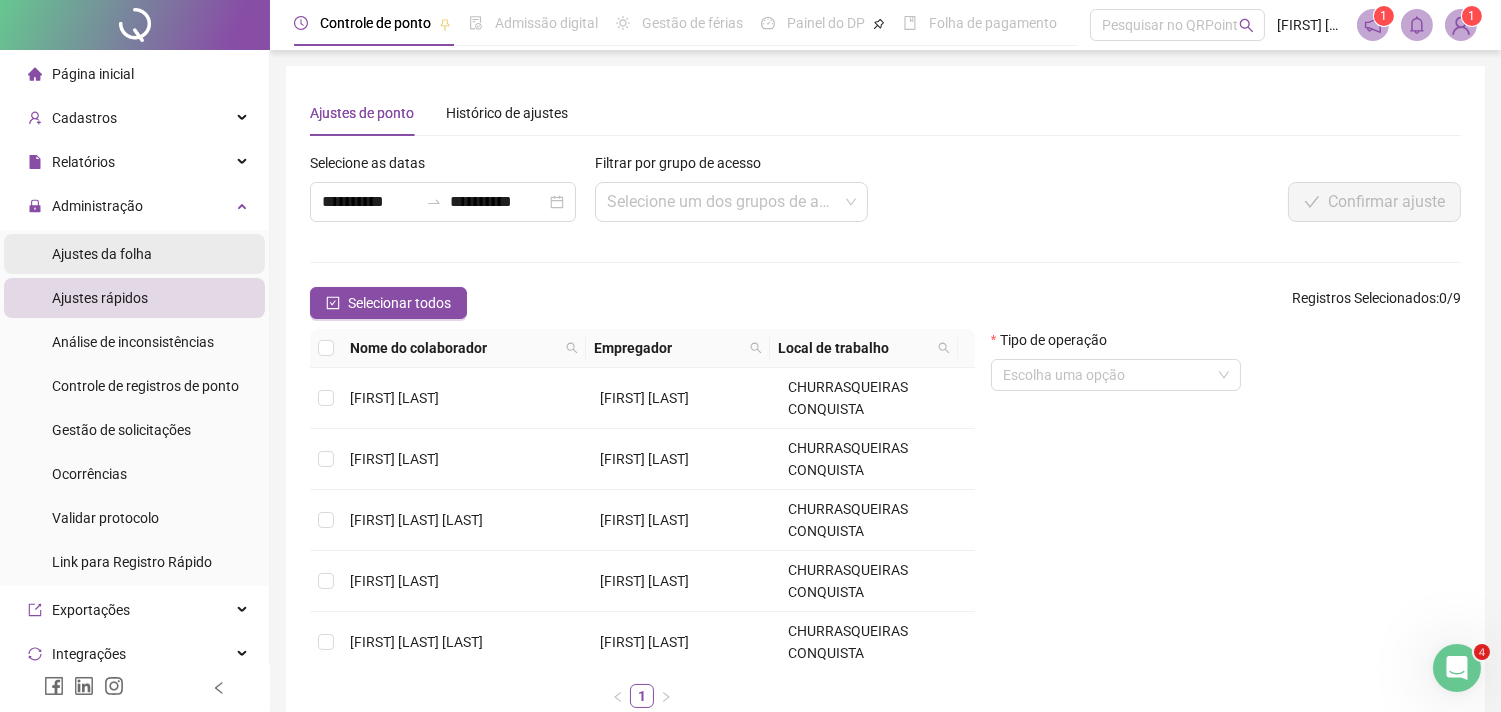 click on "Ajustes da folha" at bounding box center [102, 254] 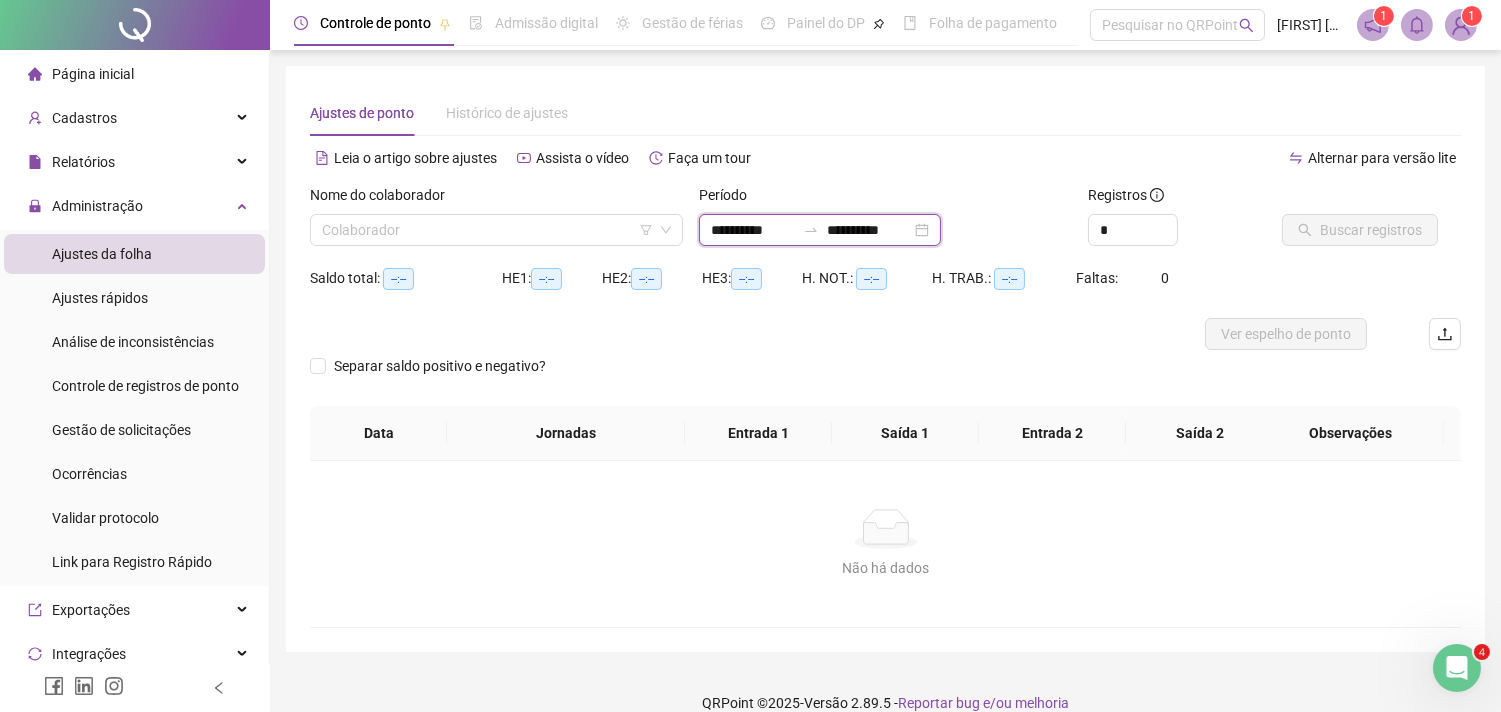 click on "**********" at bounding box center [753, 230] 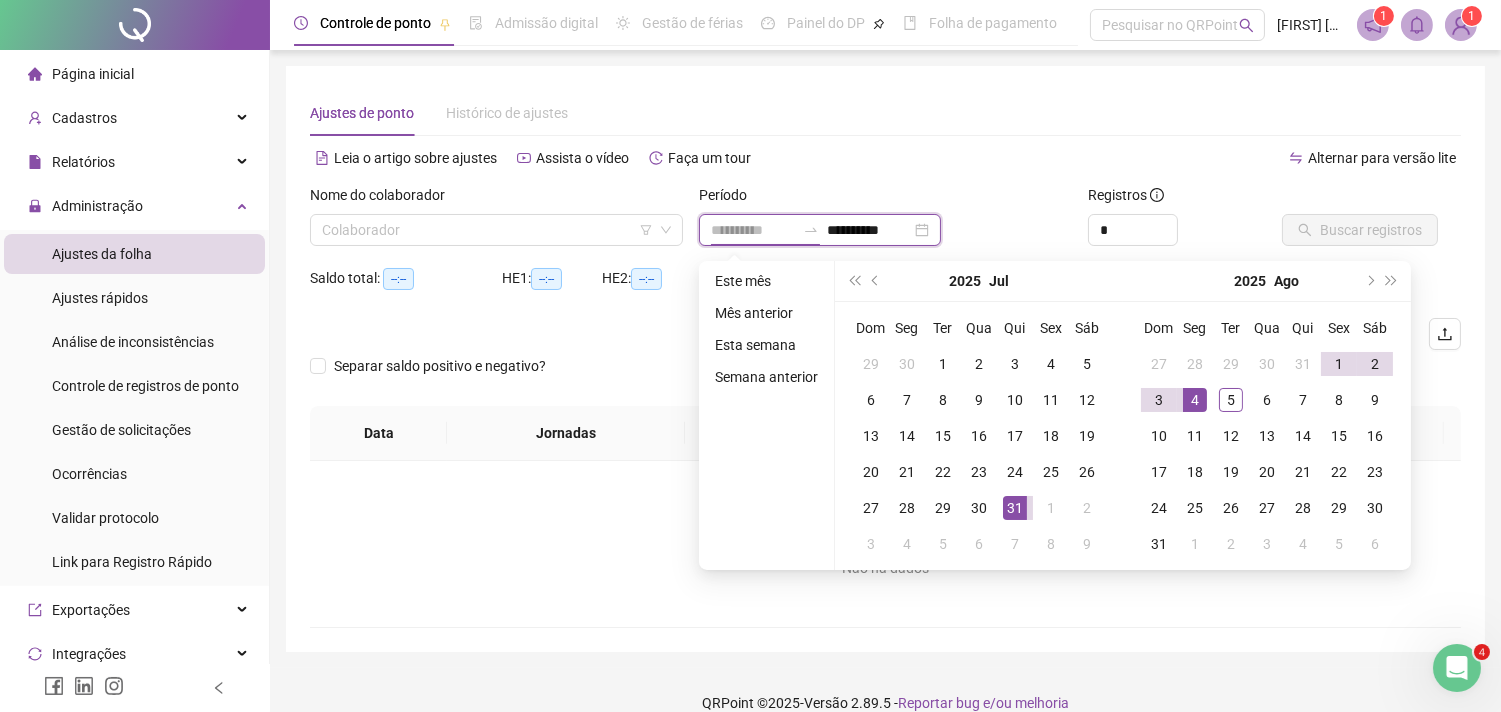 type on "**********" 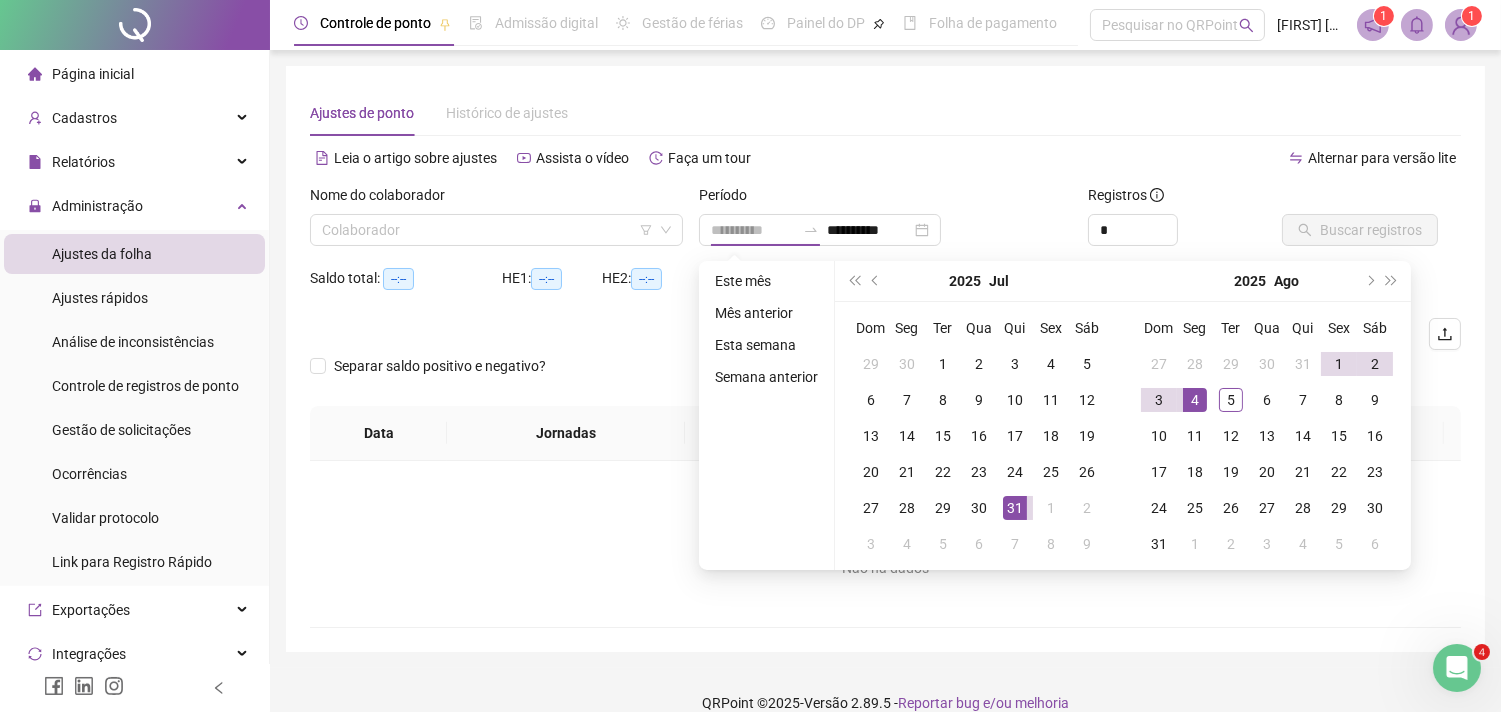 click on "4" at bounding box center (1195, 400) 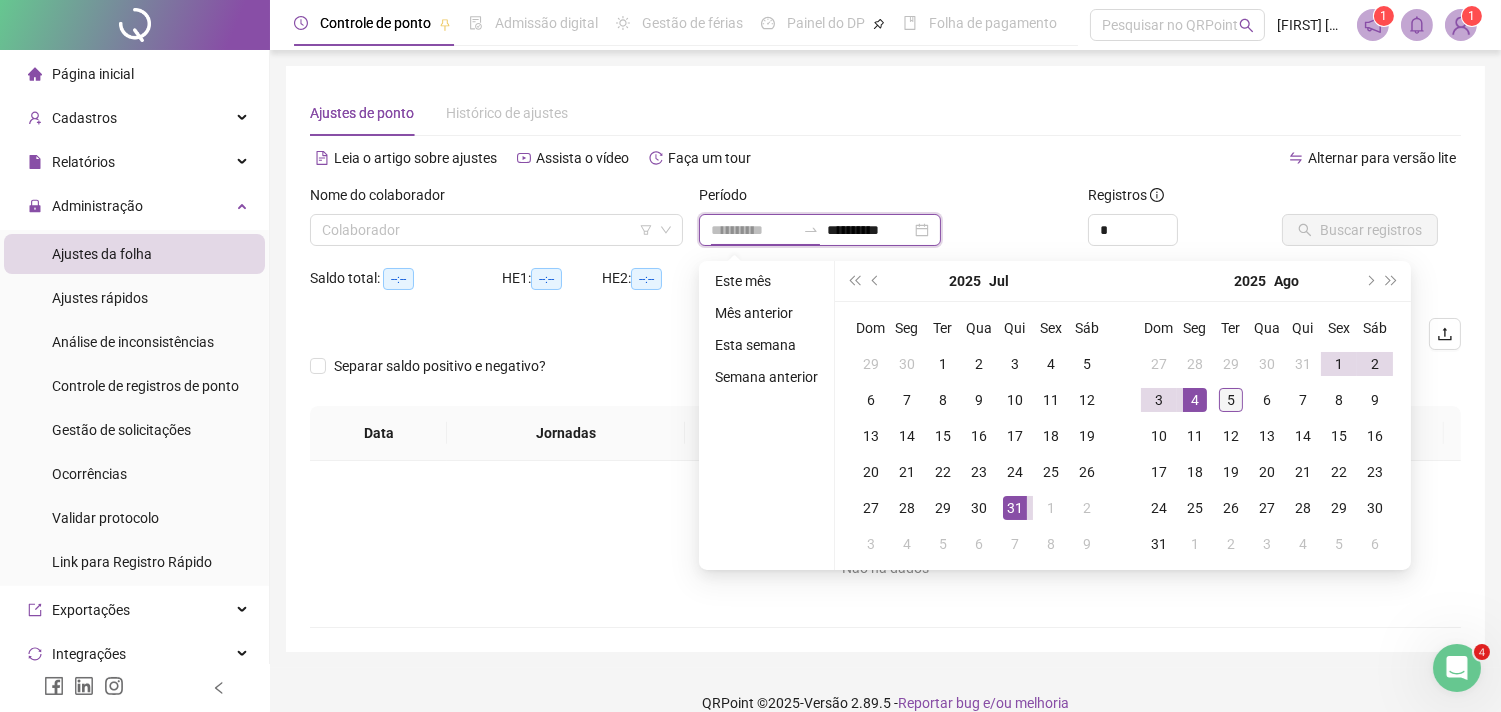 type on "**********" 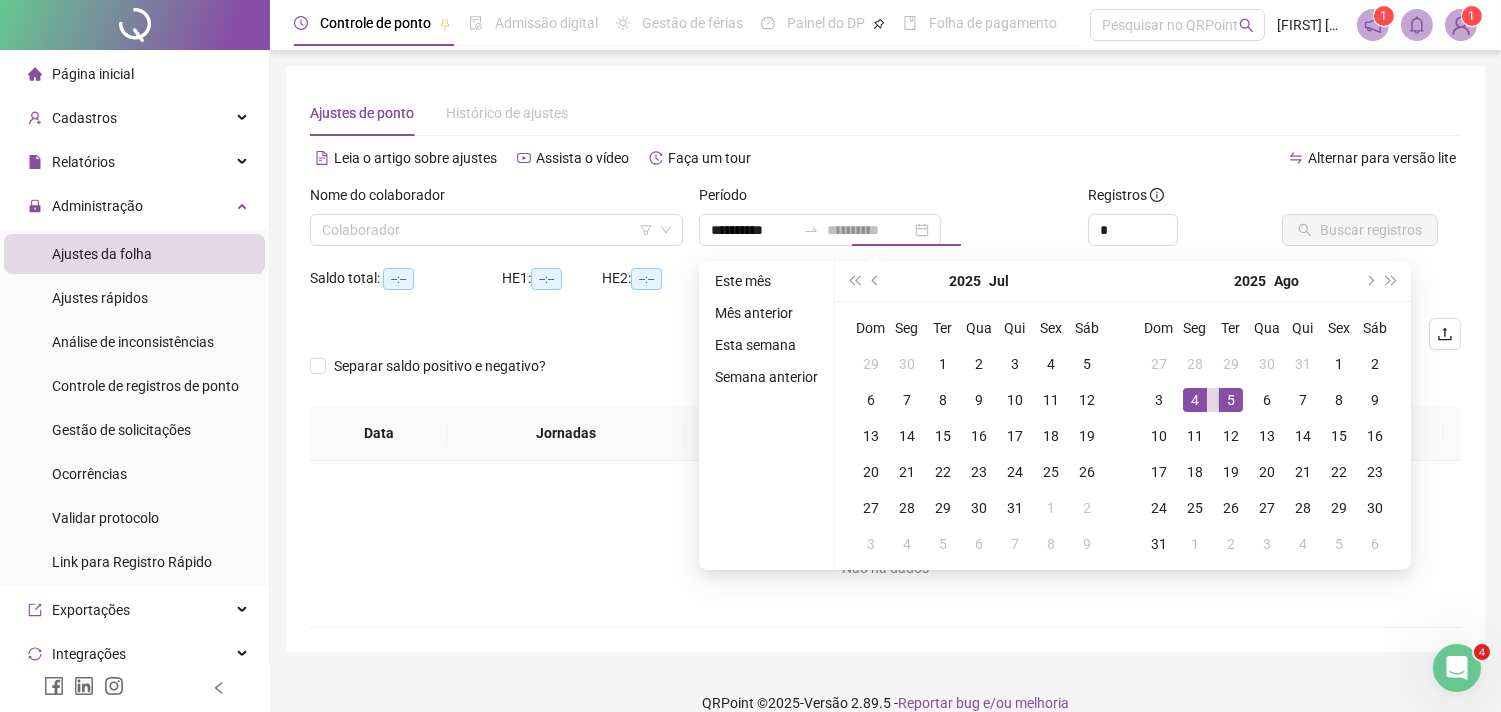 click on "5" at bounding box center (1231, 400) 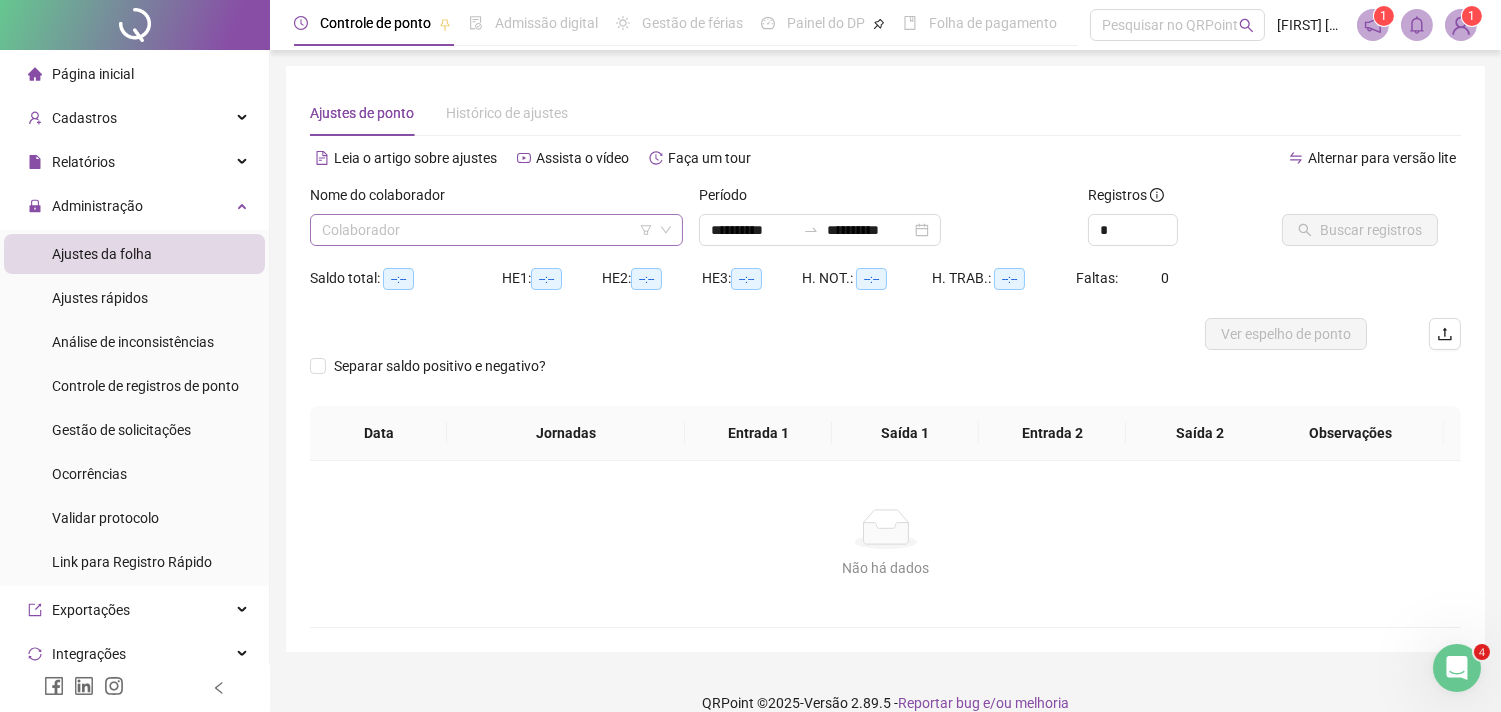click at bounding box center (487, 230) 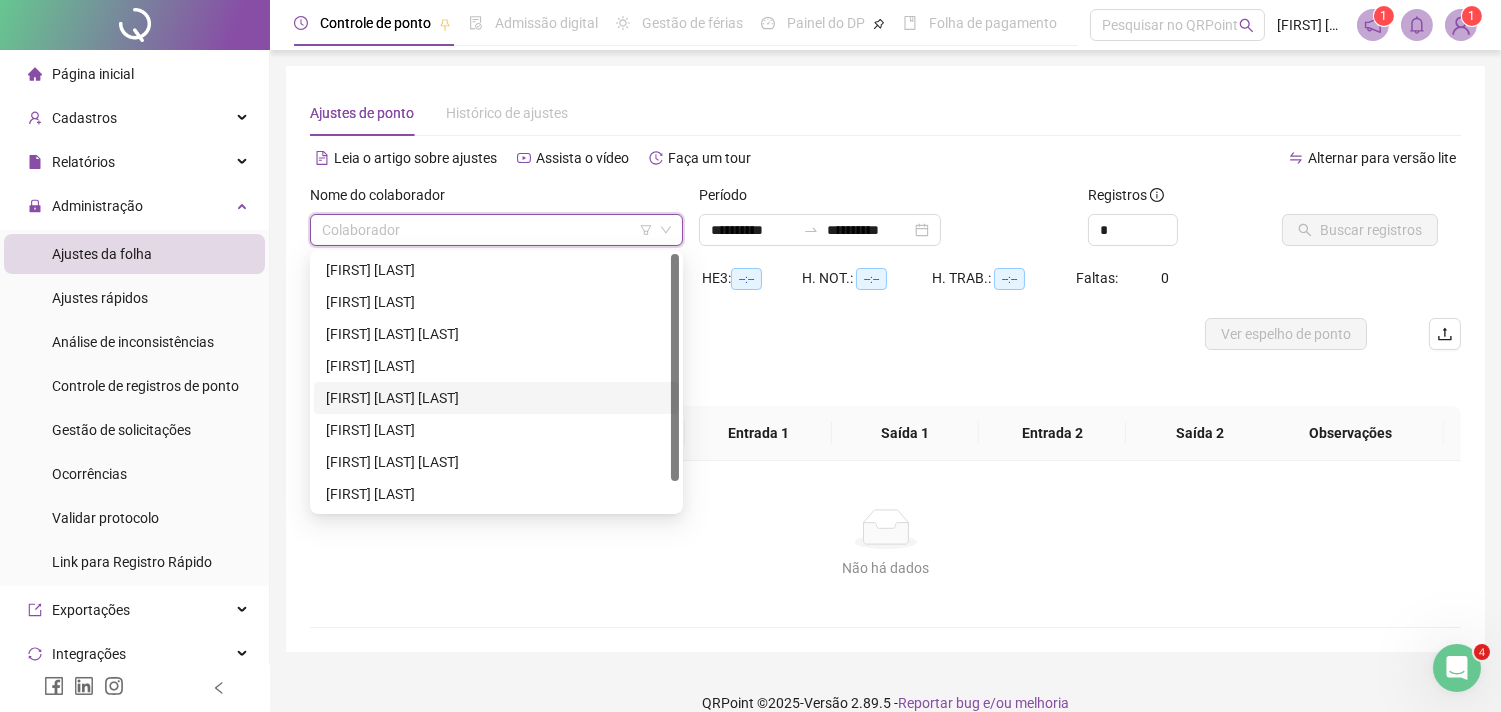 click on "[FIRST] [LAST] [LAST]" at bounding box center [496, 398] 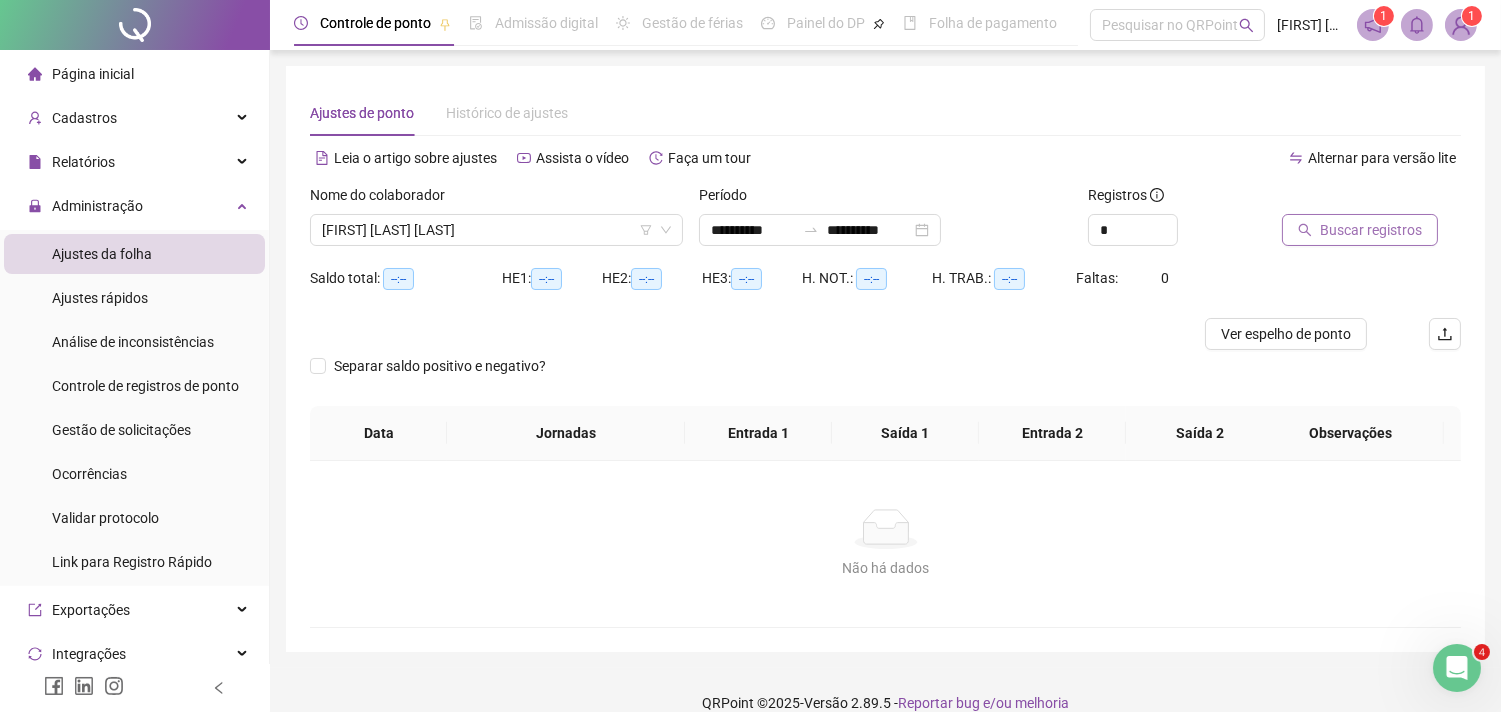 click on "Buscar registros" at bounding box center (1371, 230) 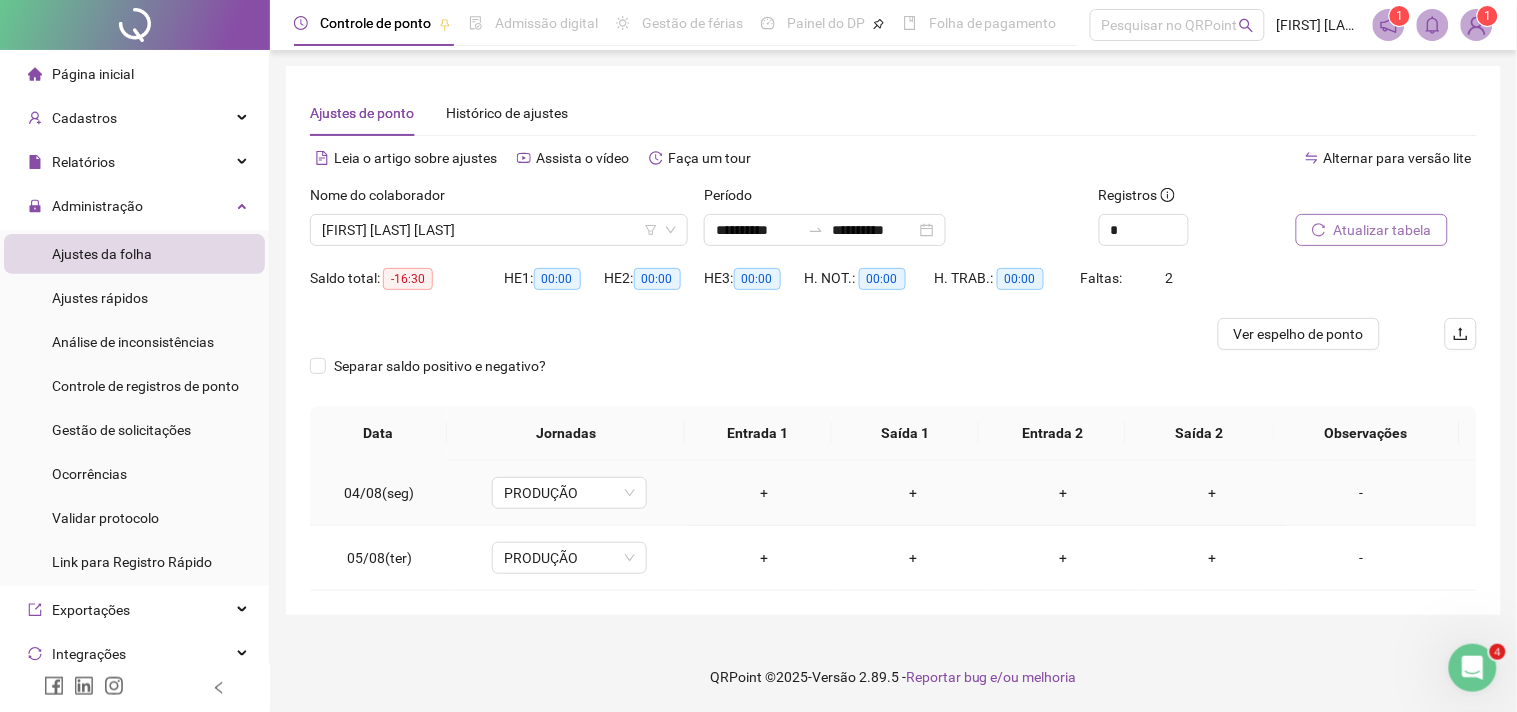 click on "+" at bounding box center (764, 493) 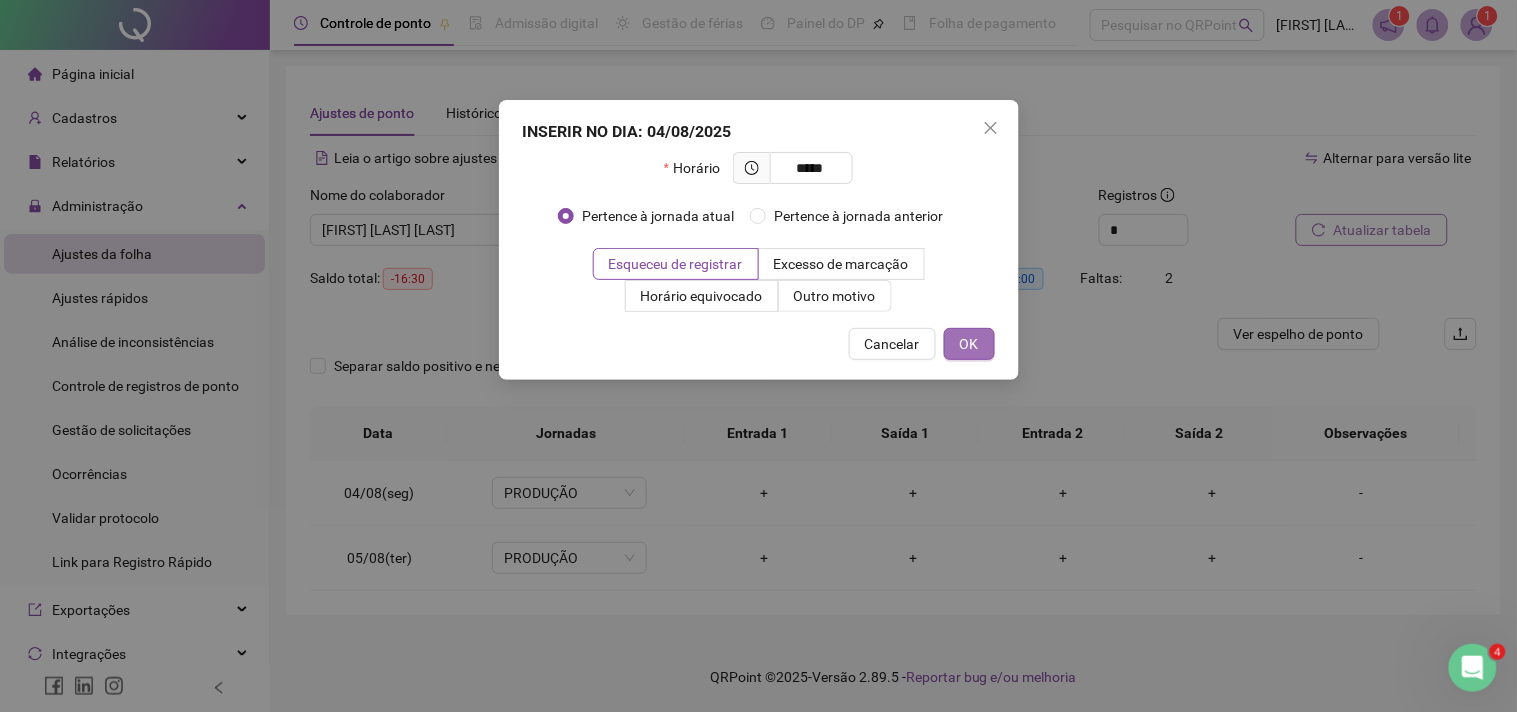 type on "*****" 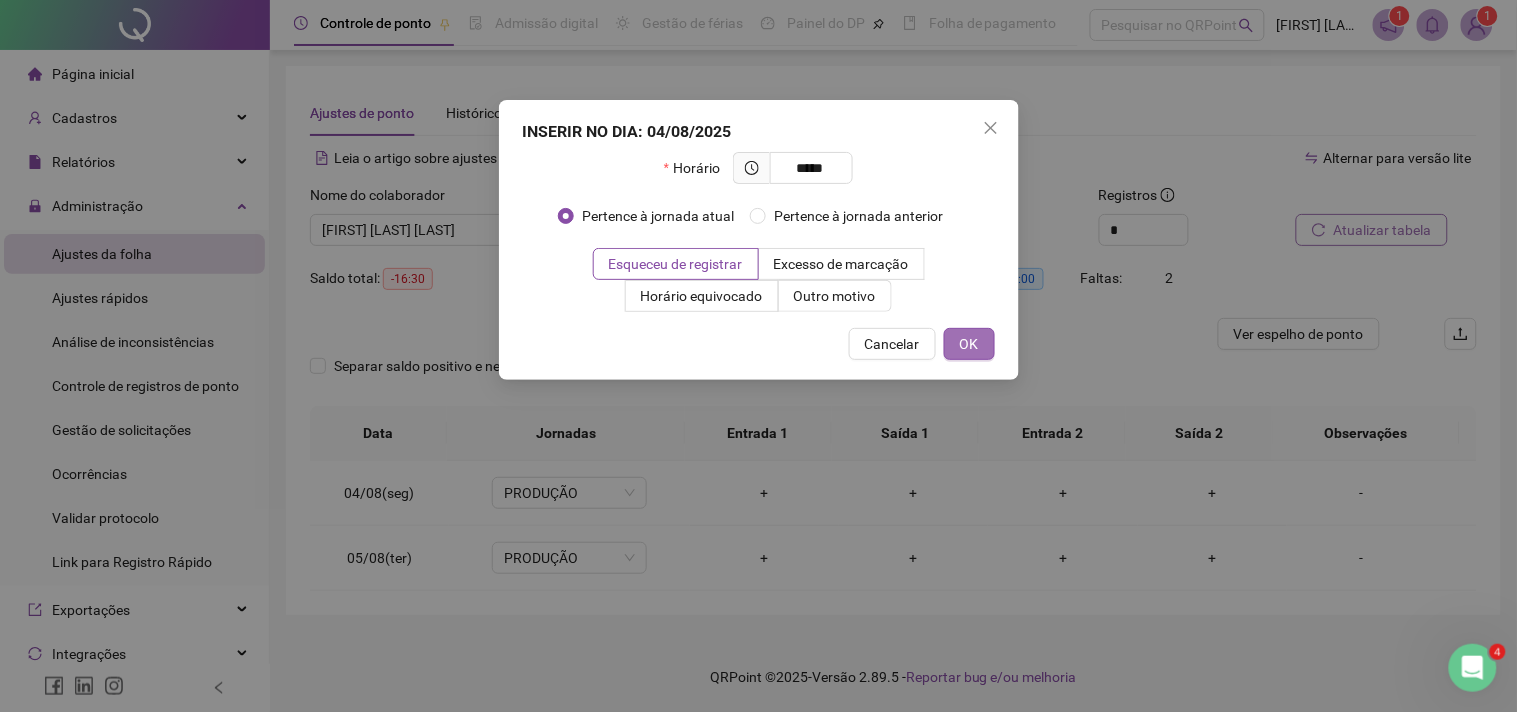 click on "OK" at bounding box center (969, 344) 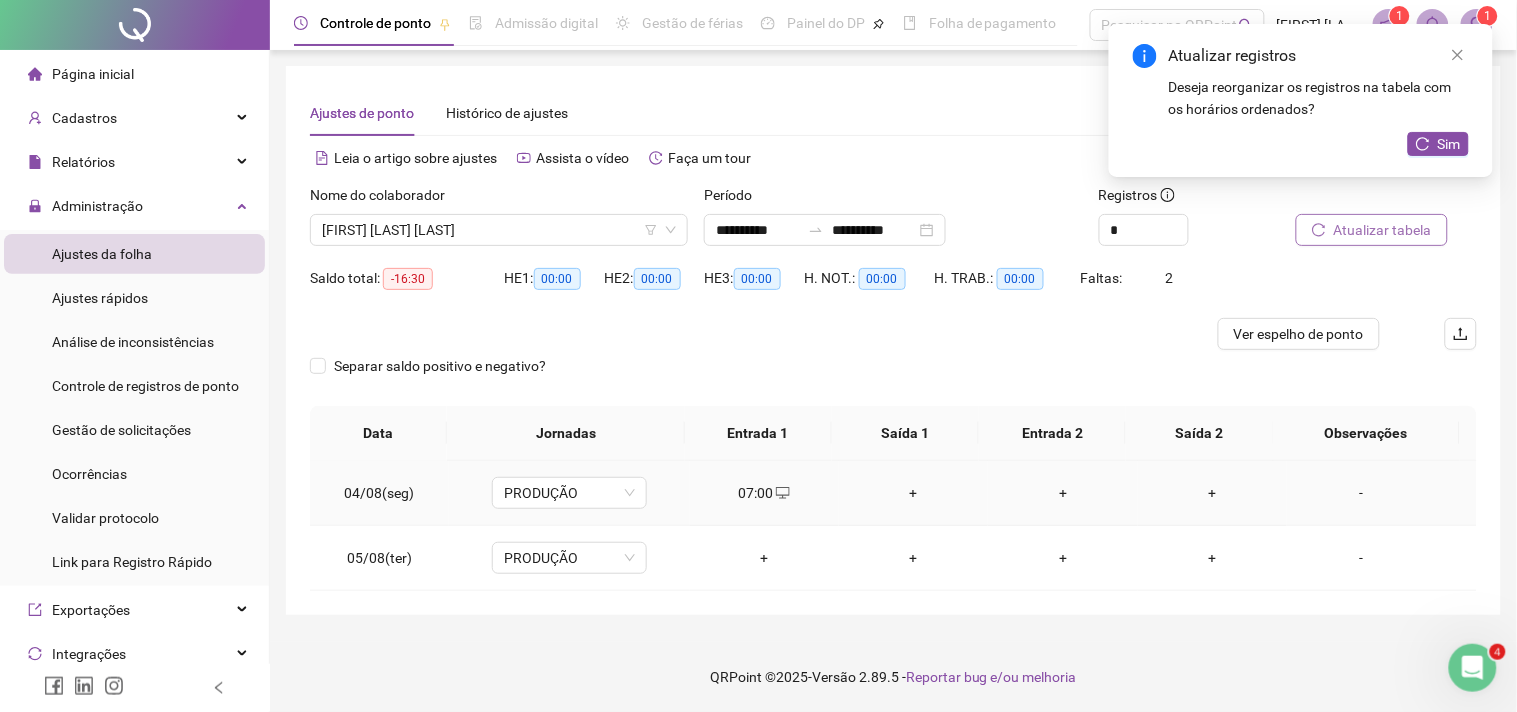 click on "+" at bounding box center (913, 493) 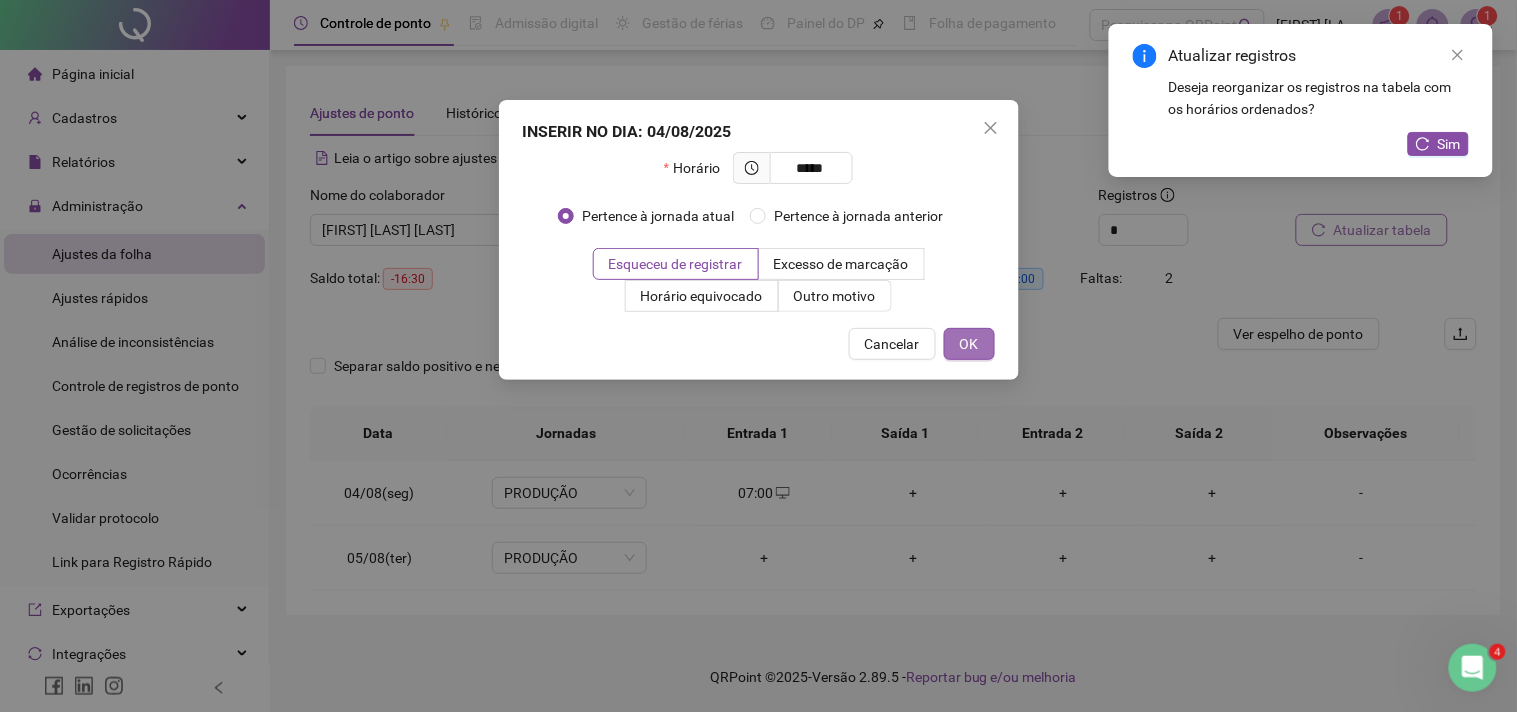type on "*****" 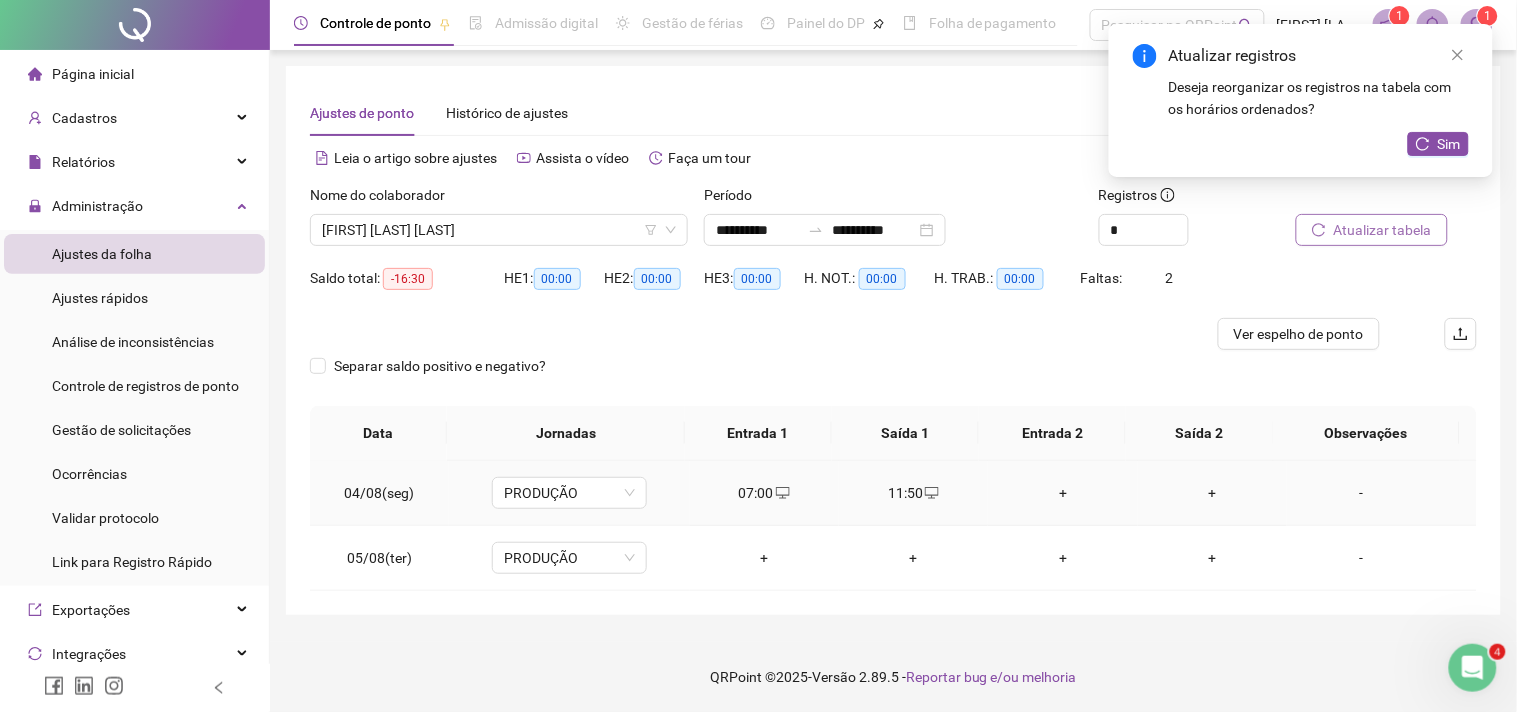 click on "+" at bounding box center (1062, 493) 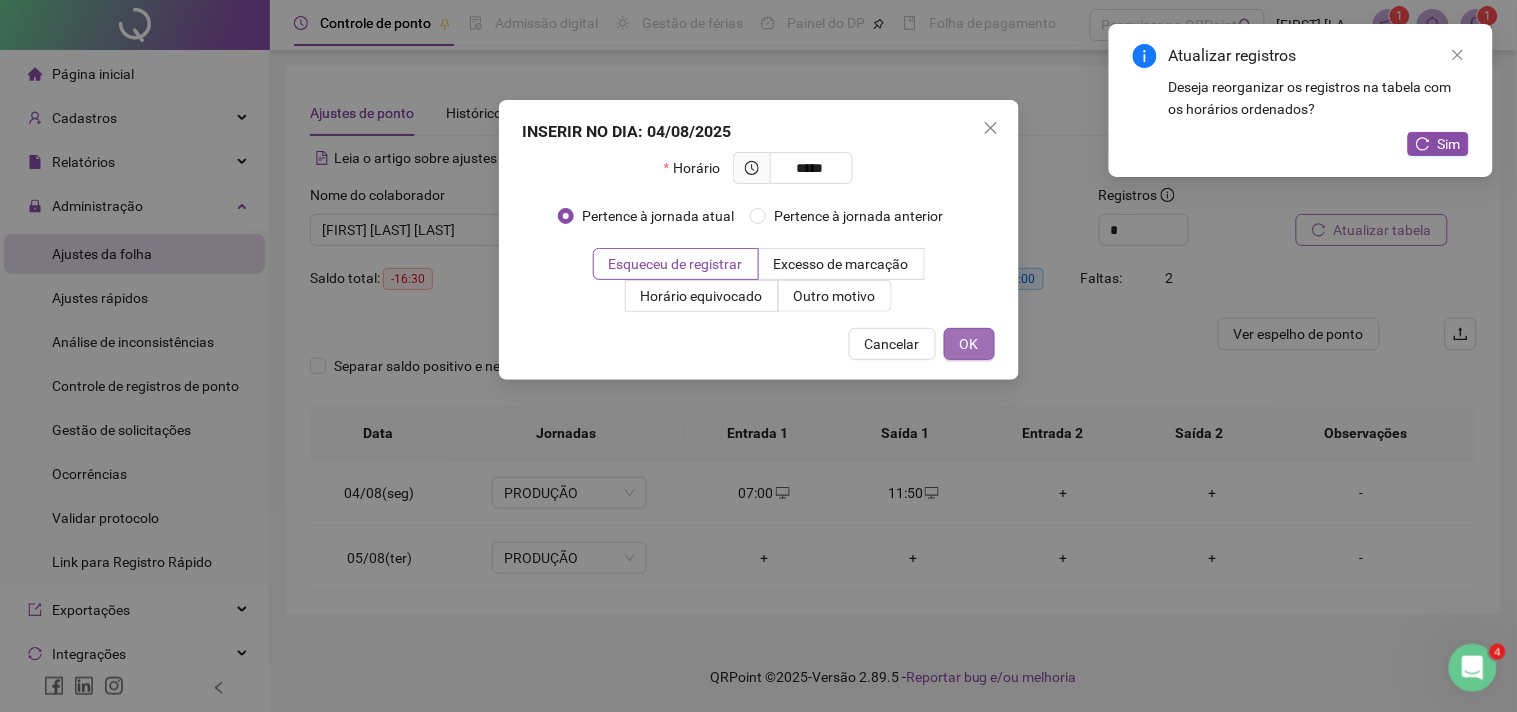 type on "*****" 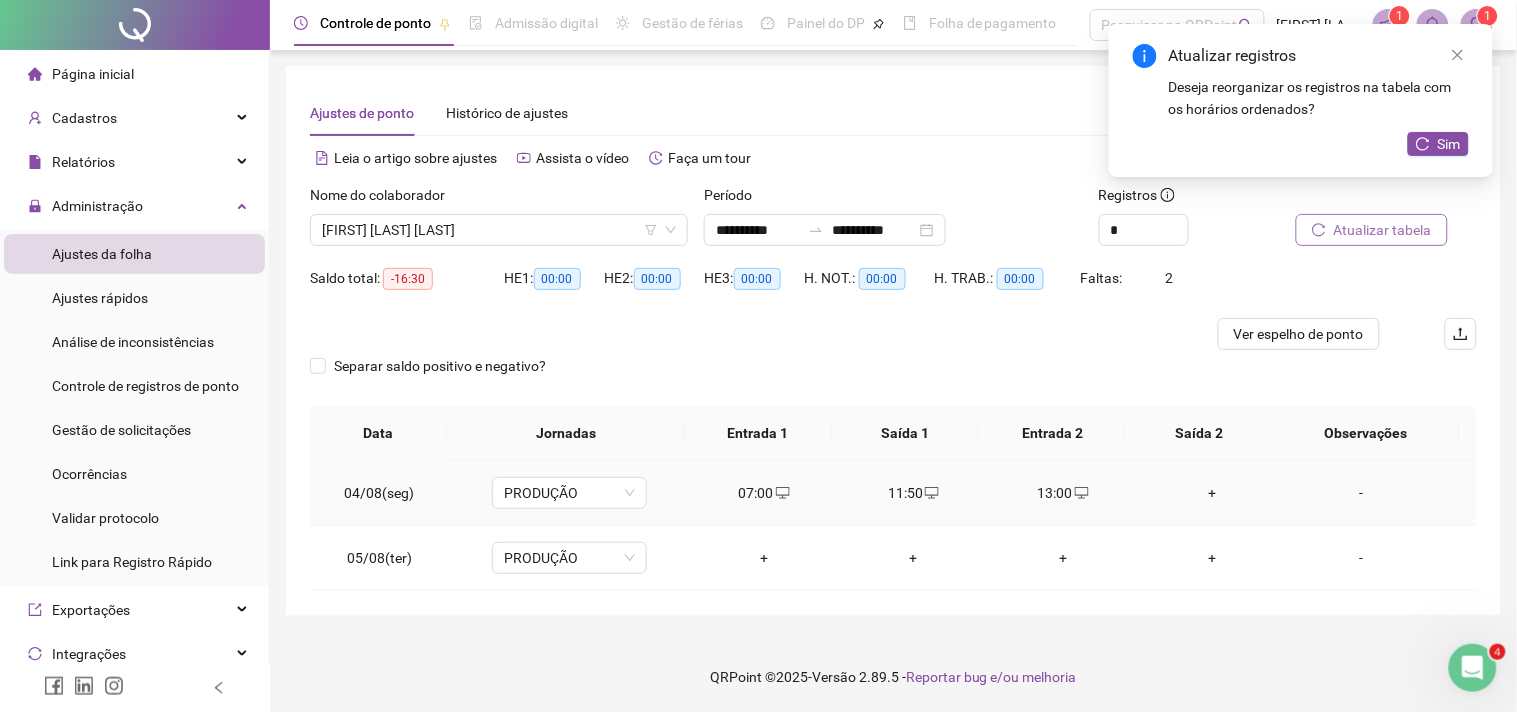 click on "+" at bounding box center [1212, 493] 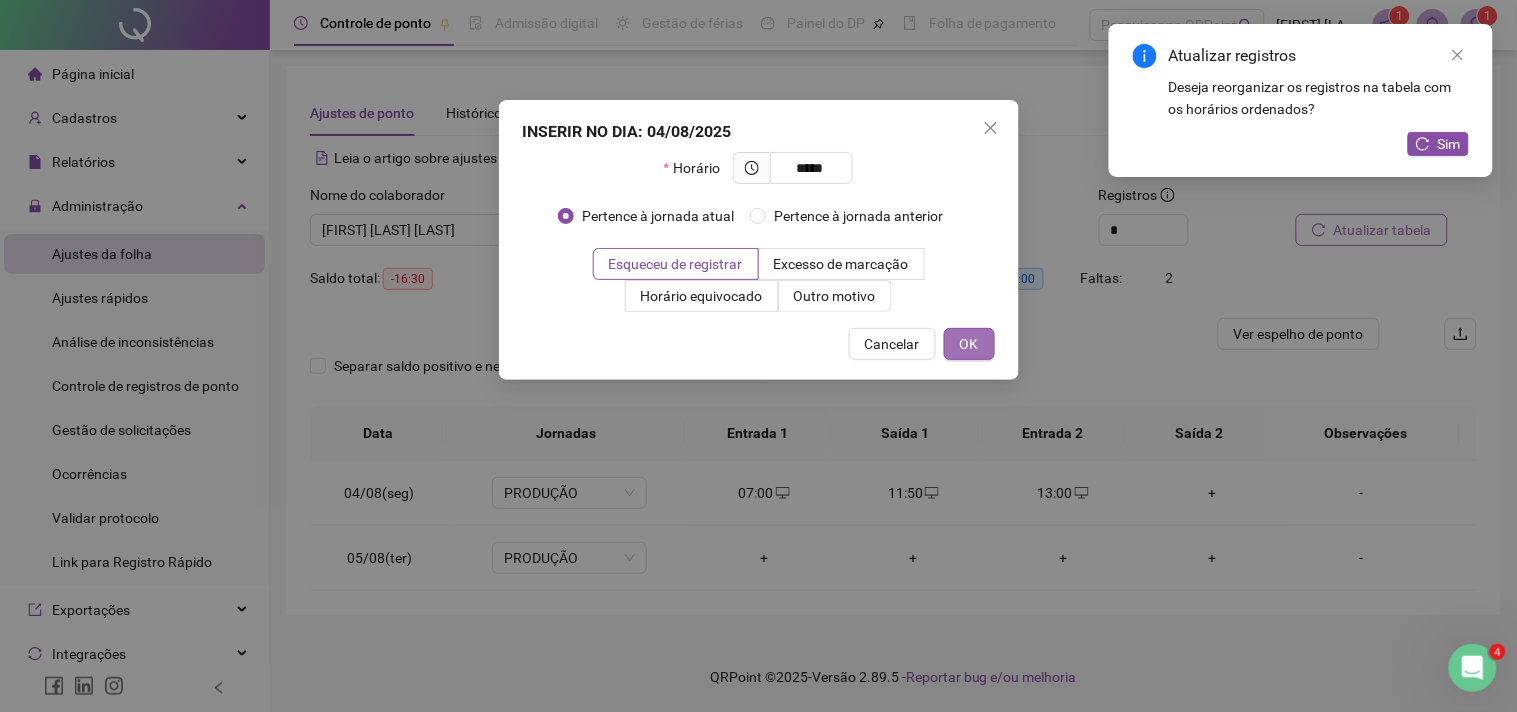 type on "*****" 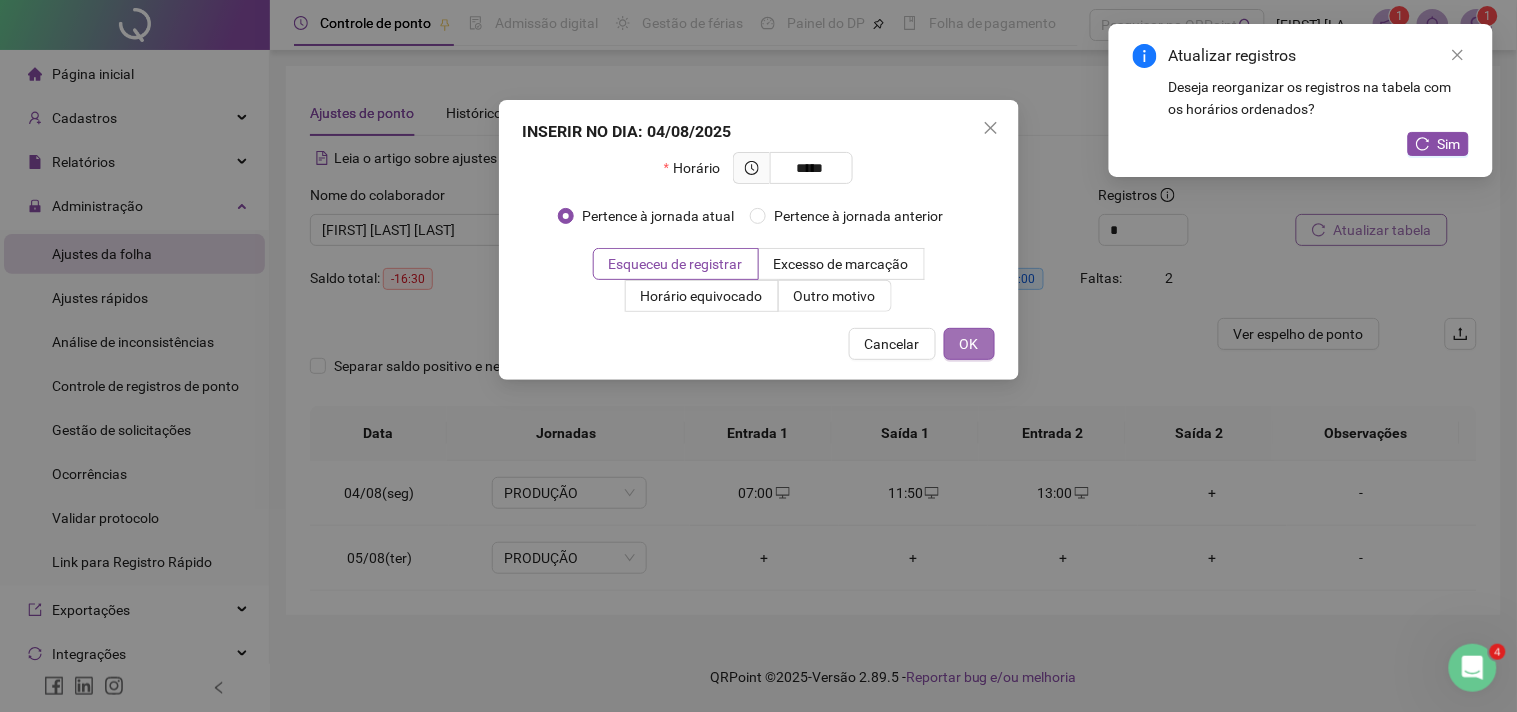 click on "OK" at bounding box center (969, 344) 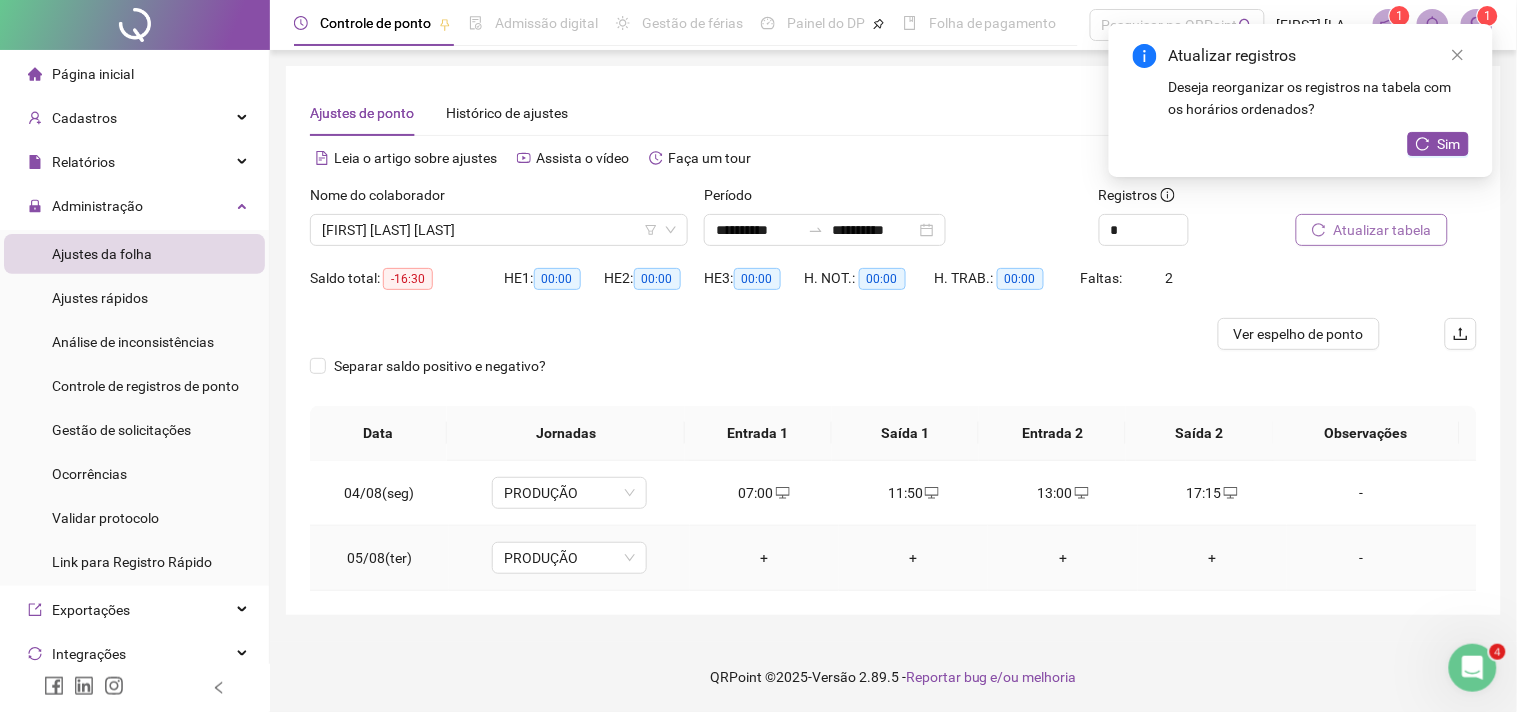 click on "+" at bounding box center (764, 558) 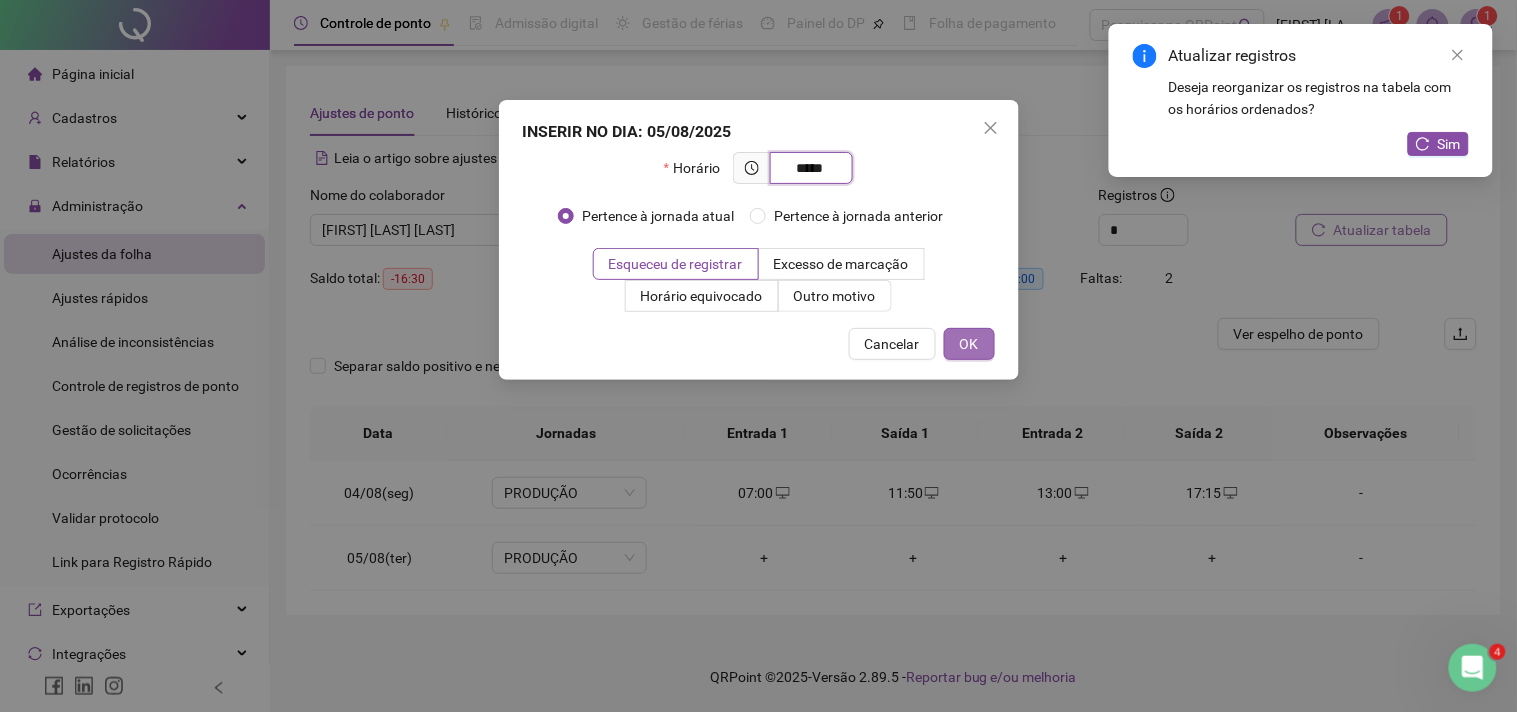 type on "*****" 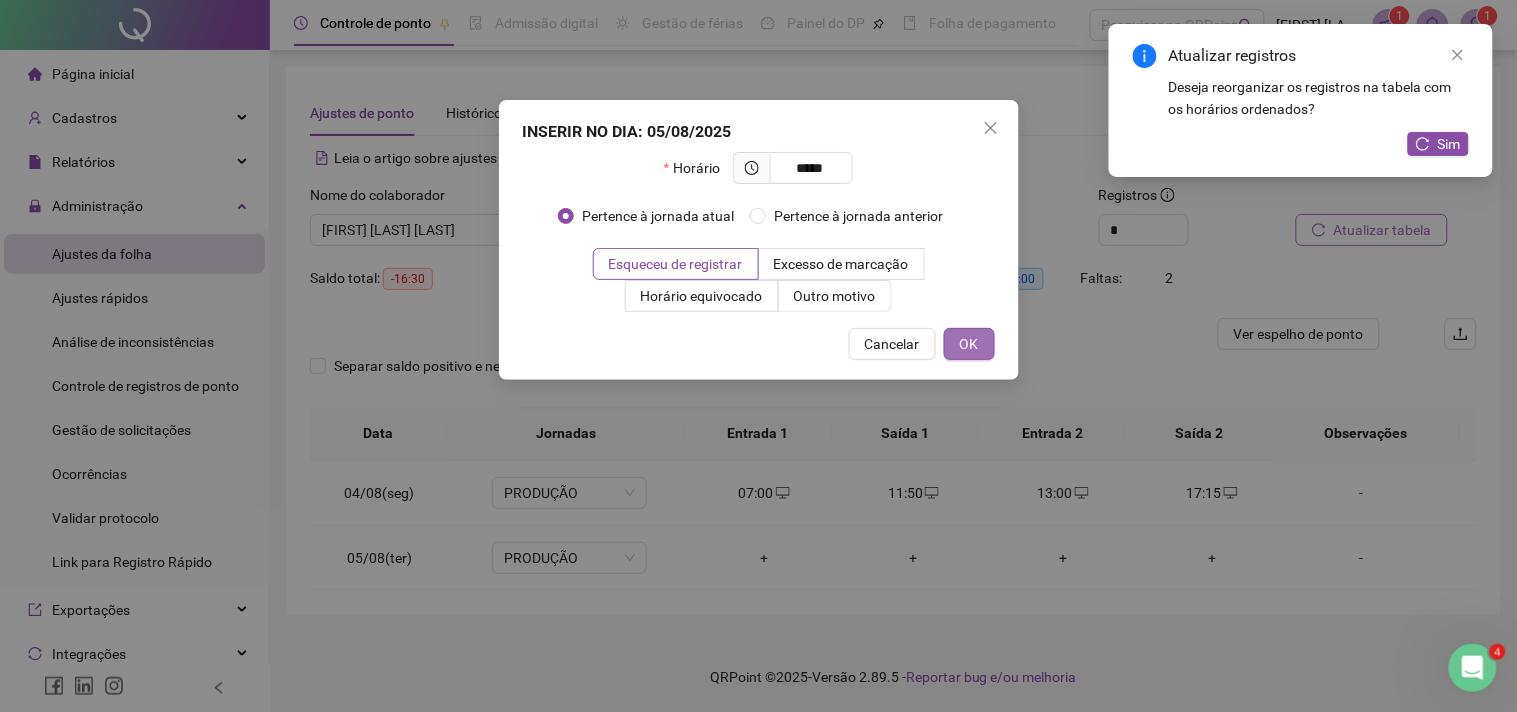click on "OK" at bounding box center [969, 344] 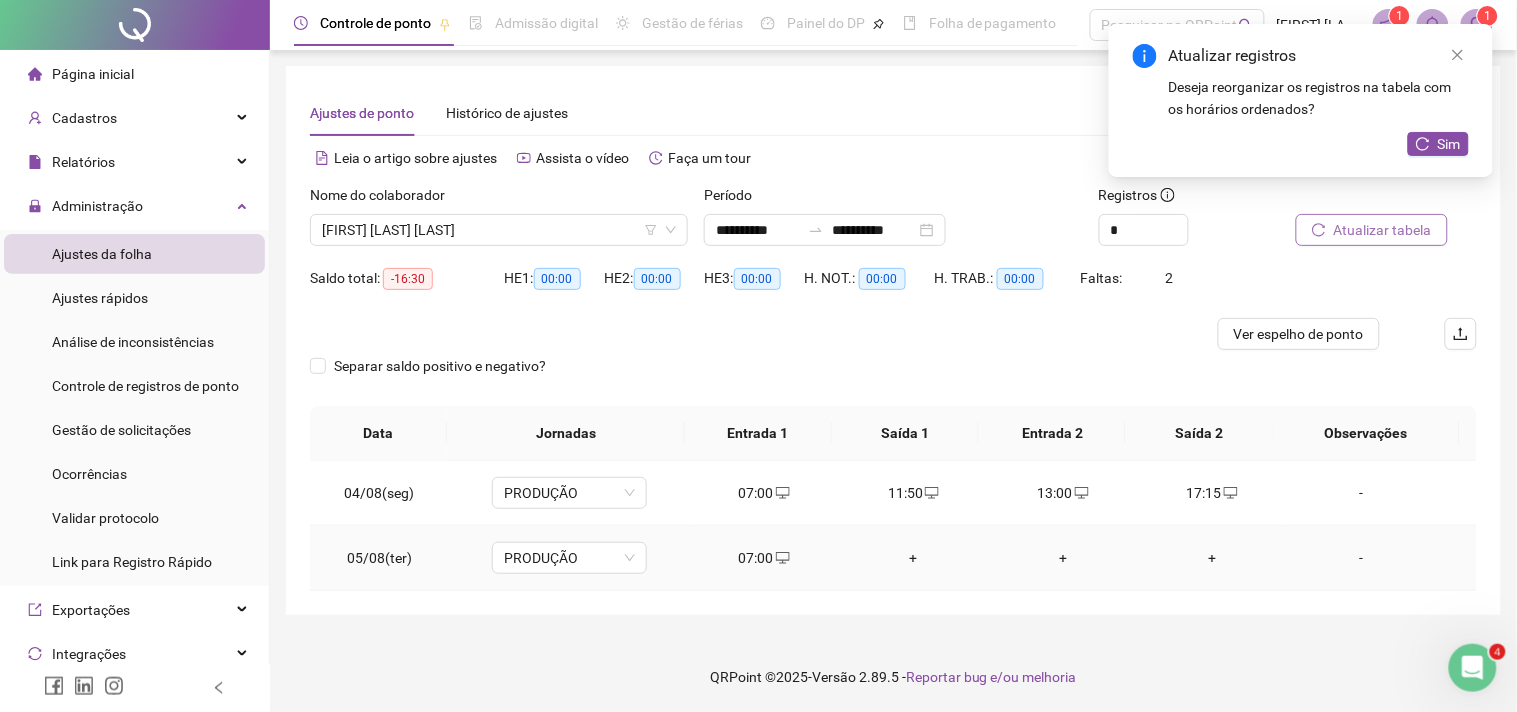 click on "+" at bounding box center (913, 558) 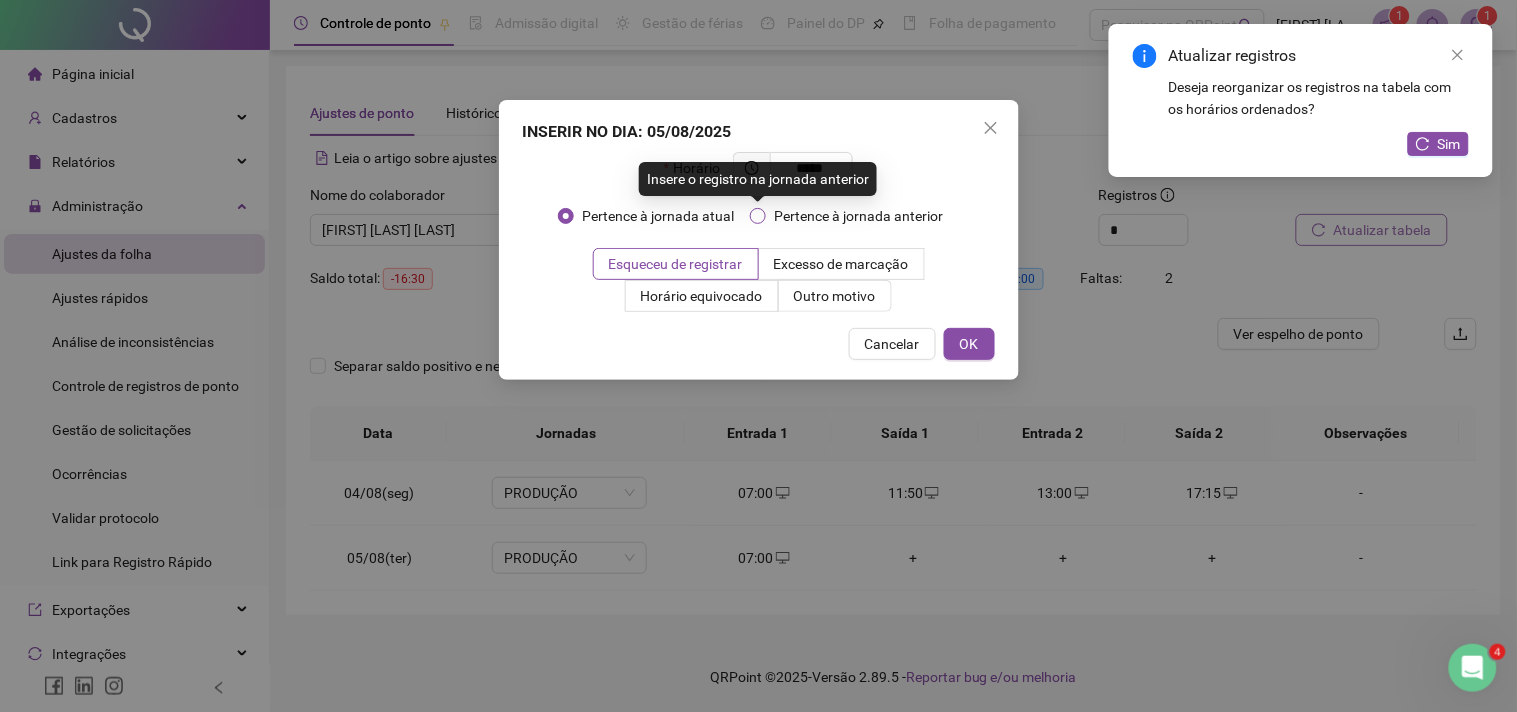 type on "*****" 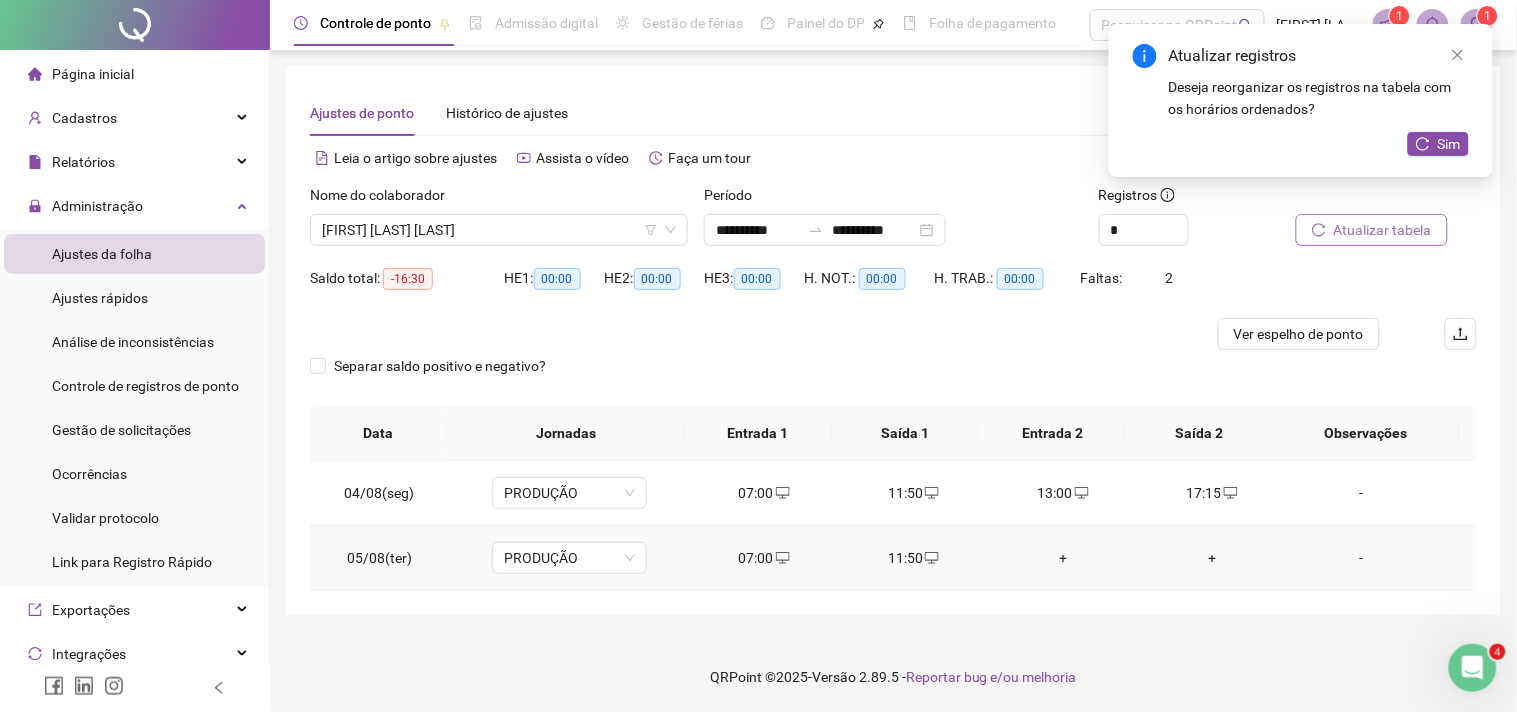 click on "+" at bounding box center (1062, 558) 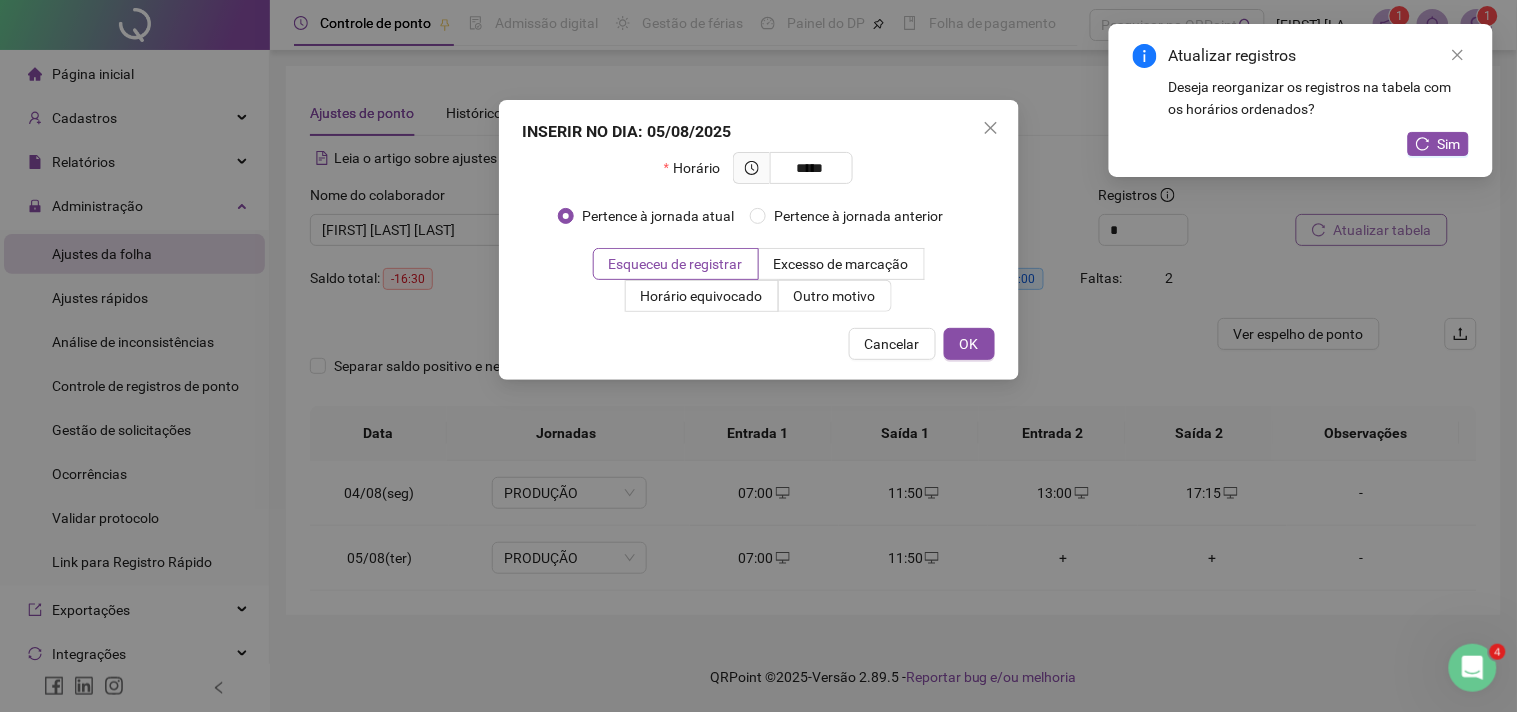 type on "*****" 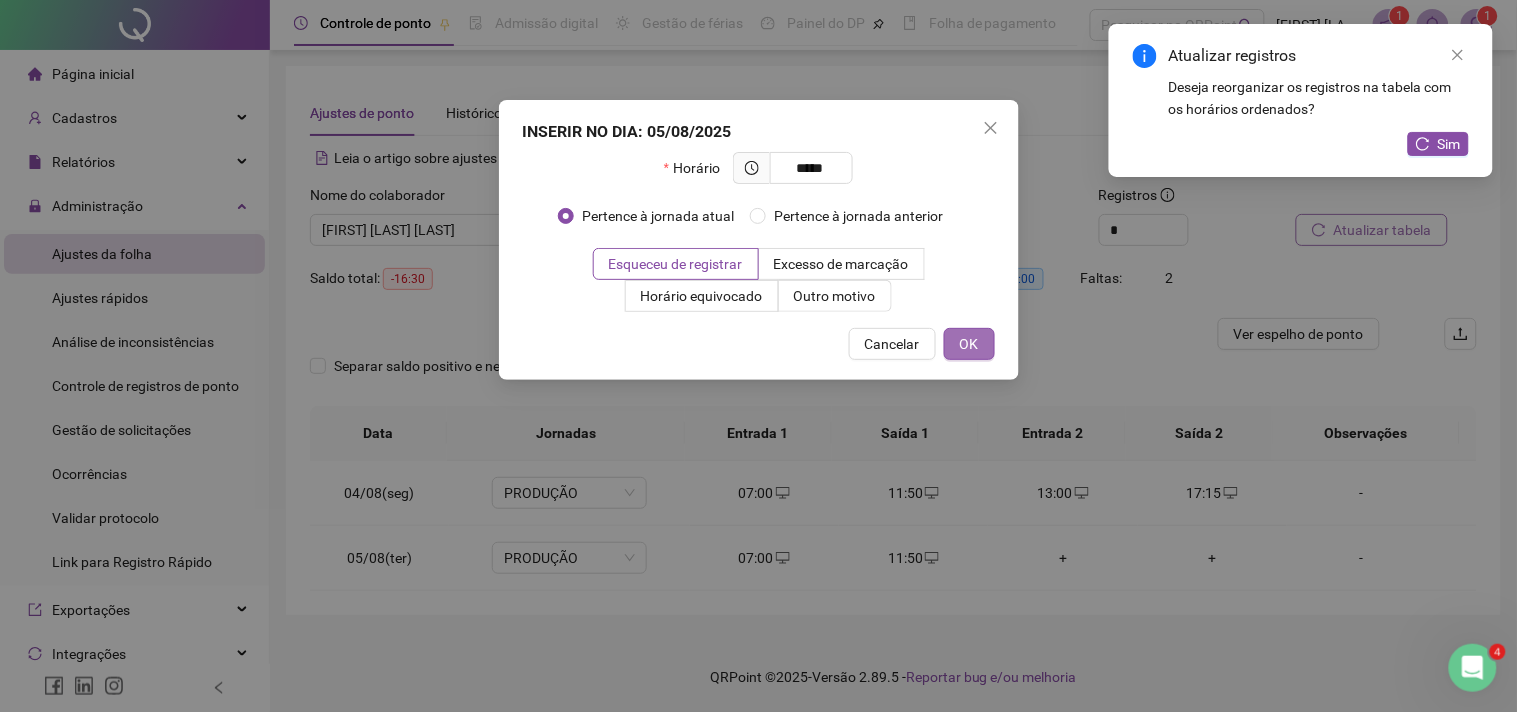 click on "OK" at bounding box center (969, 344) 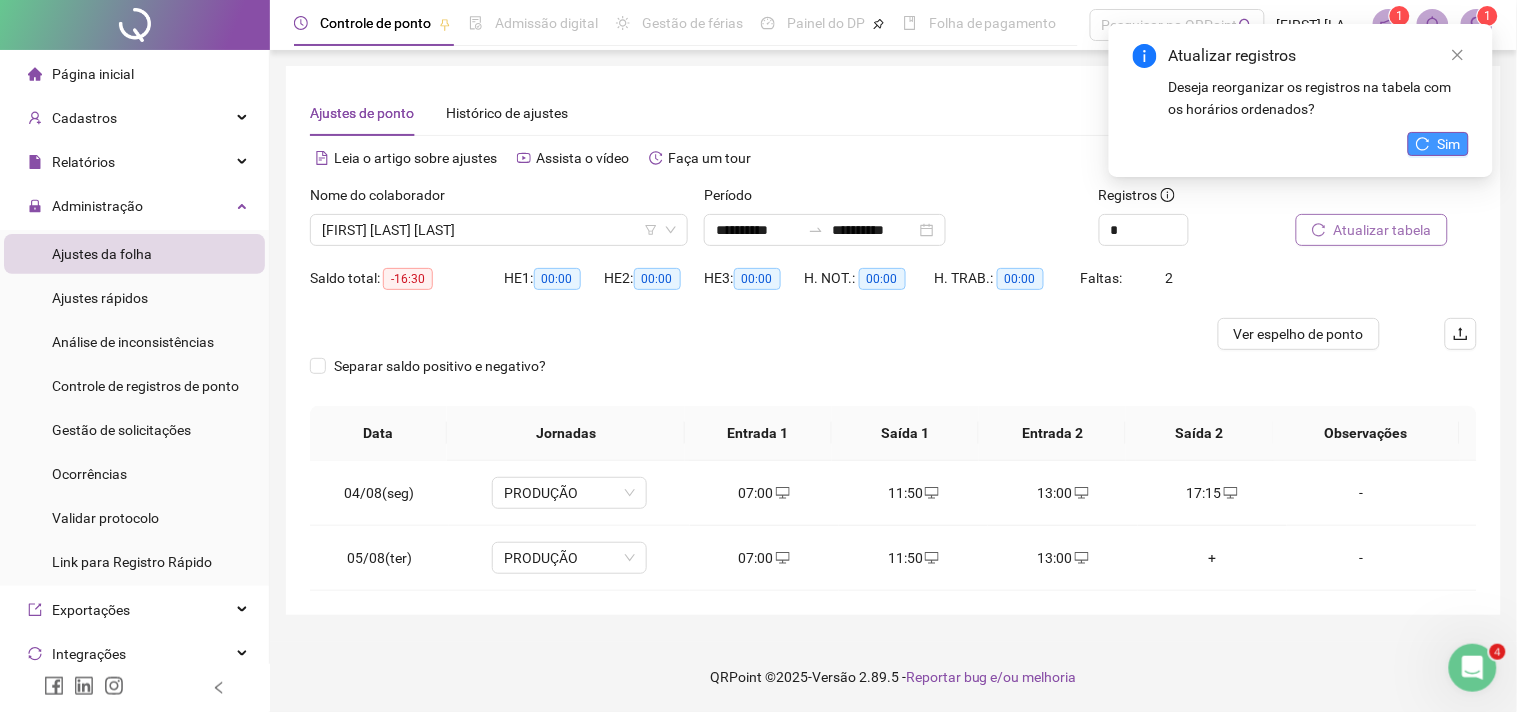 click on "Sim" at bounding box center (1438, 144) 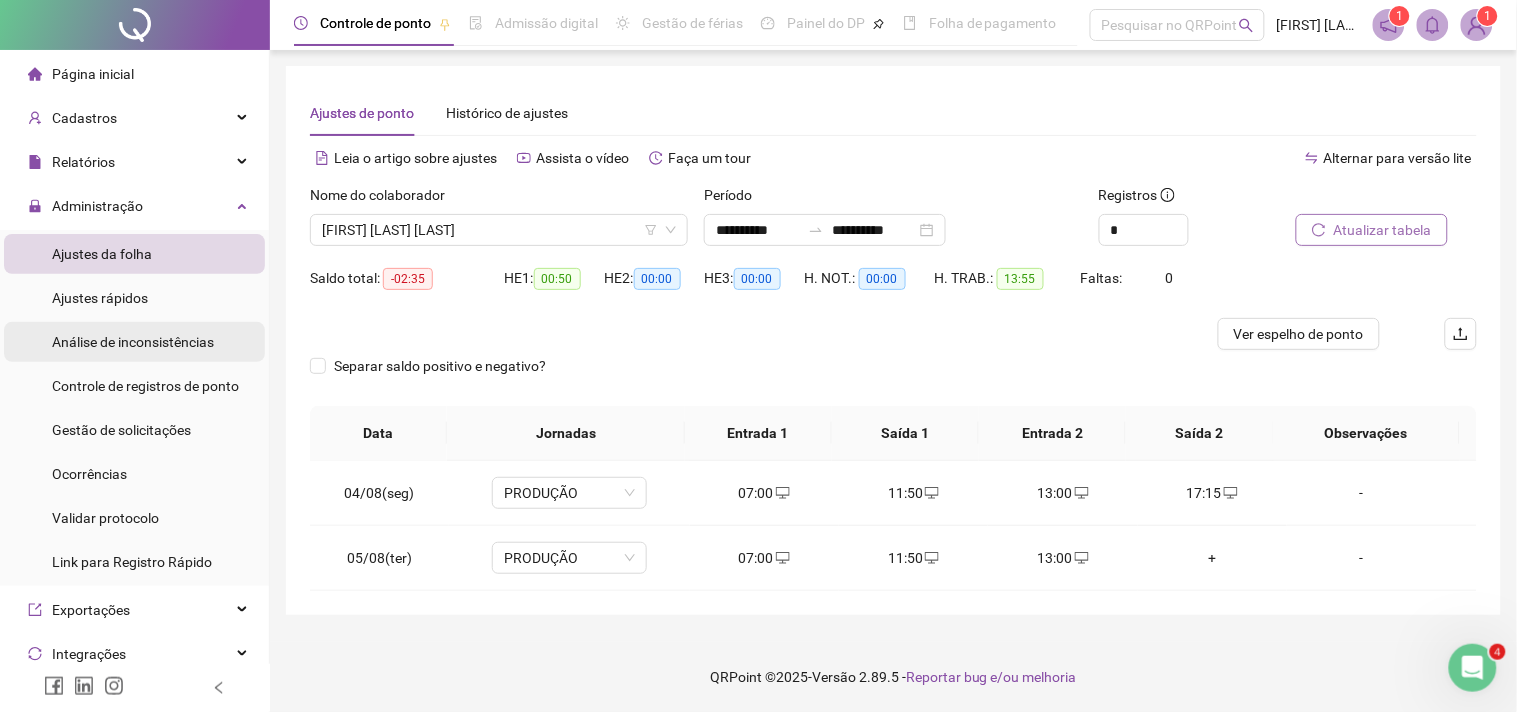 click on "Análise de inconsistências" at bounding box center [133, 342] 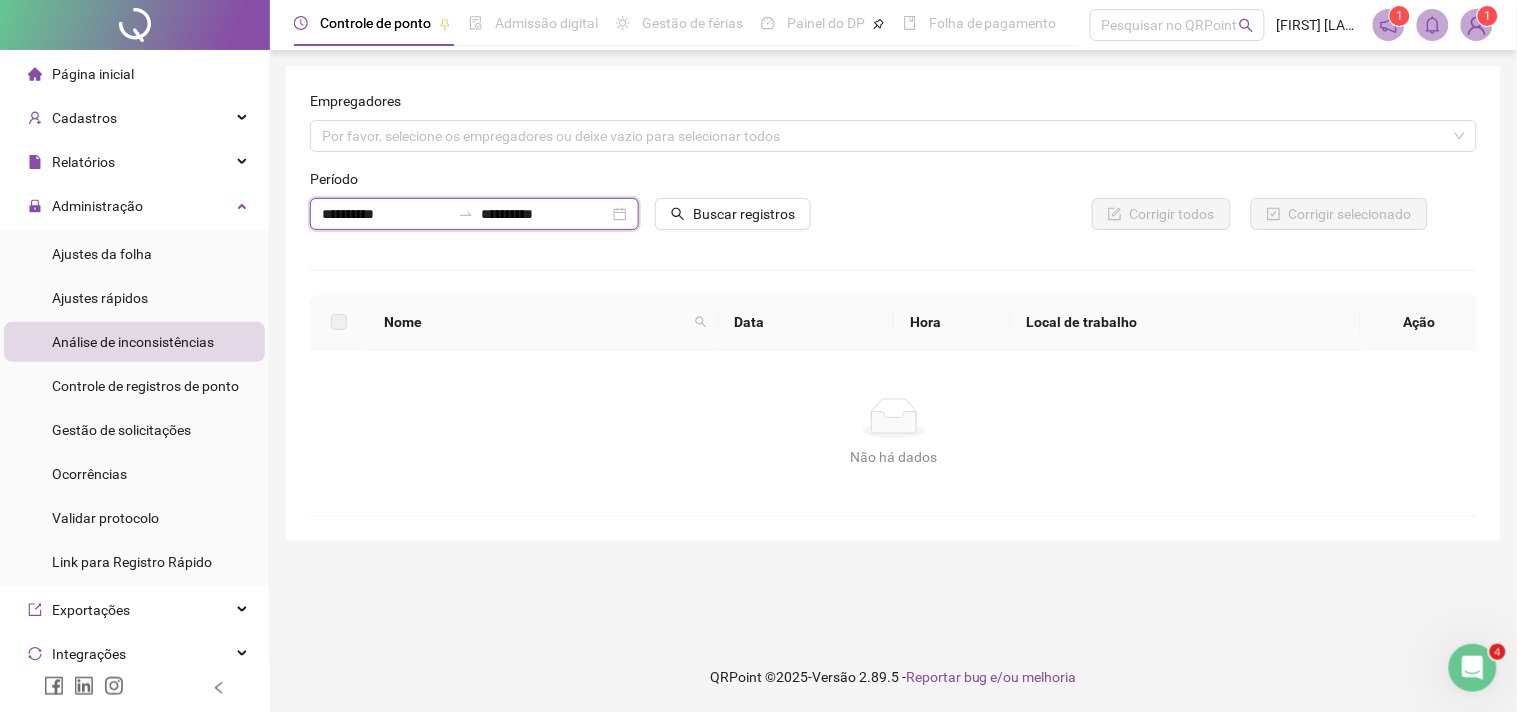 click on "**********" at bounding box center (386, 214) 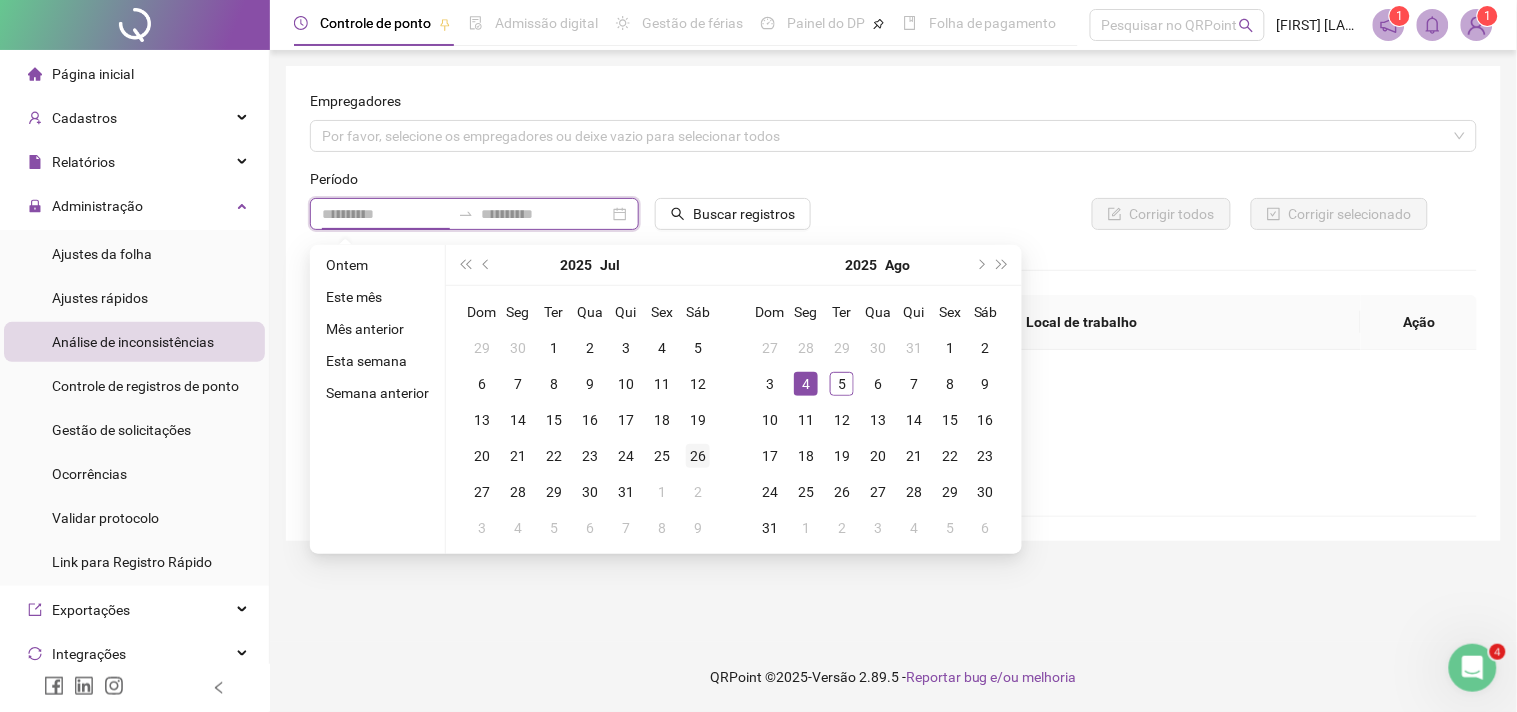 type on "**********" 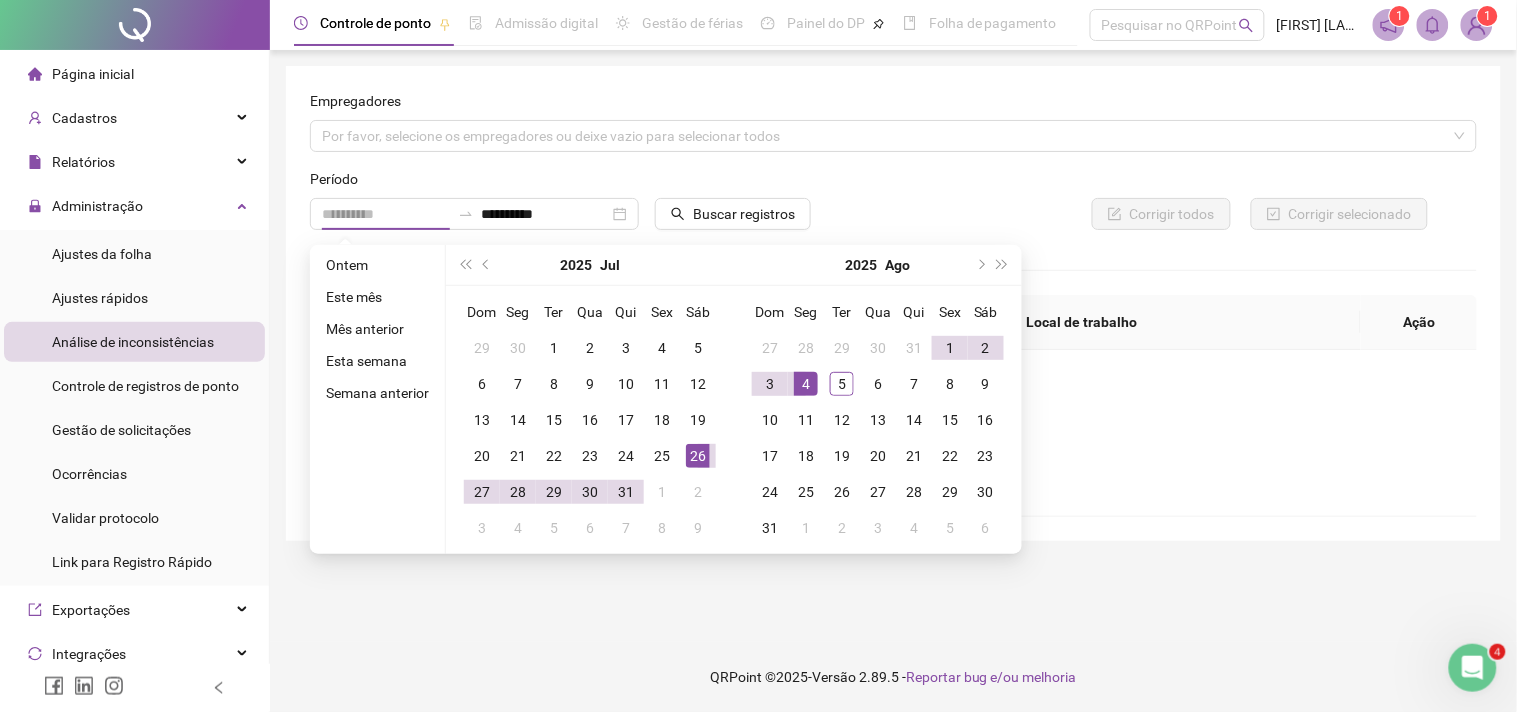 click on "26" at bounding box center (698, 456) 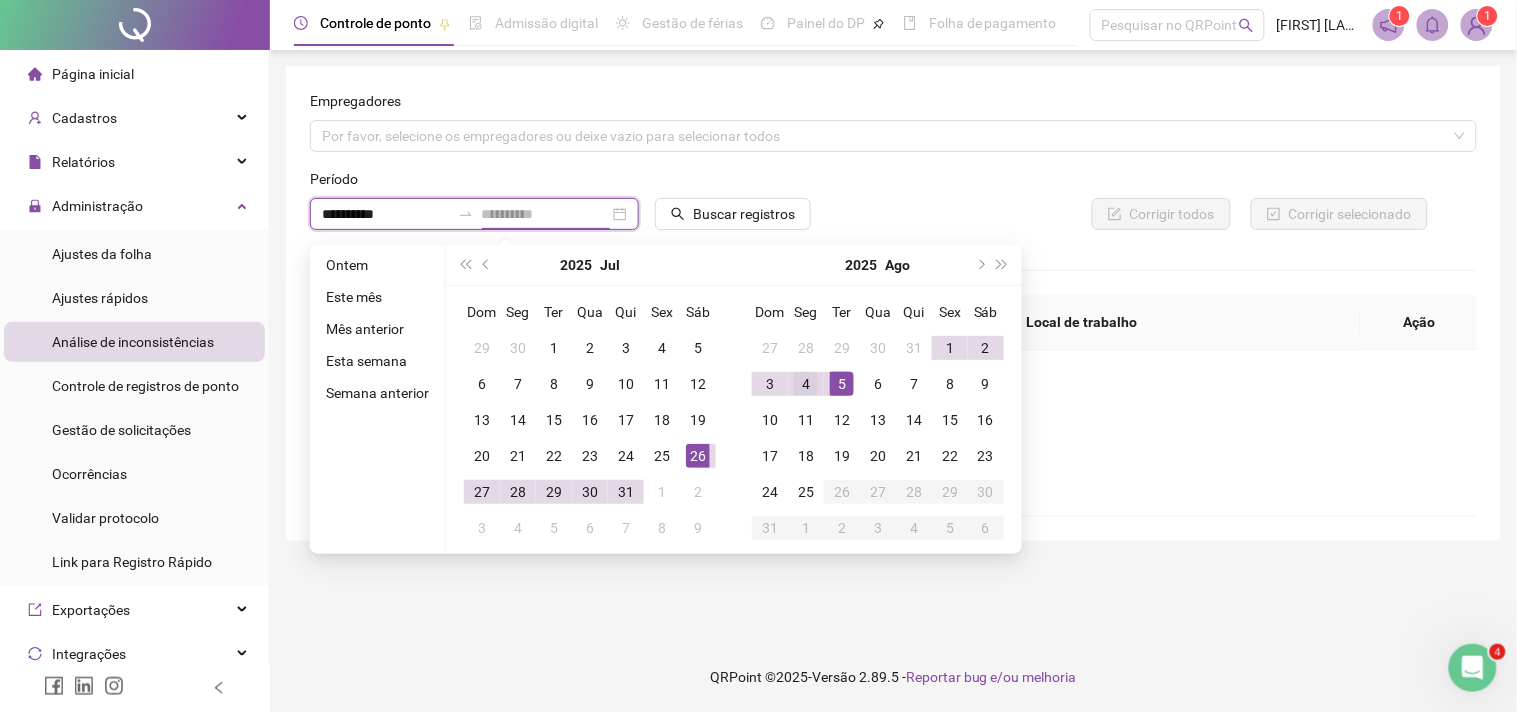 type on "**********" 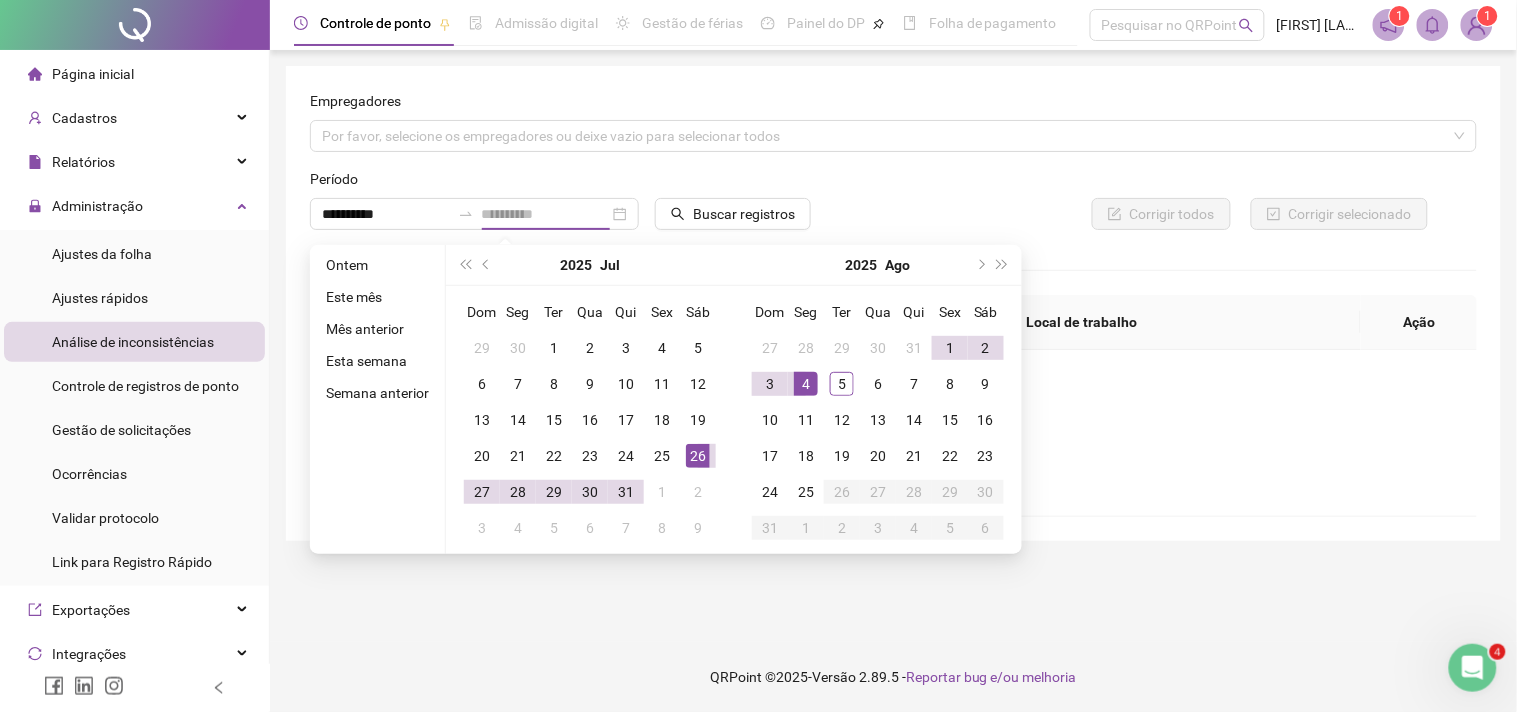click on "4" at bounding box center [806, 384] 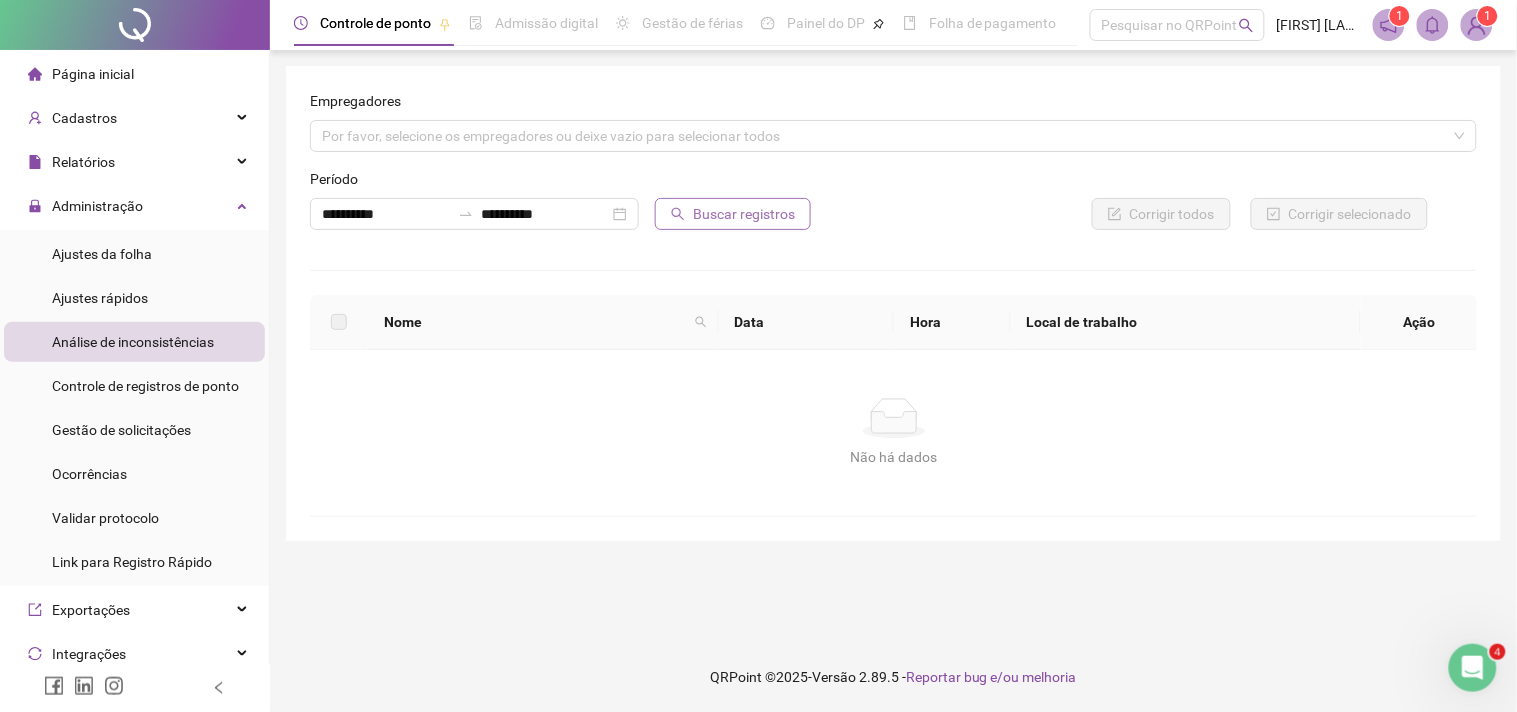 click on "Buscar registros" at bounding box center (744, 214) 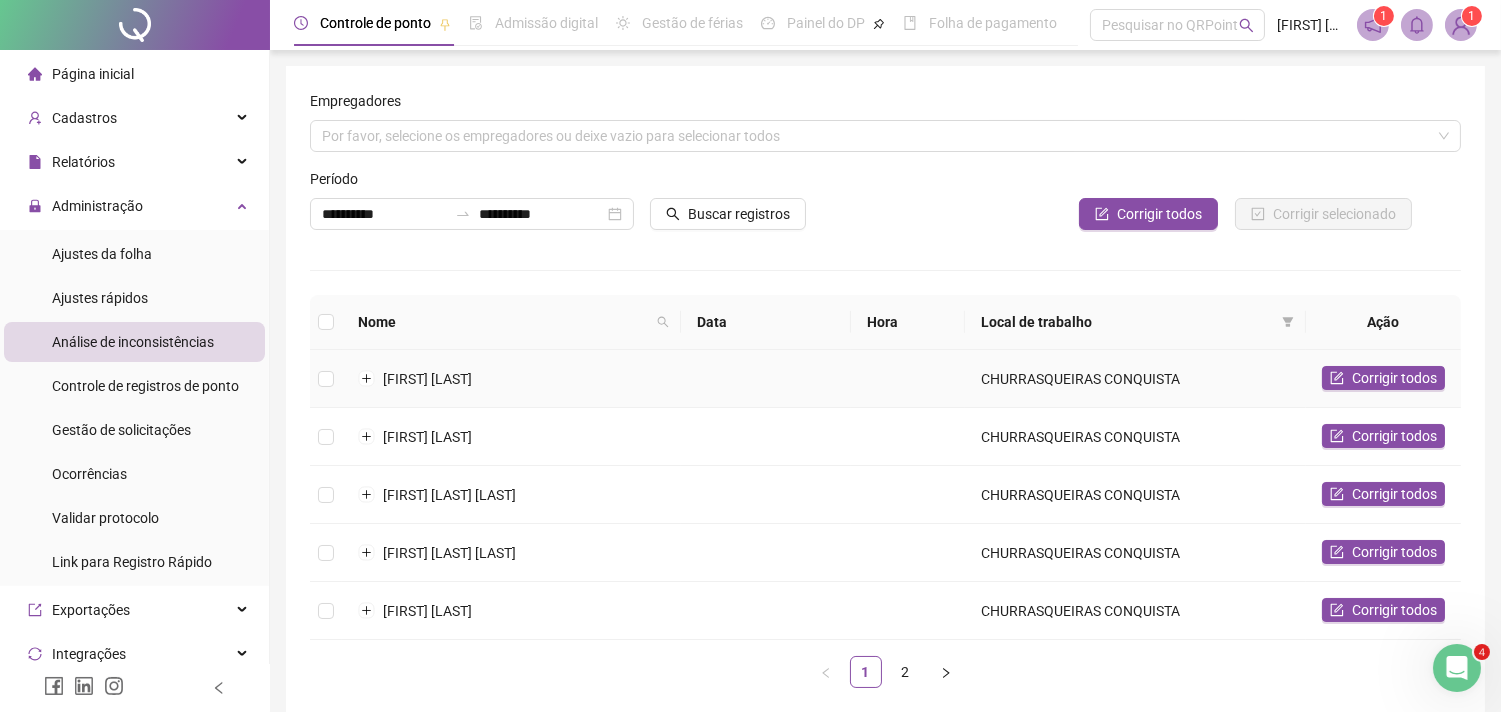 scroll, scrollTop: 98, scrollLeft: 0, axis: vertical 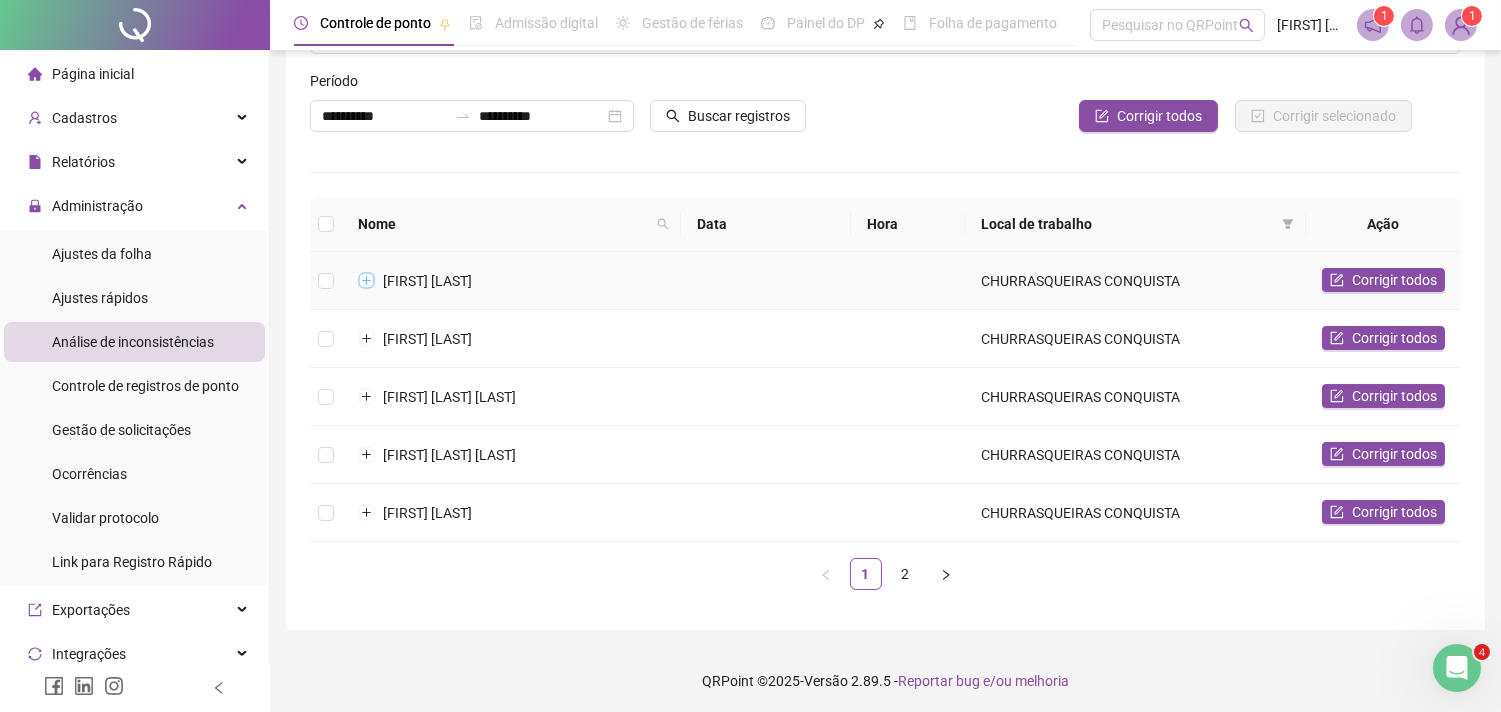 click at bounding box center (367, 281) 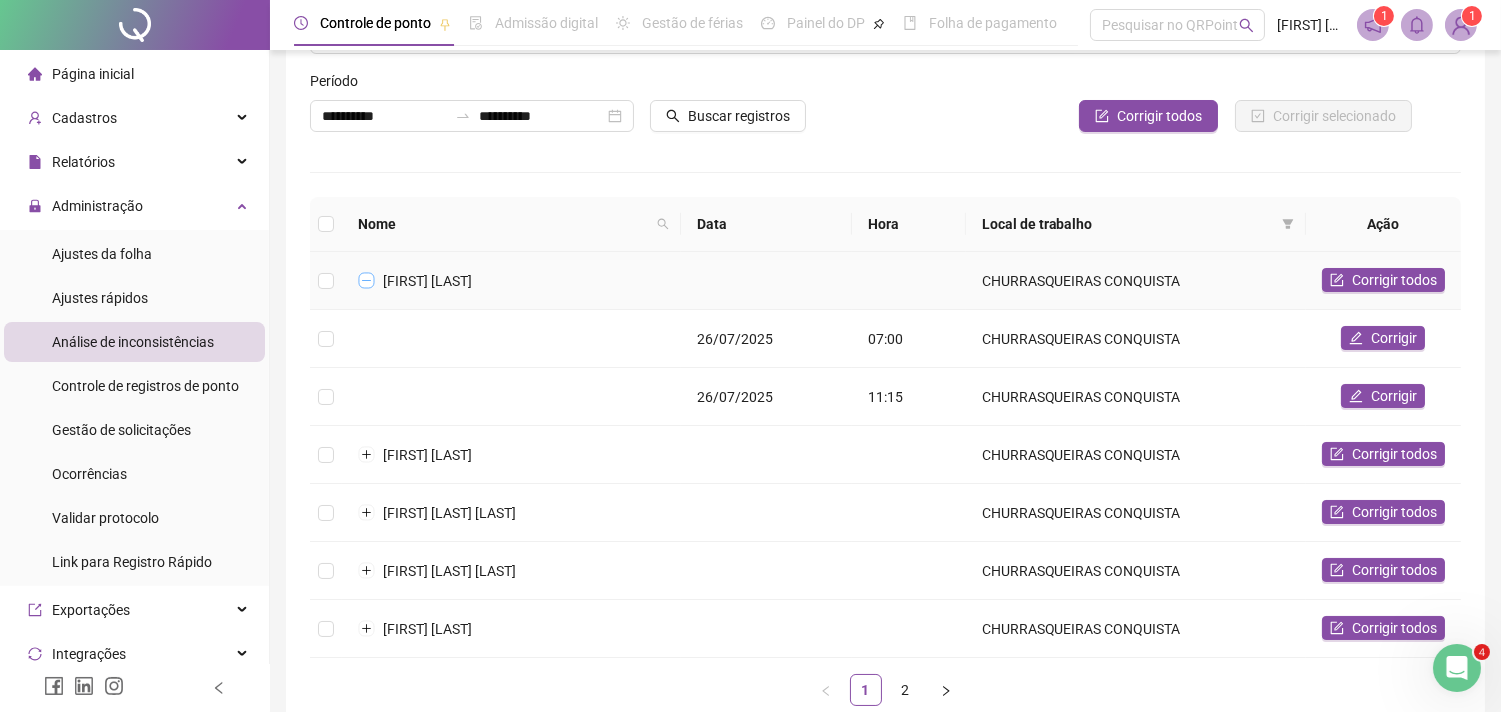 click at bounding box center (367, 281) 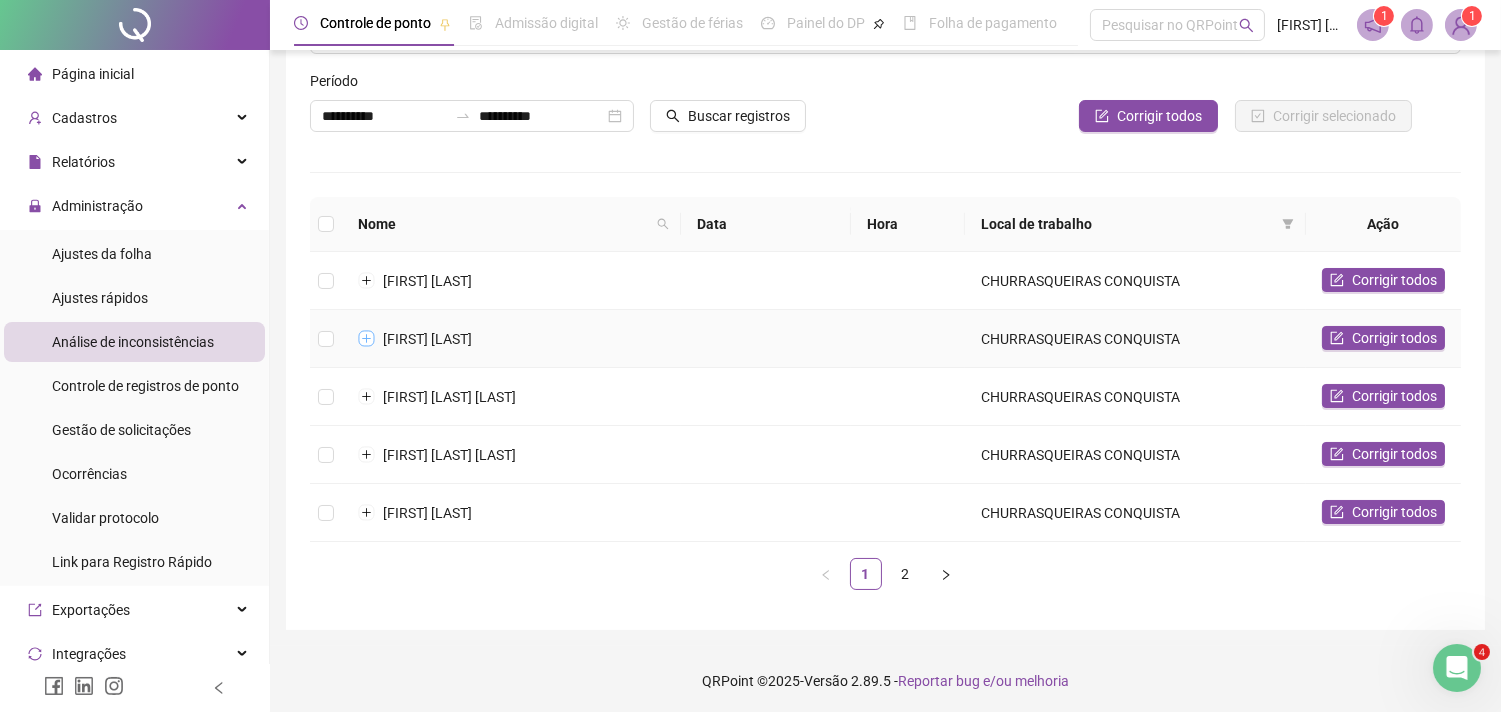 click at bounding box center [367, 339] 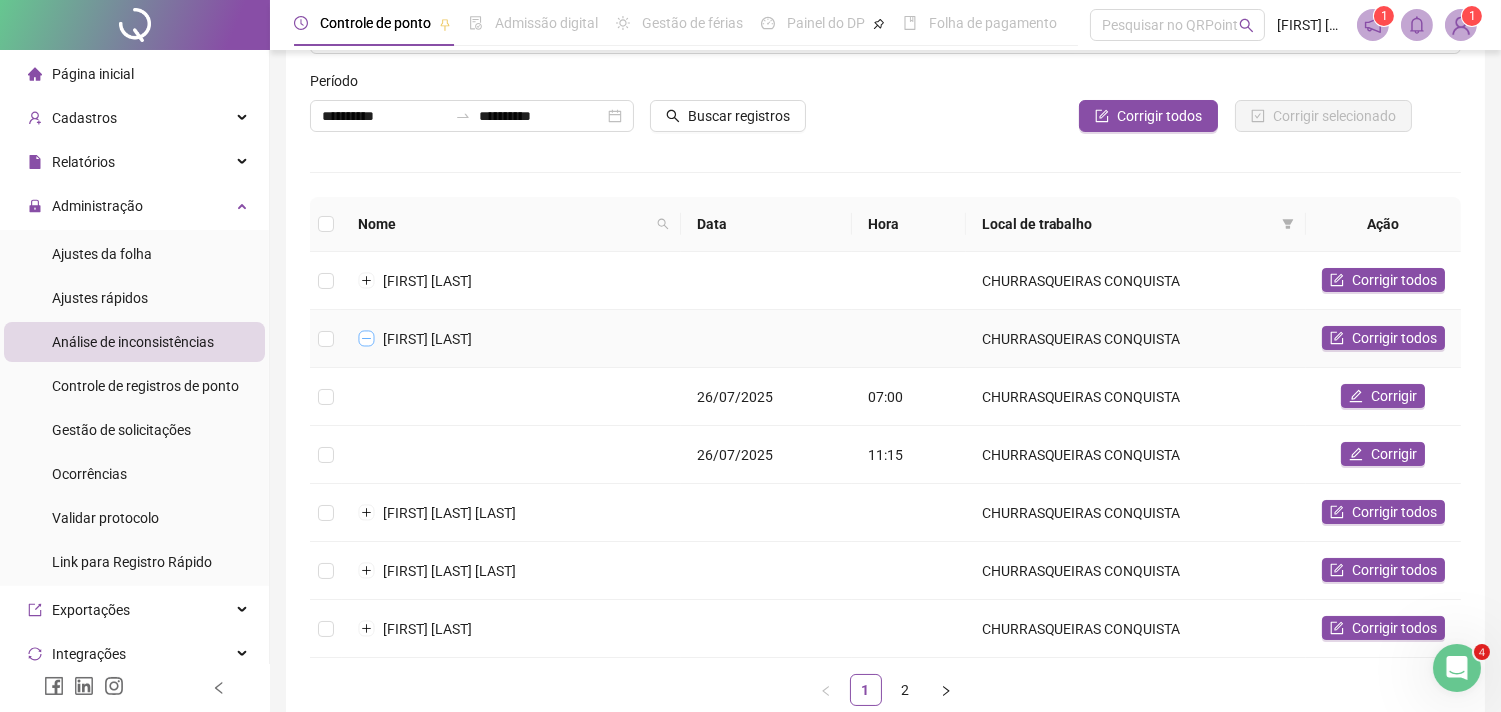 click at bounding box center (367, 339) 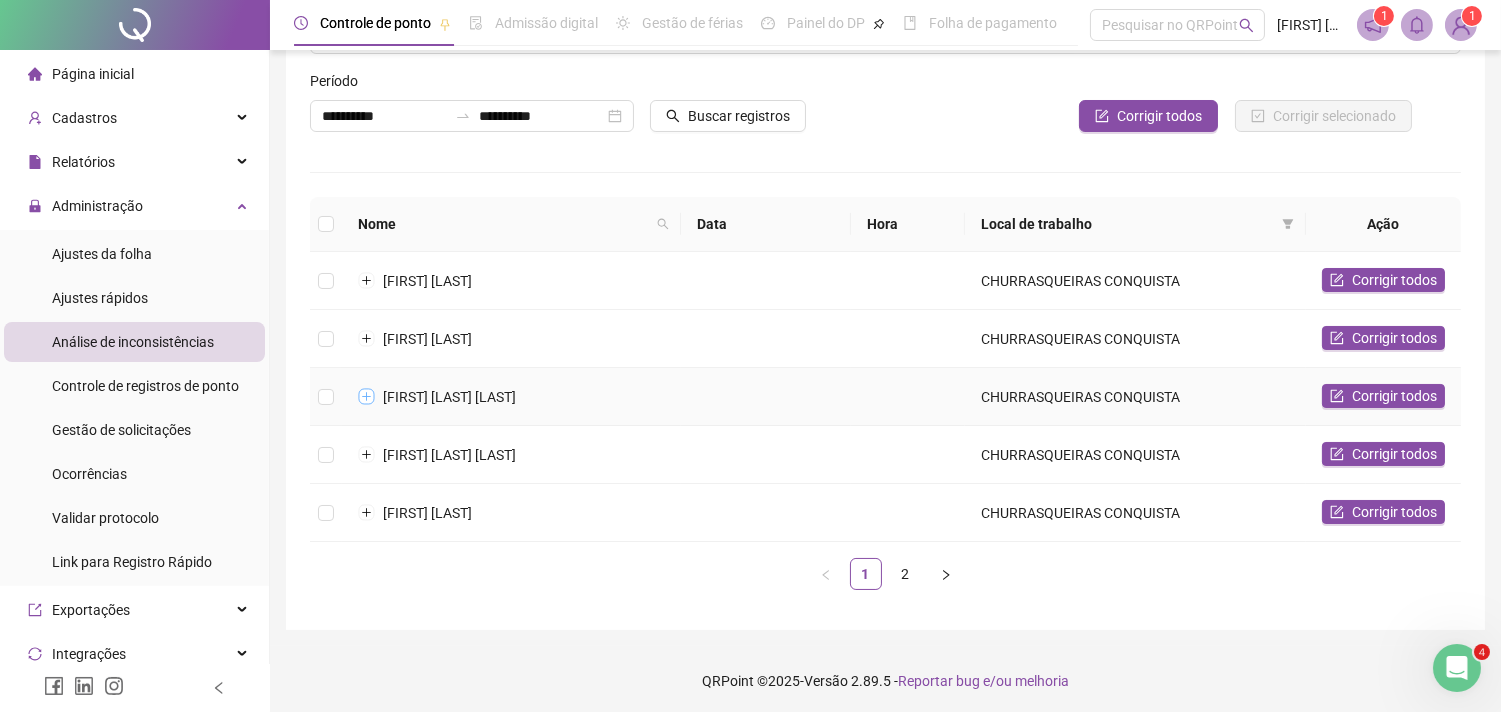 click at bounding box center (367, 397) 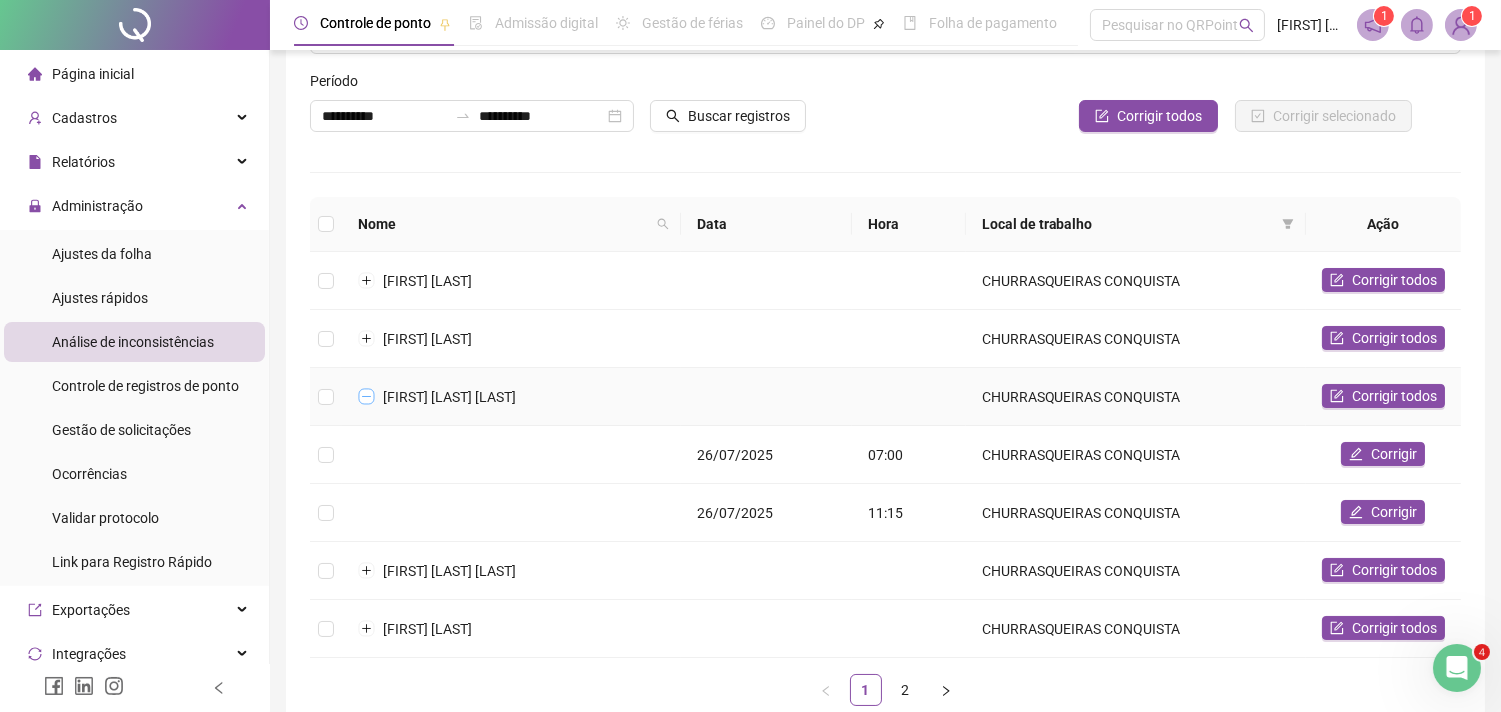 click at bounding box center (367, 397) 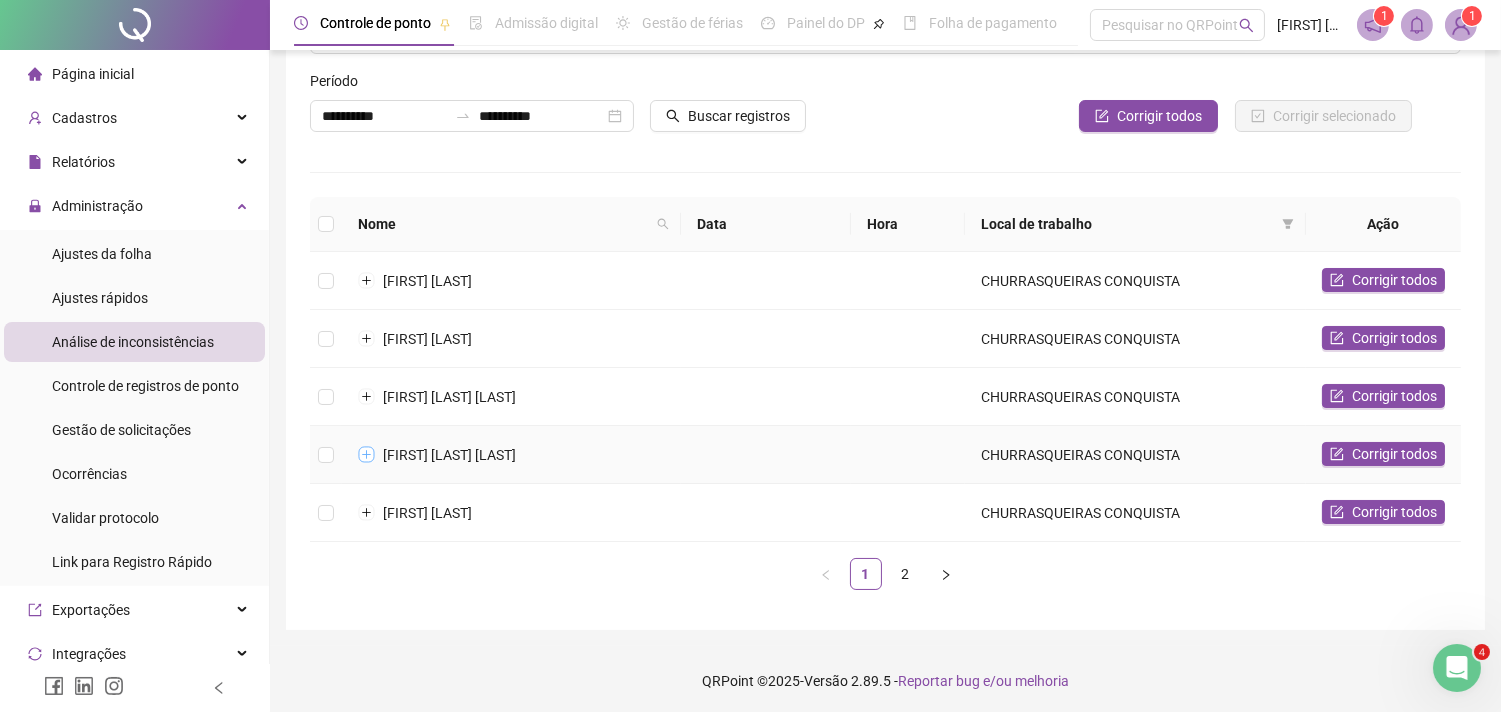 click at bounding box center (367, 455) 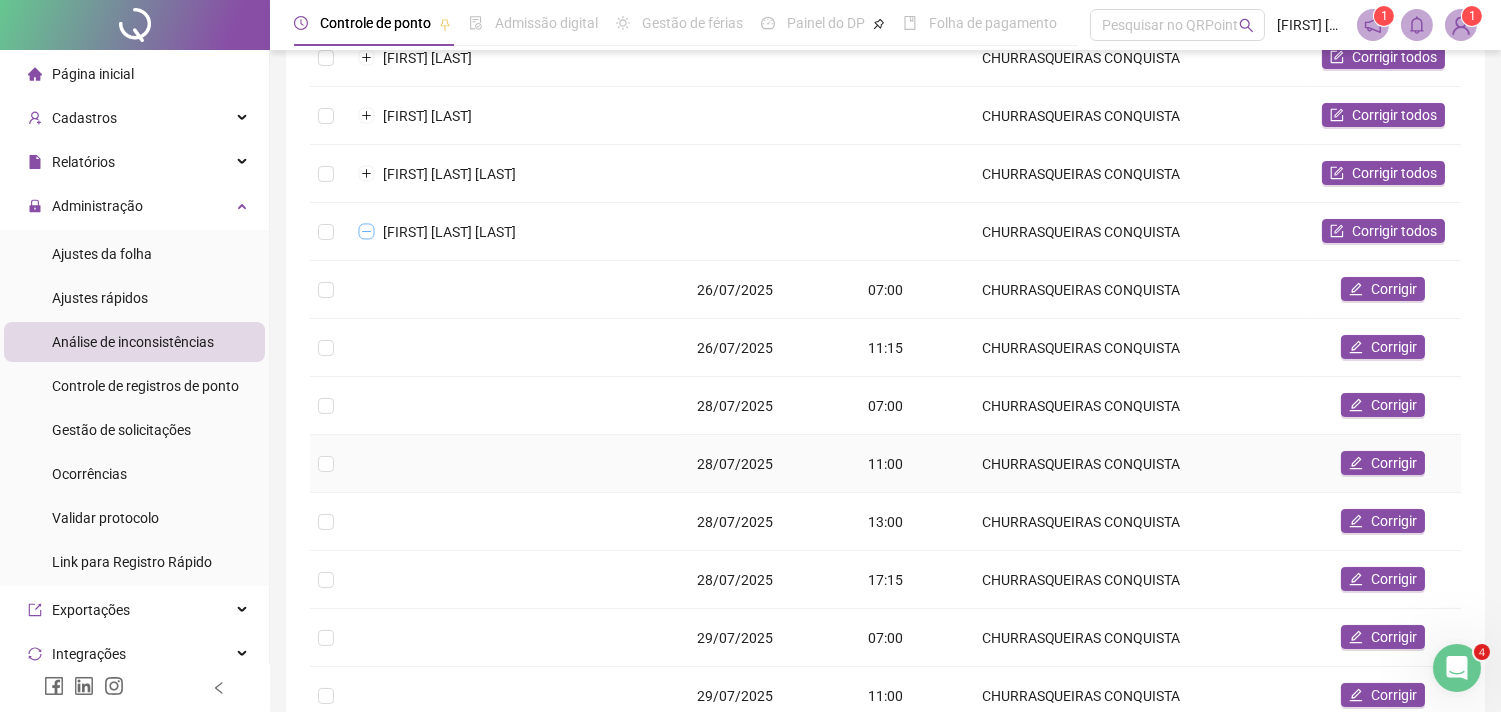 scroll, scrollTop: 432, scrollLeft: 0, axis: vertical 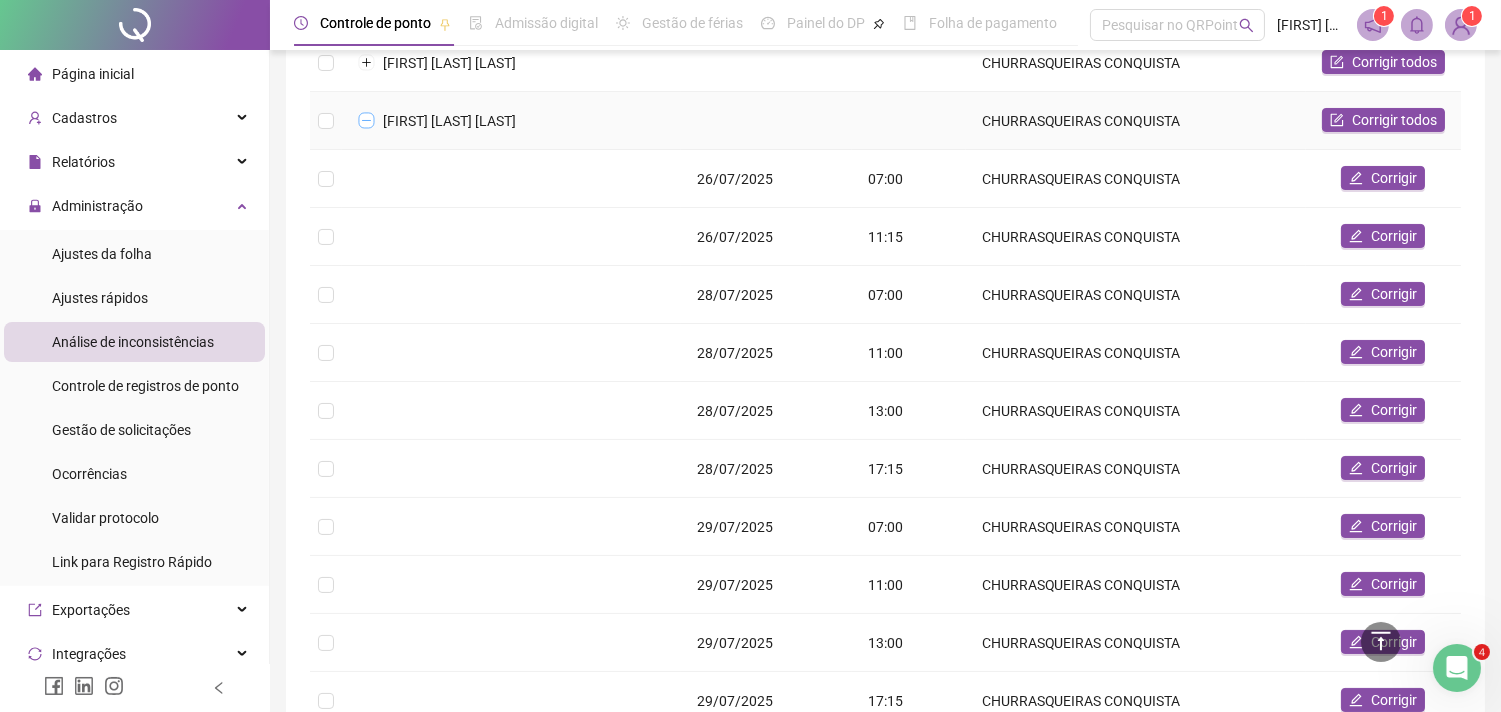 click at bounding box center (367, 121) 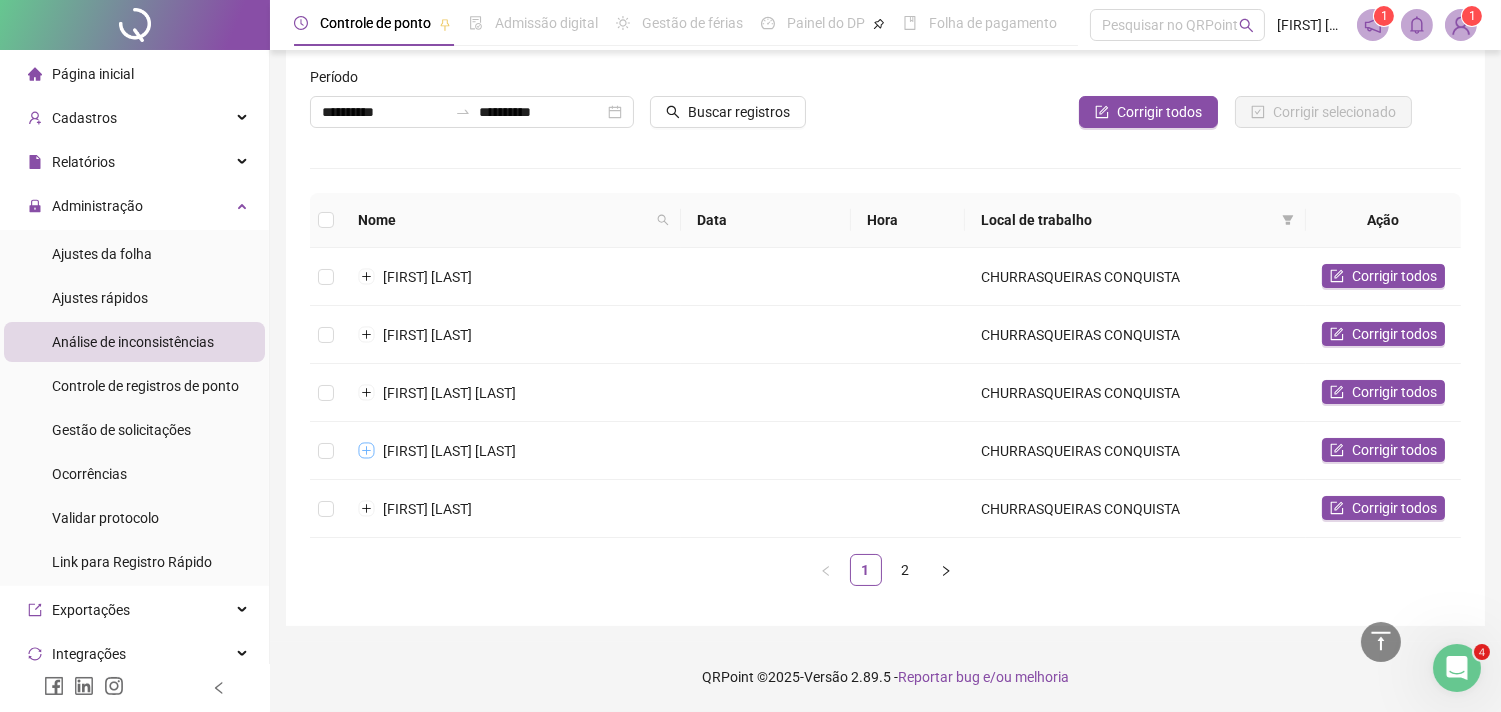scroll, scrollTop: 98, scrollLeft: 0, axis: vertical 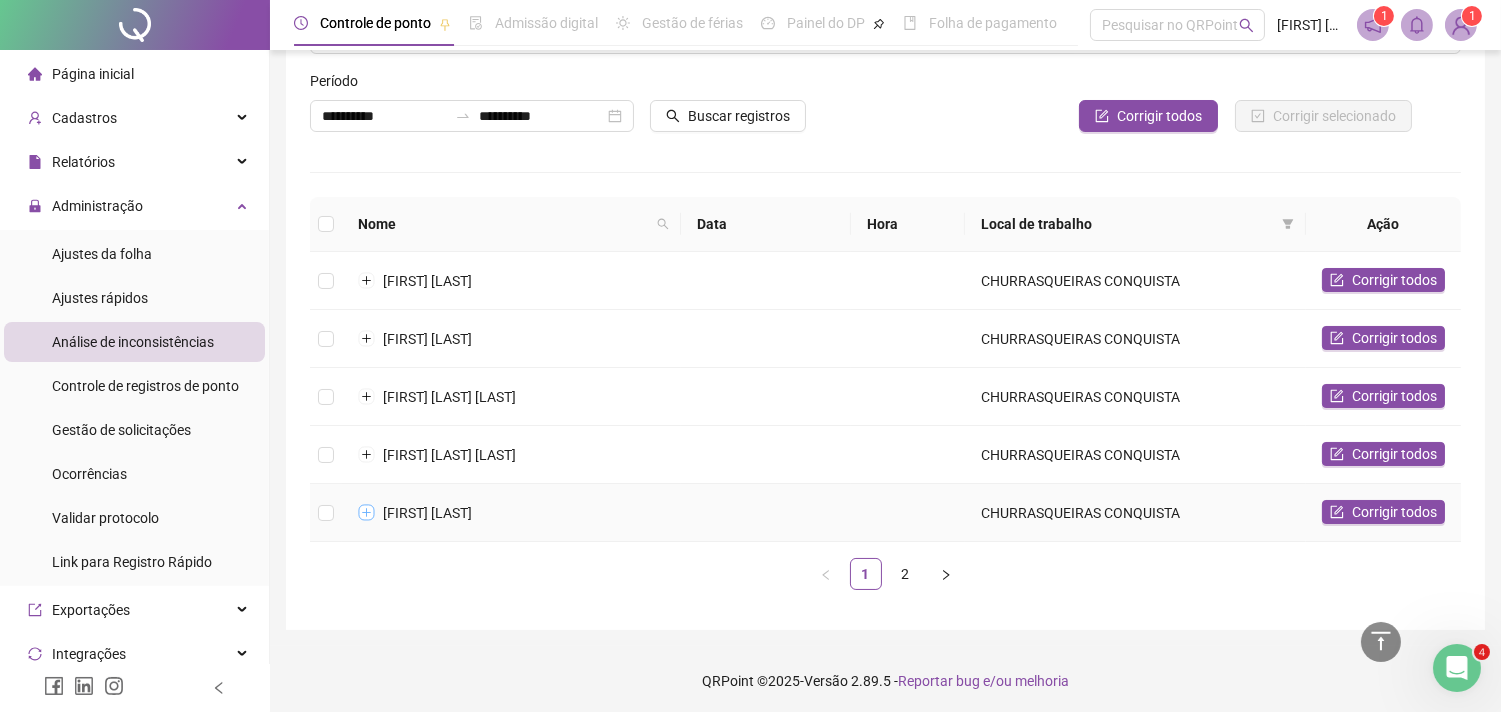 click at bounding box center (367, 513) 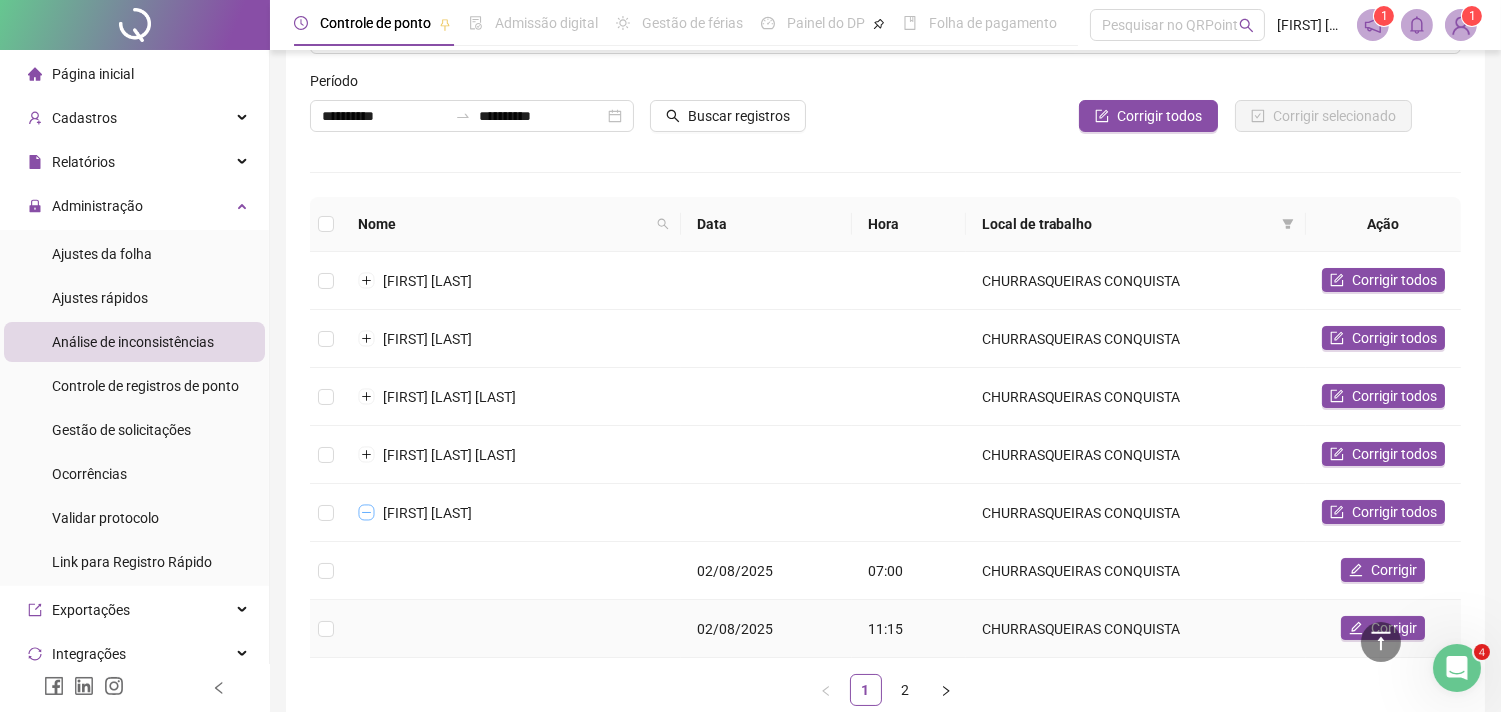 scroll, scrollTop: 210, scrollLeft: 0, axis: vertical 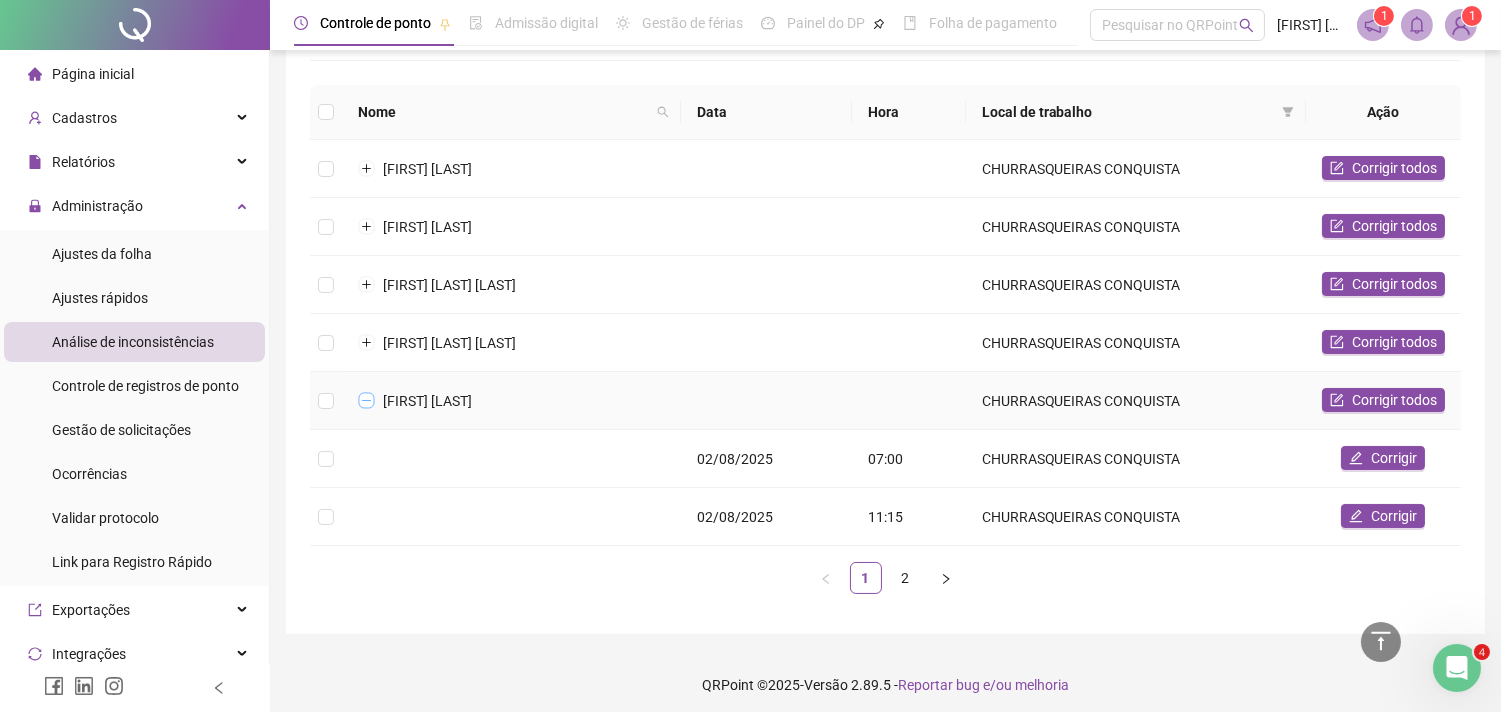 click at bounding box center [367, 401] 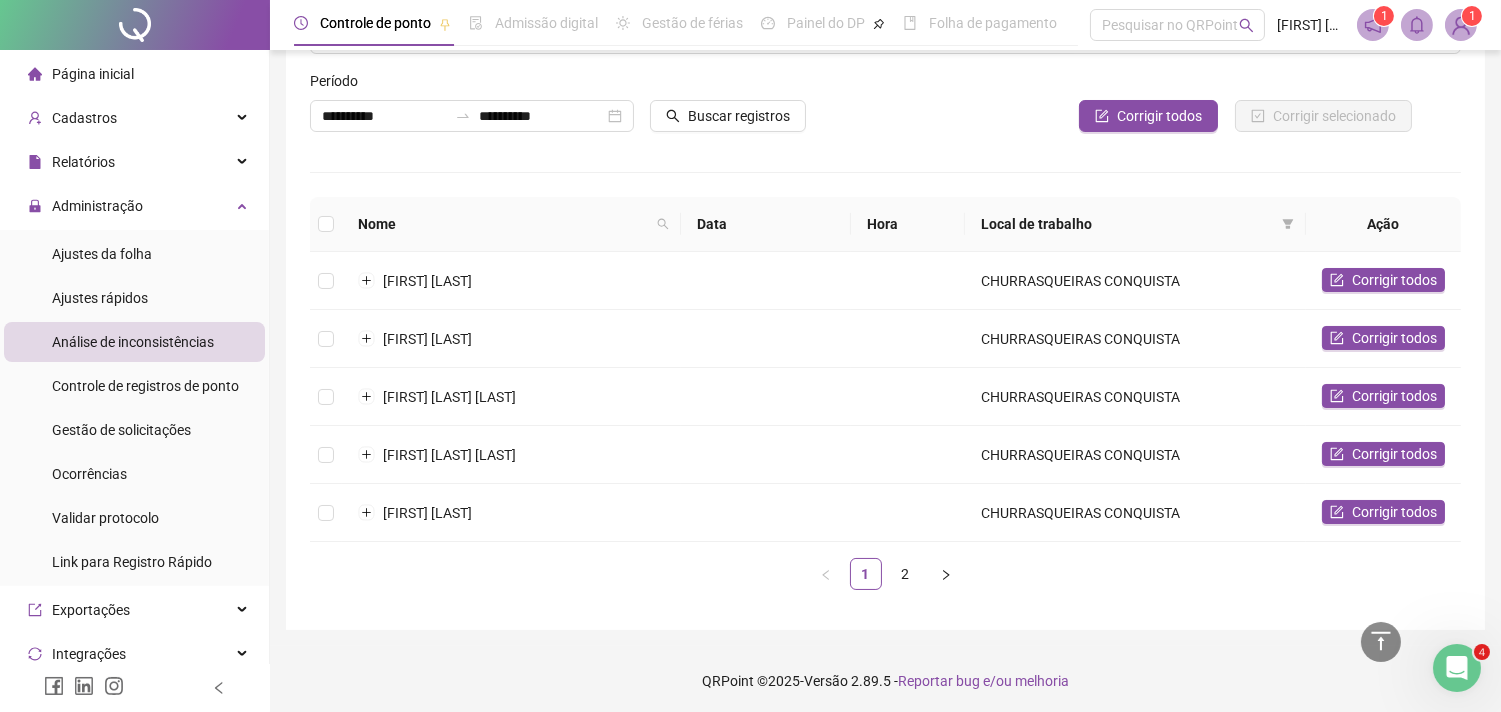 click on "2" at bounding box center [906, 574] 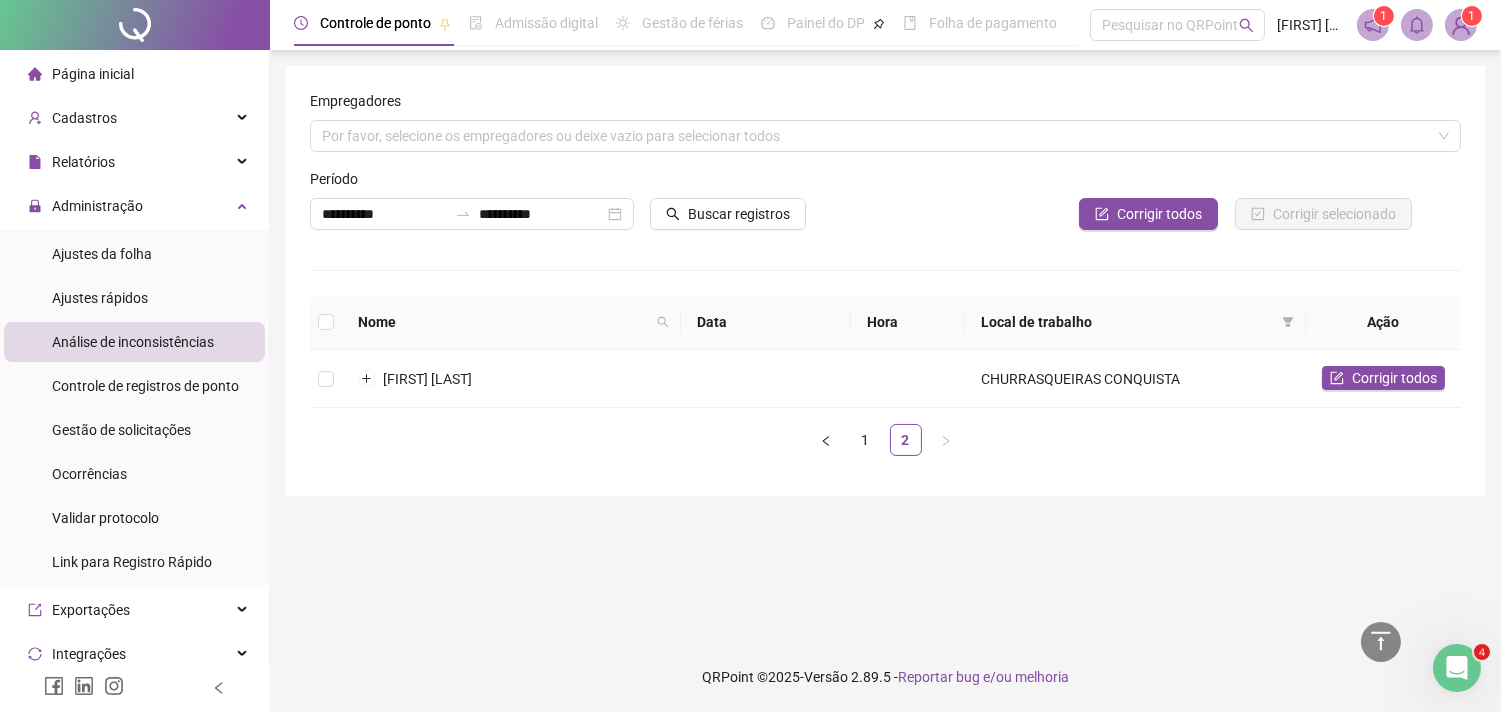 scroll, scrollTop: 0, scrollLeft: 0, axis: both 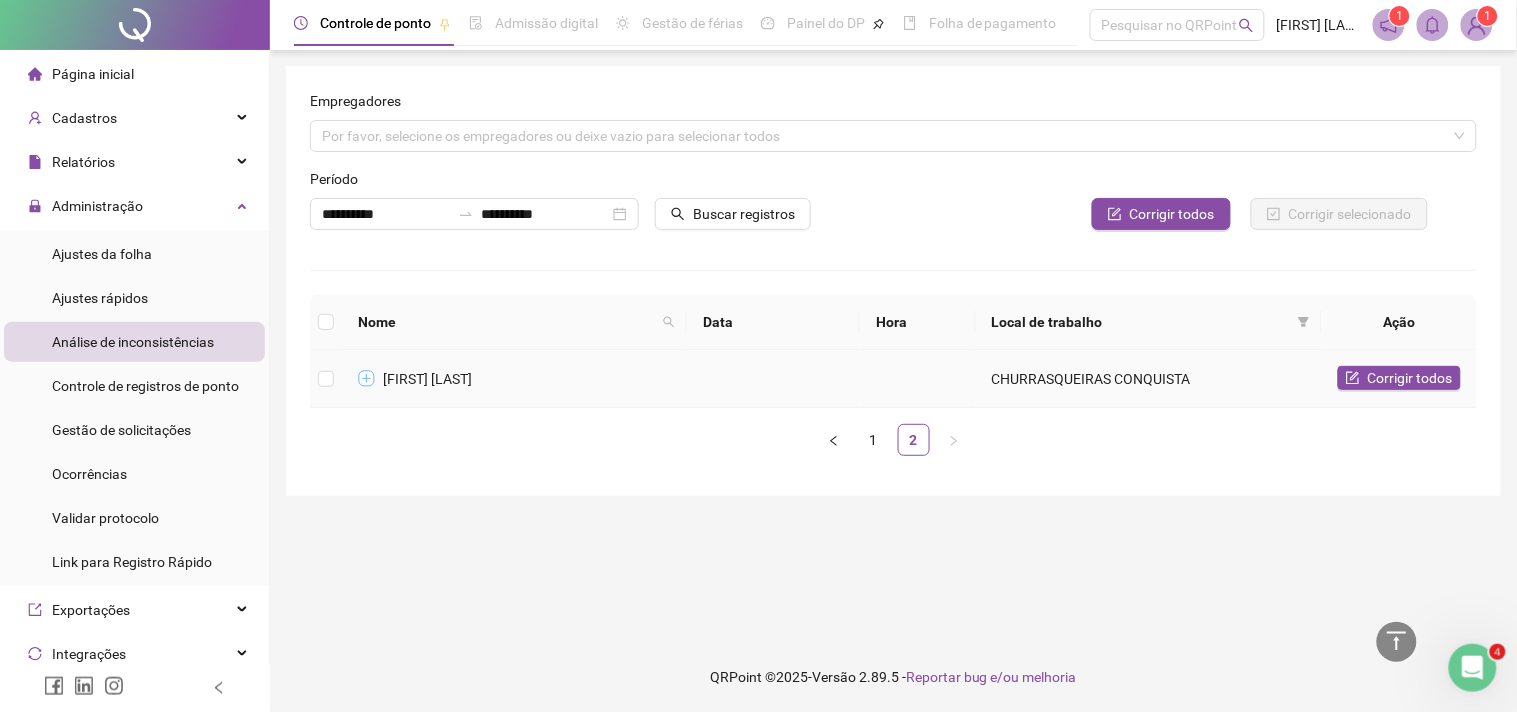 click at bounding box center (367, 379) 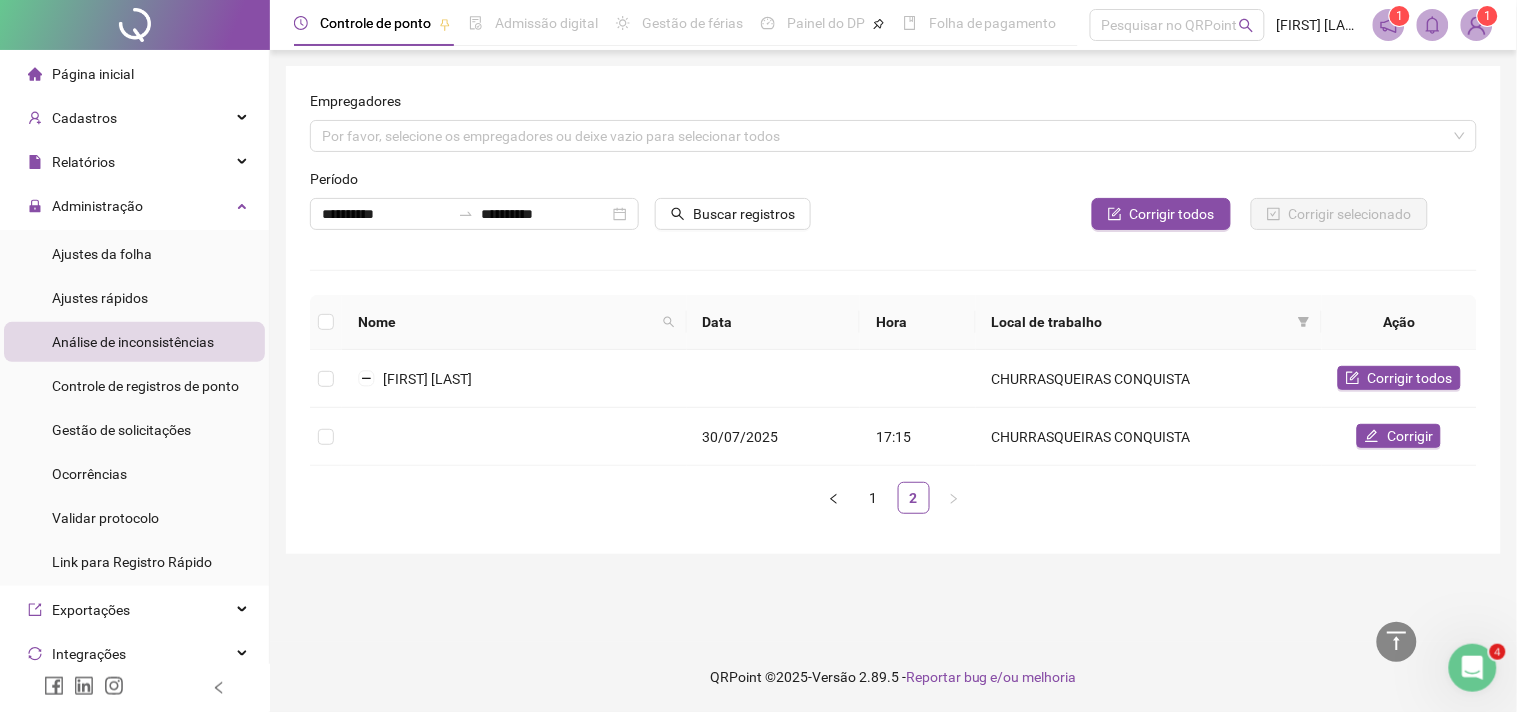 click on "Ajustes rápidos" at bounding box center [100, 298] 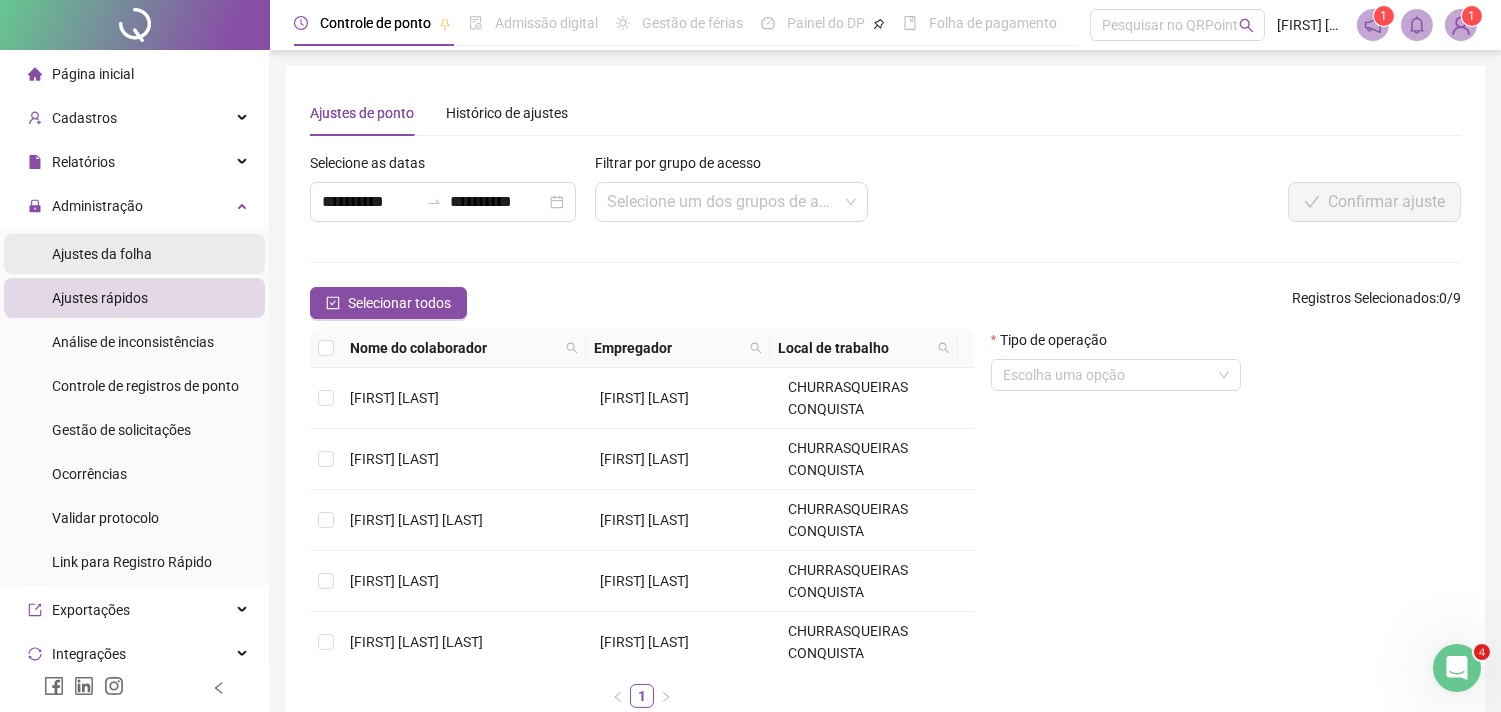 click on "Ajustes da folha" at bounding box center (102, 254) 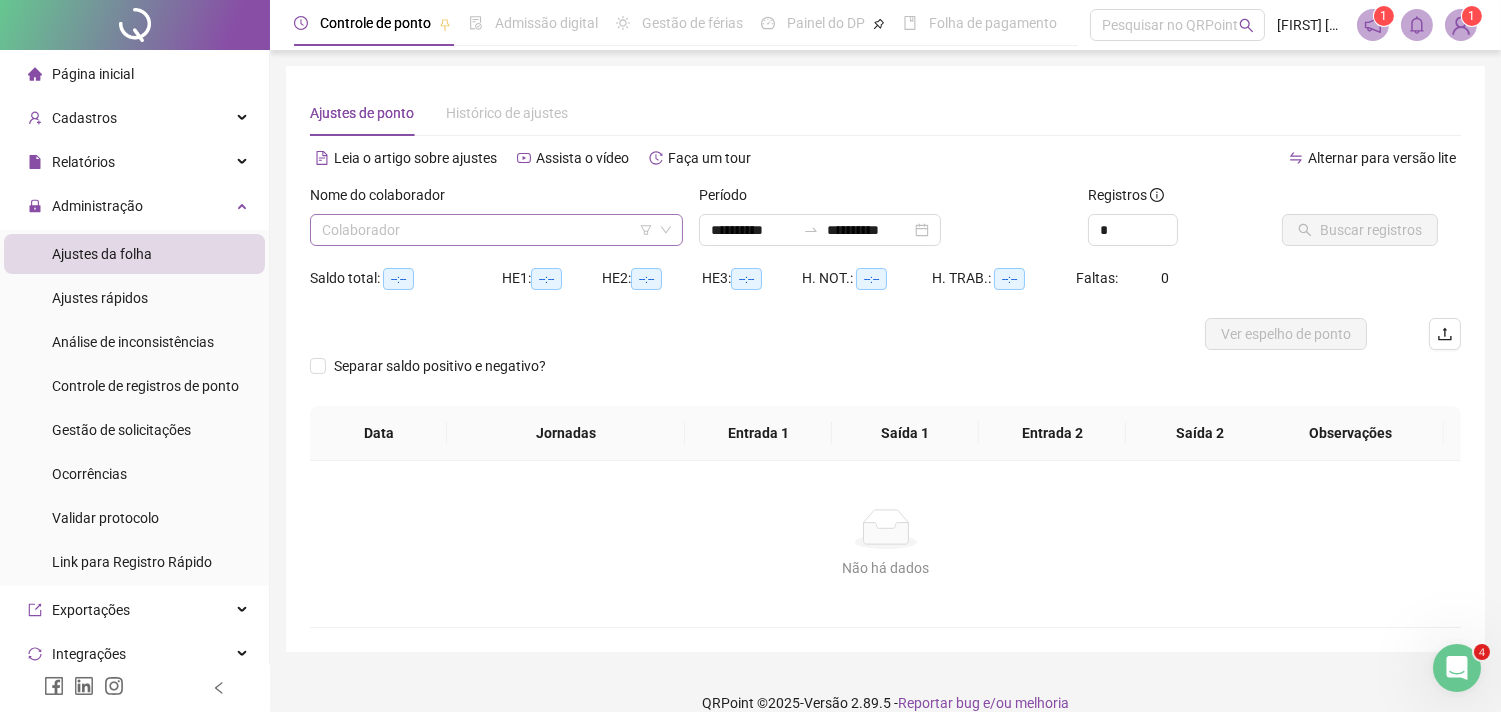 click at bounding box center [487, 230] 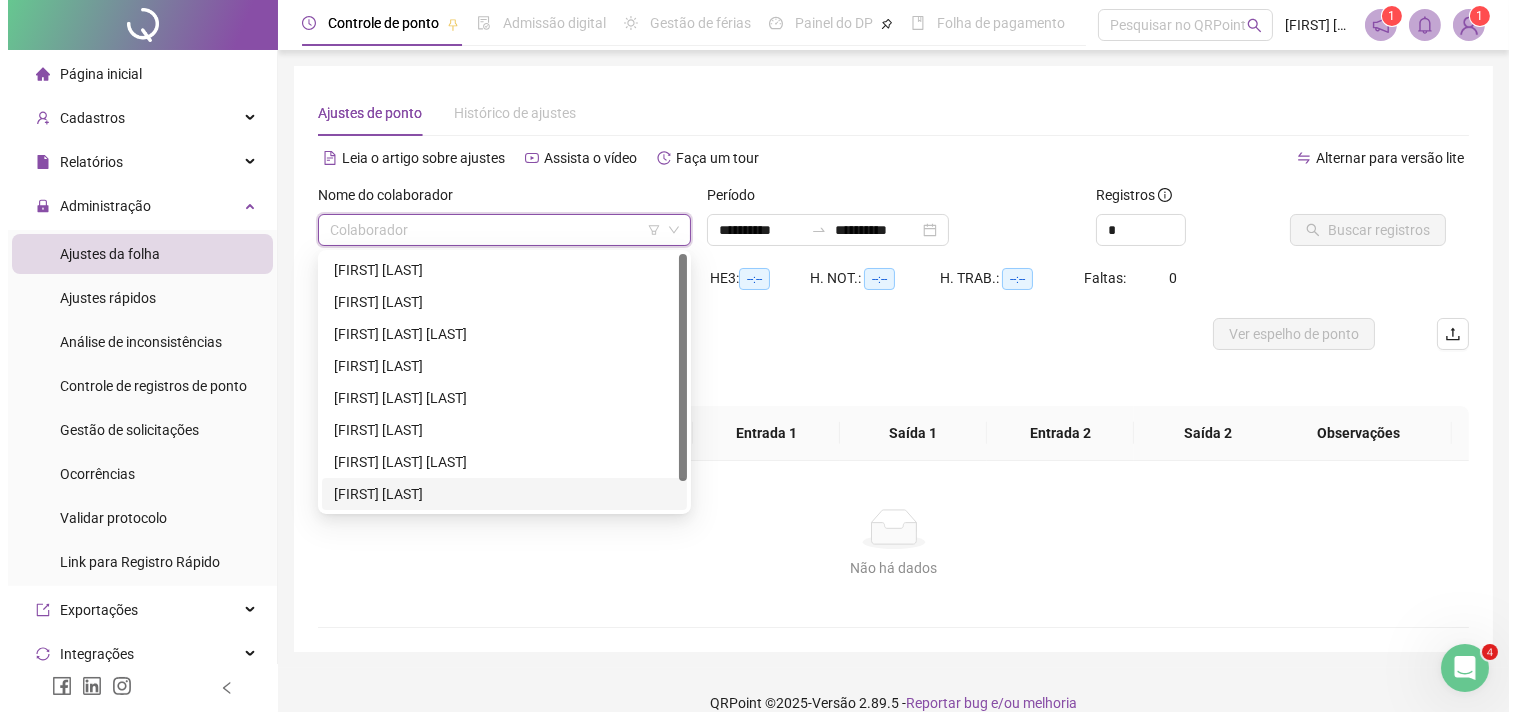 scroll, scrollTop: 32, scrollLeft: 0, axis: vertical 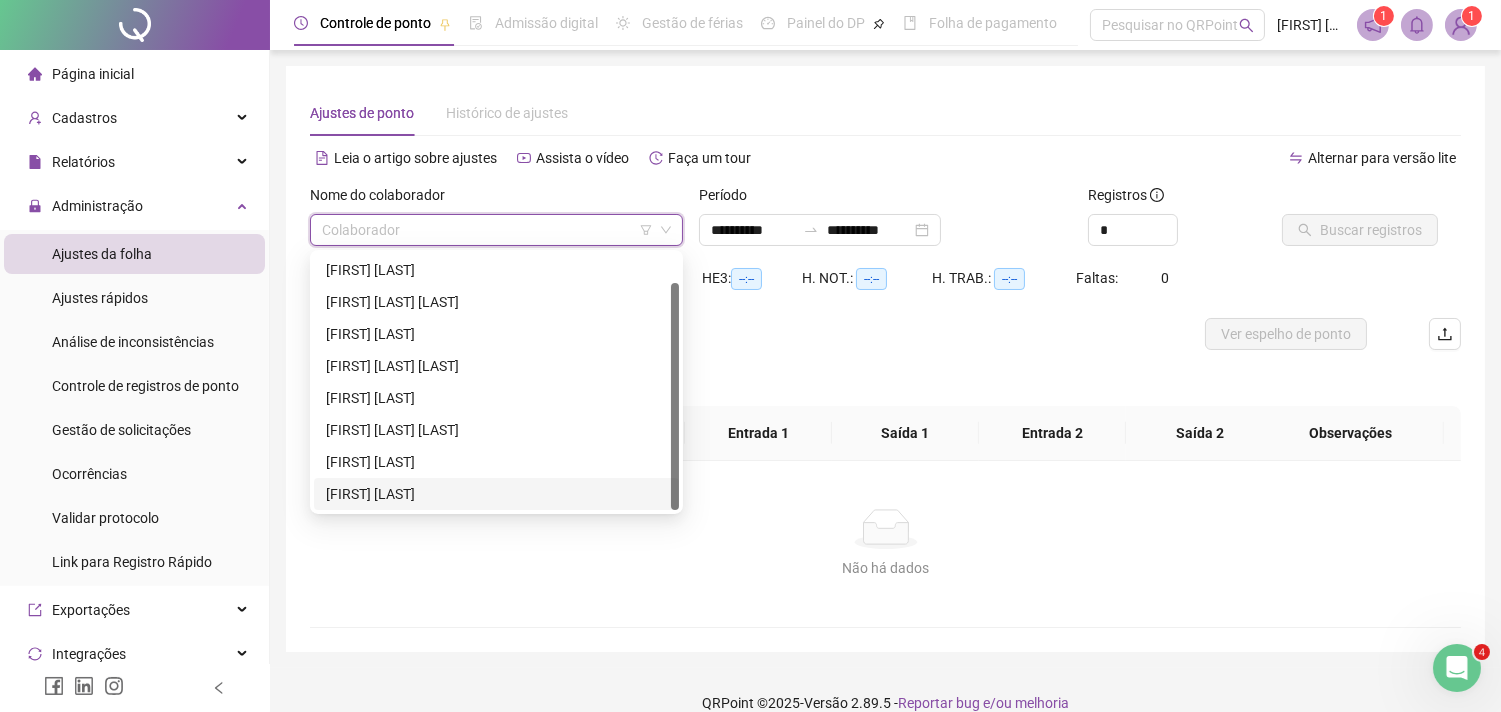 click on "[FIRST] [LAST]" at bounding box center (496, 494) 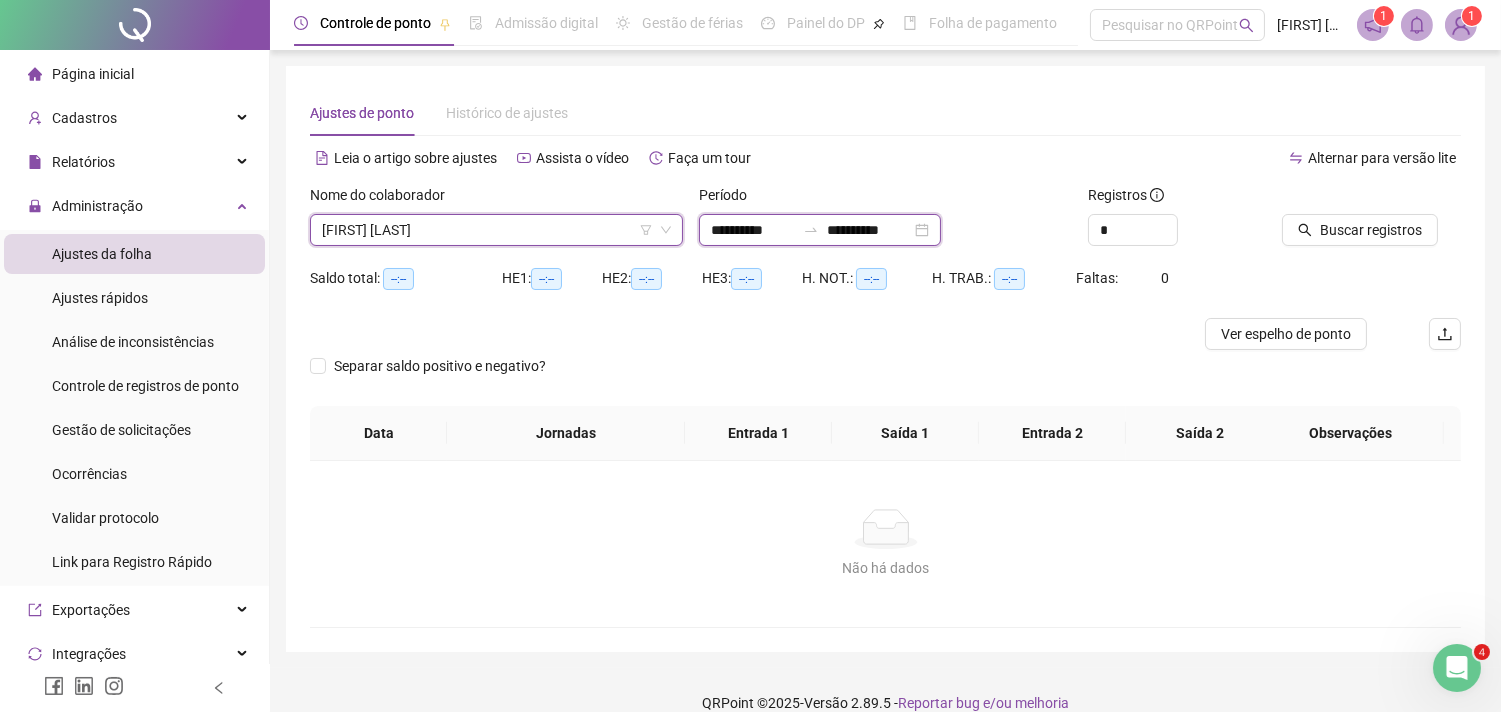 click on "**********" at bounding box center (753, 230) 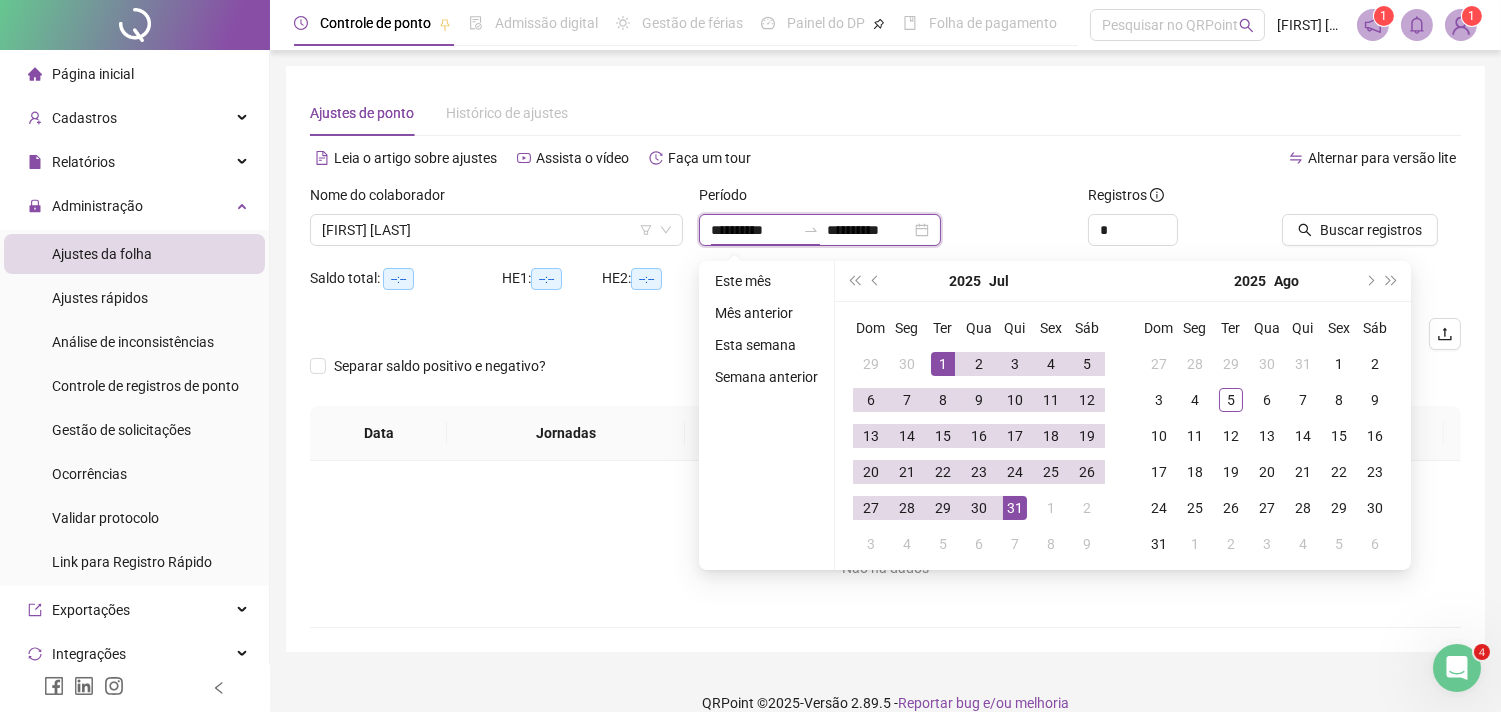 type on "**********" 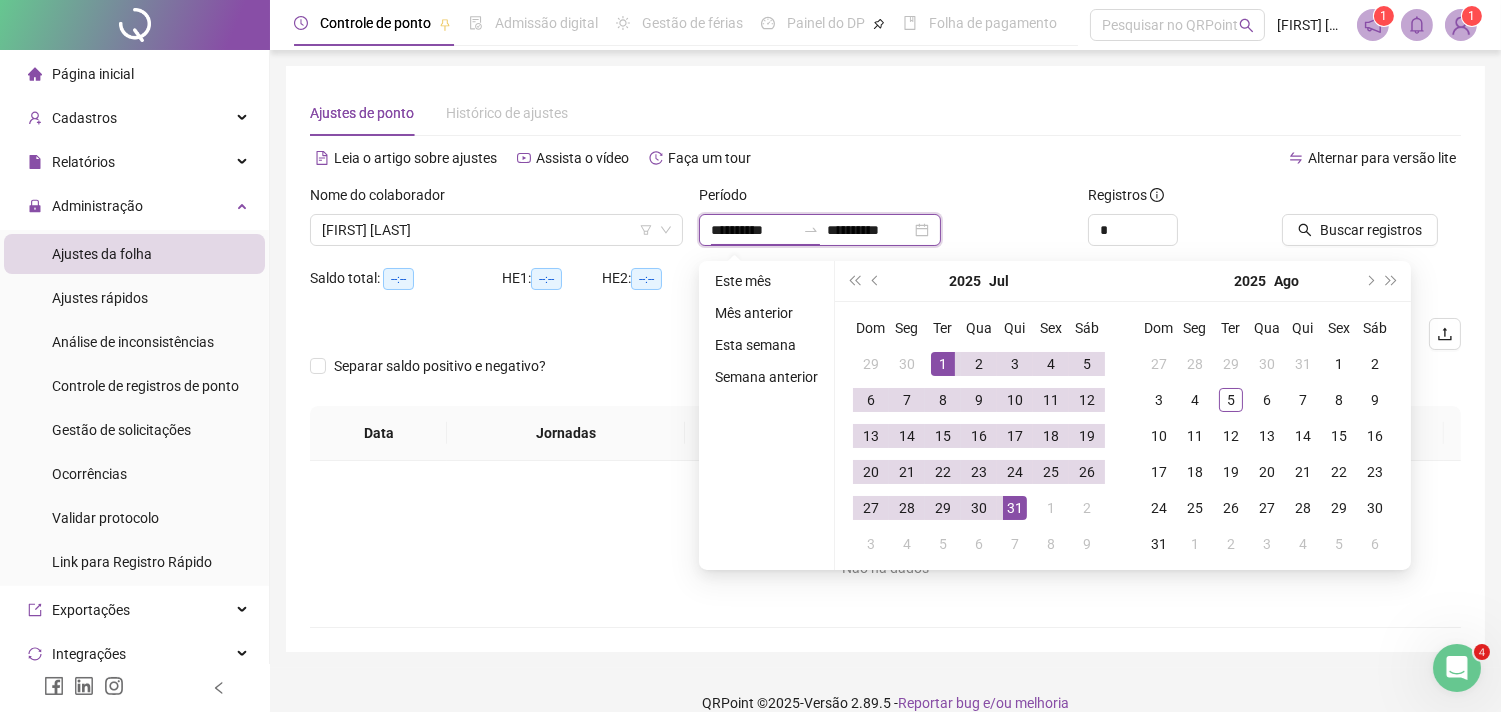 type on "**********" 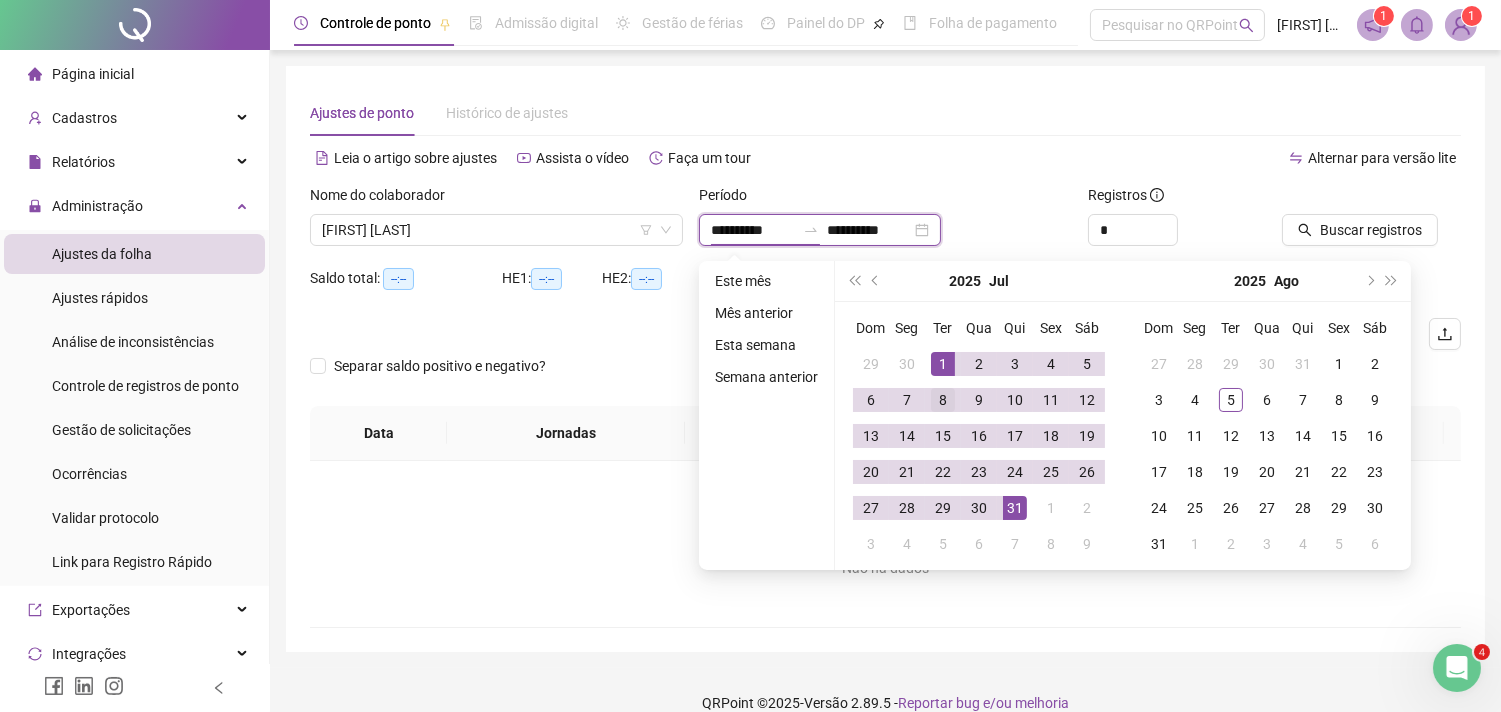 type on "**********" 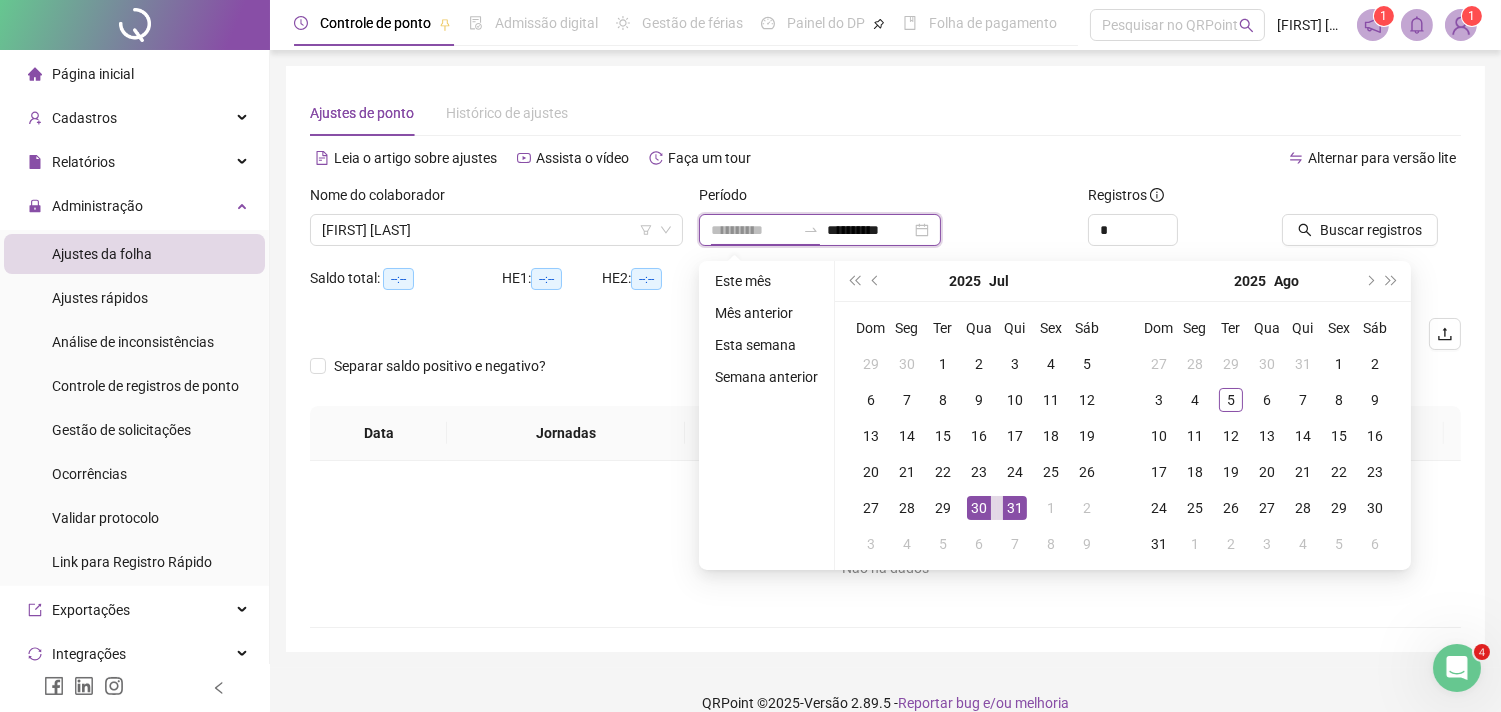 type on "**********" 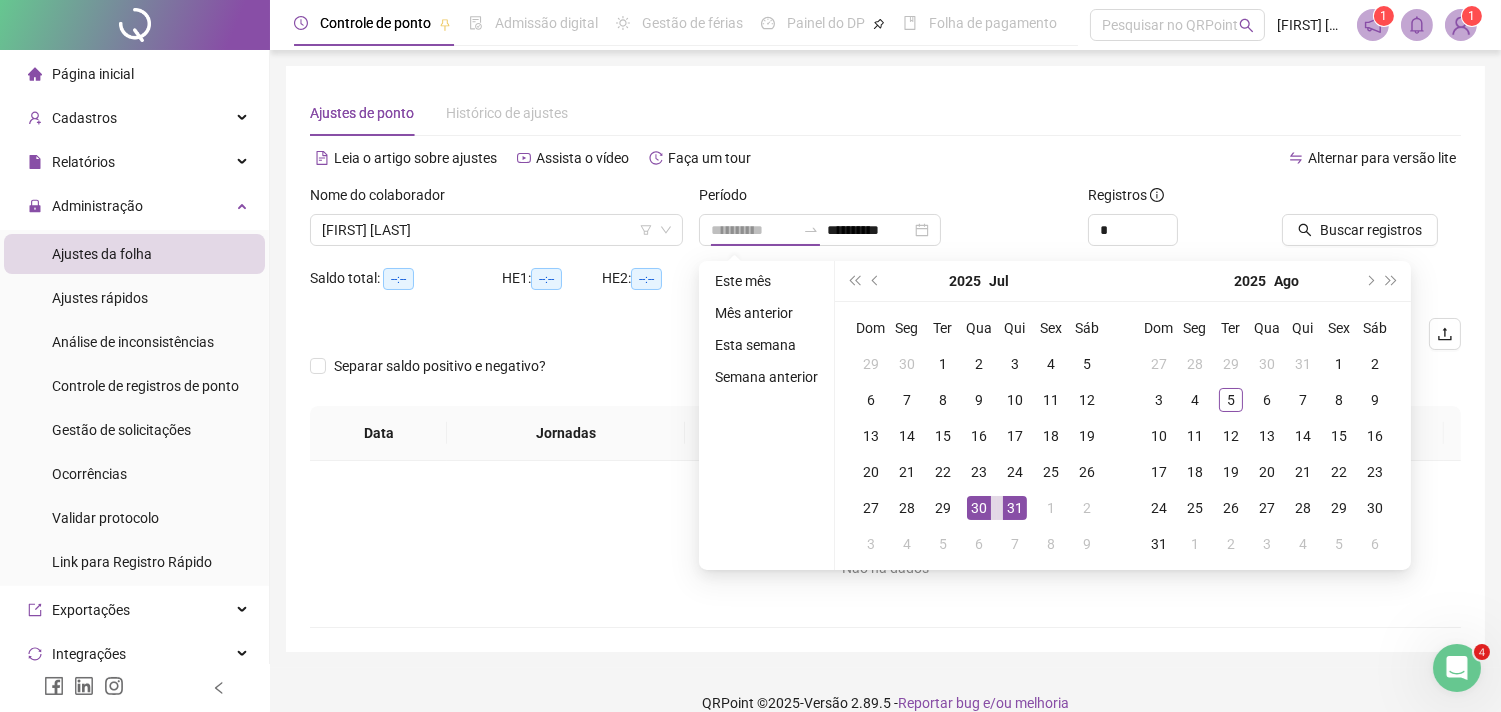 click on "30" at bounding box center (979, 508) 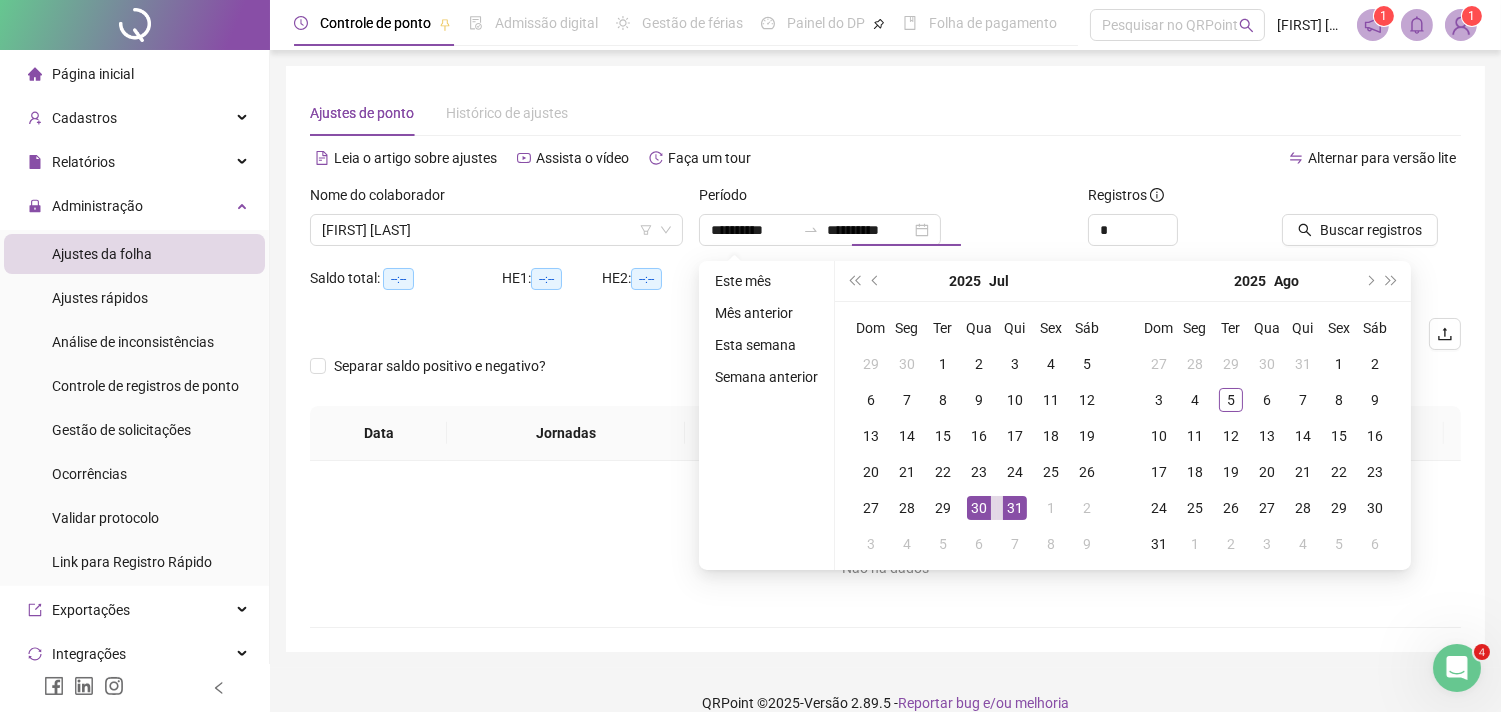 type on "**********" 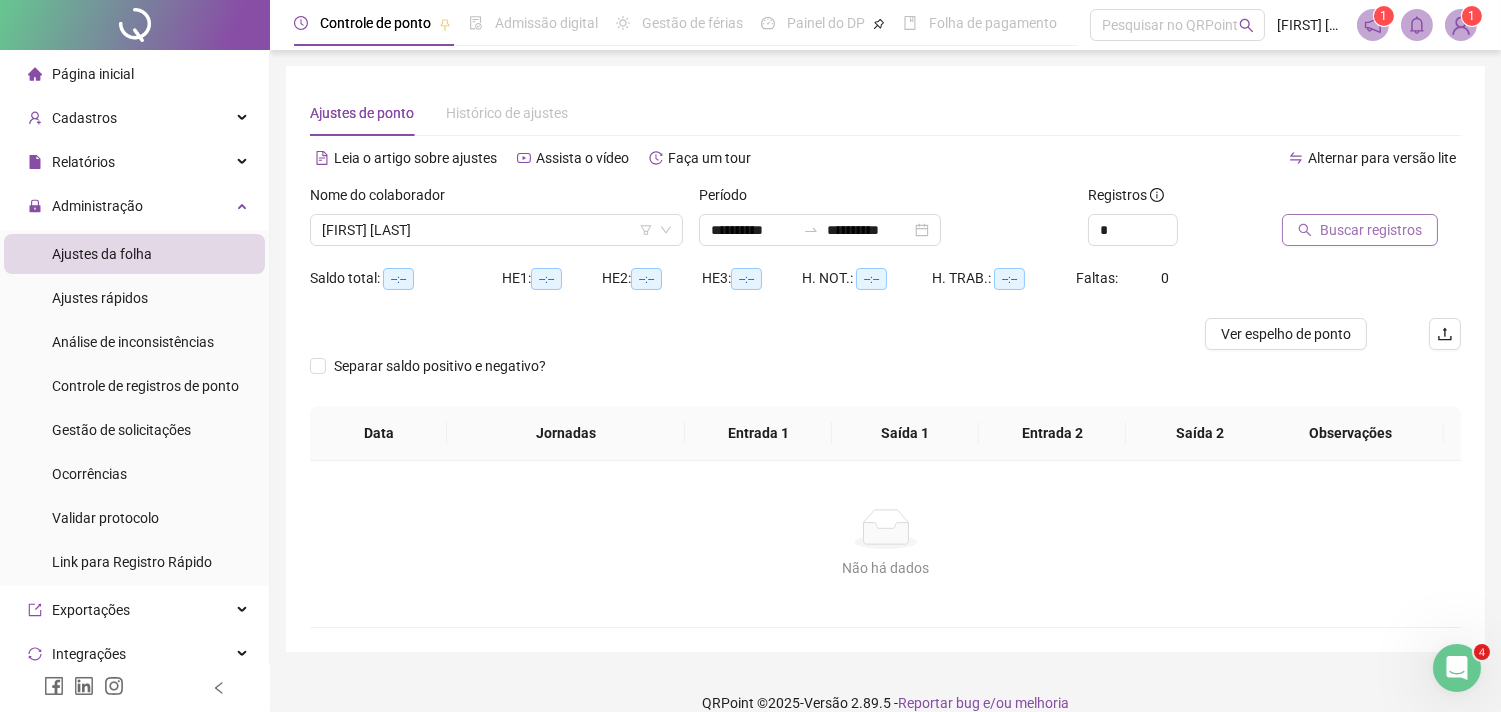 click on "Buscar registros" at bounding box center [1371, 230] 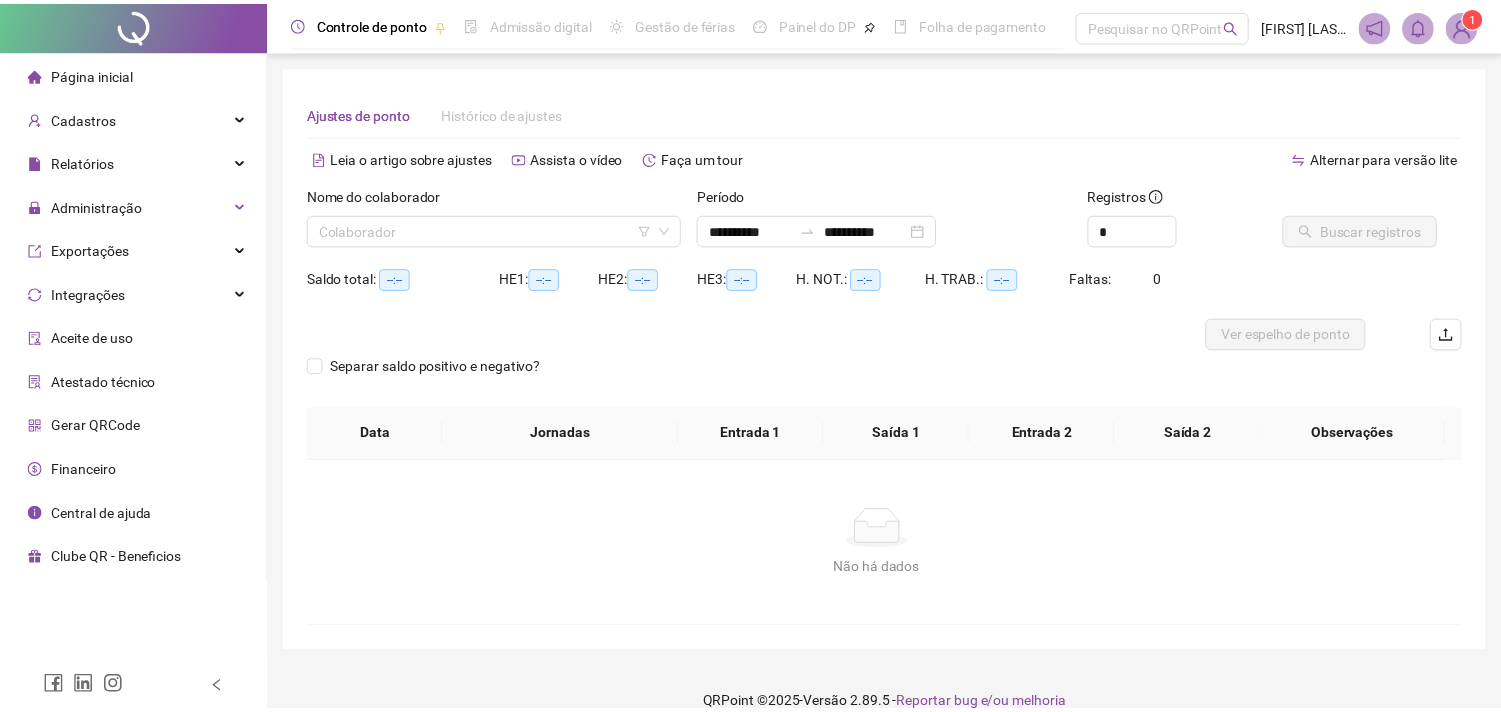 scroll, scrollTop: 0, scrollLeft: 0, axis: both 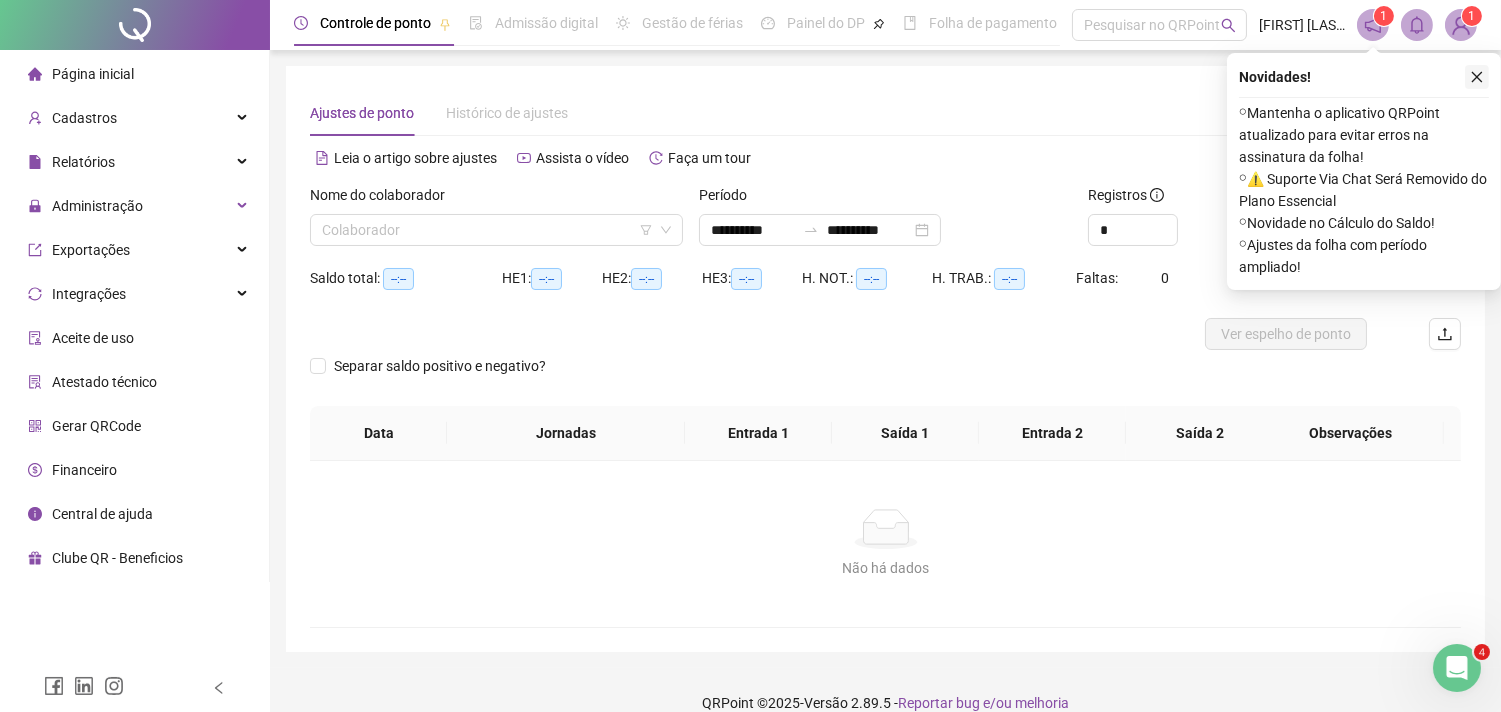 click 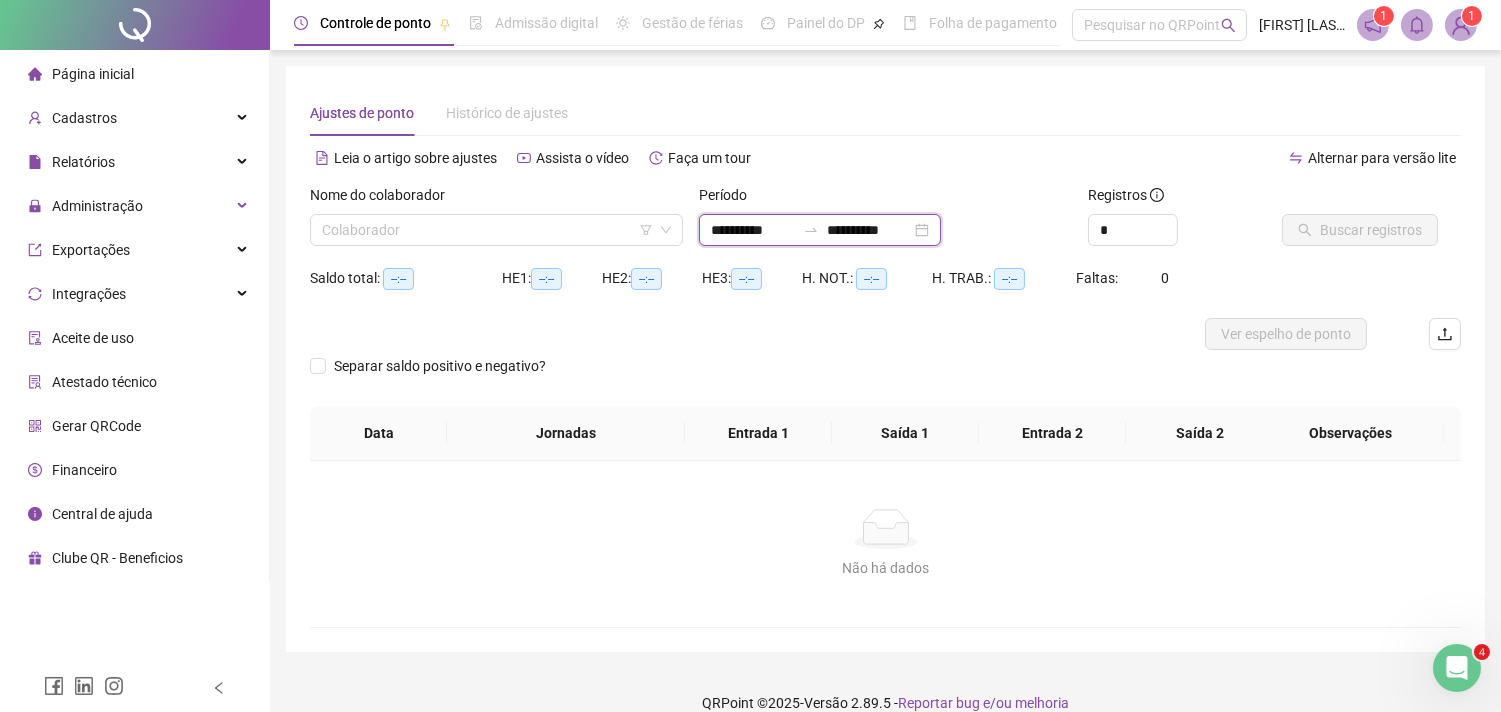 click on "**********" at bounding box center (753, 230) 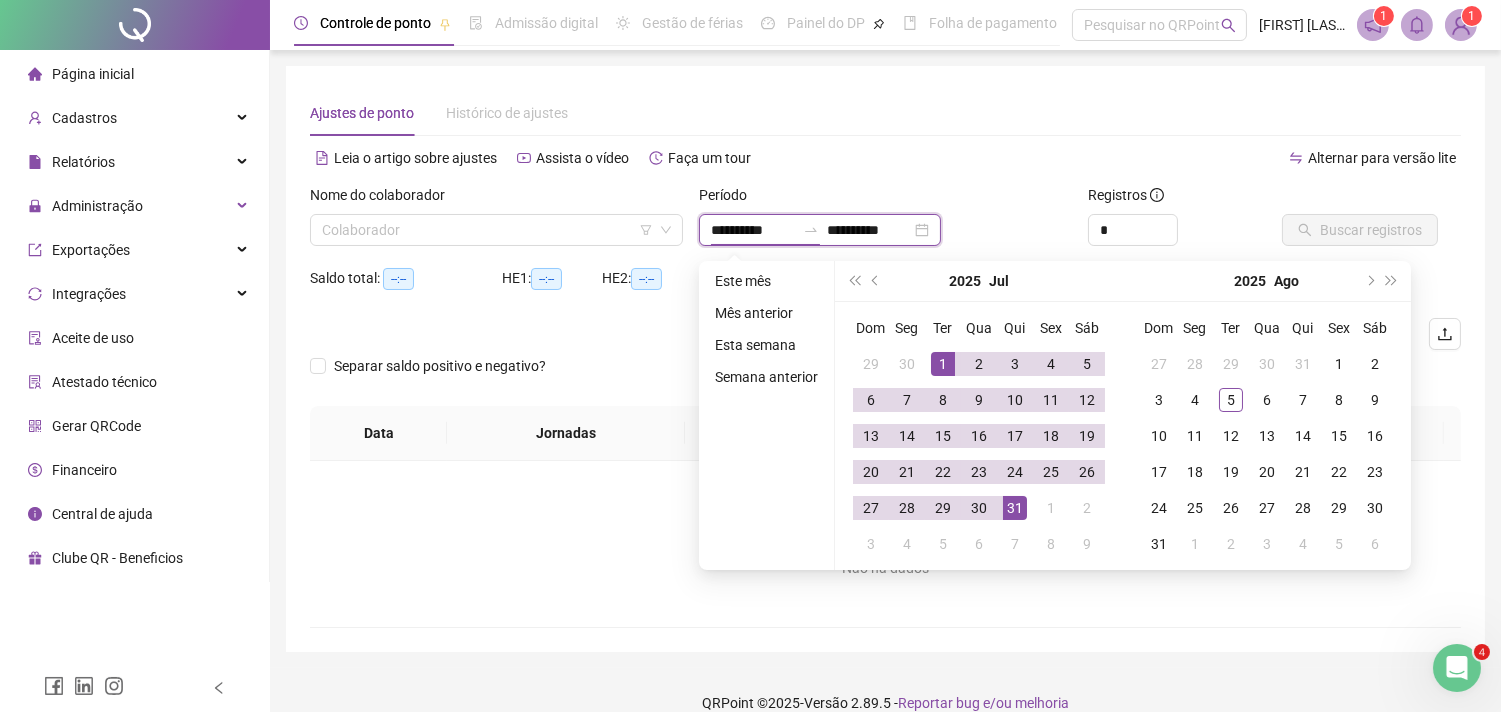 type on "**********" 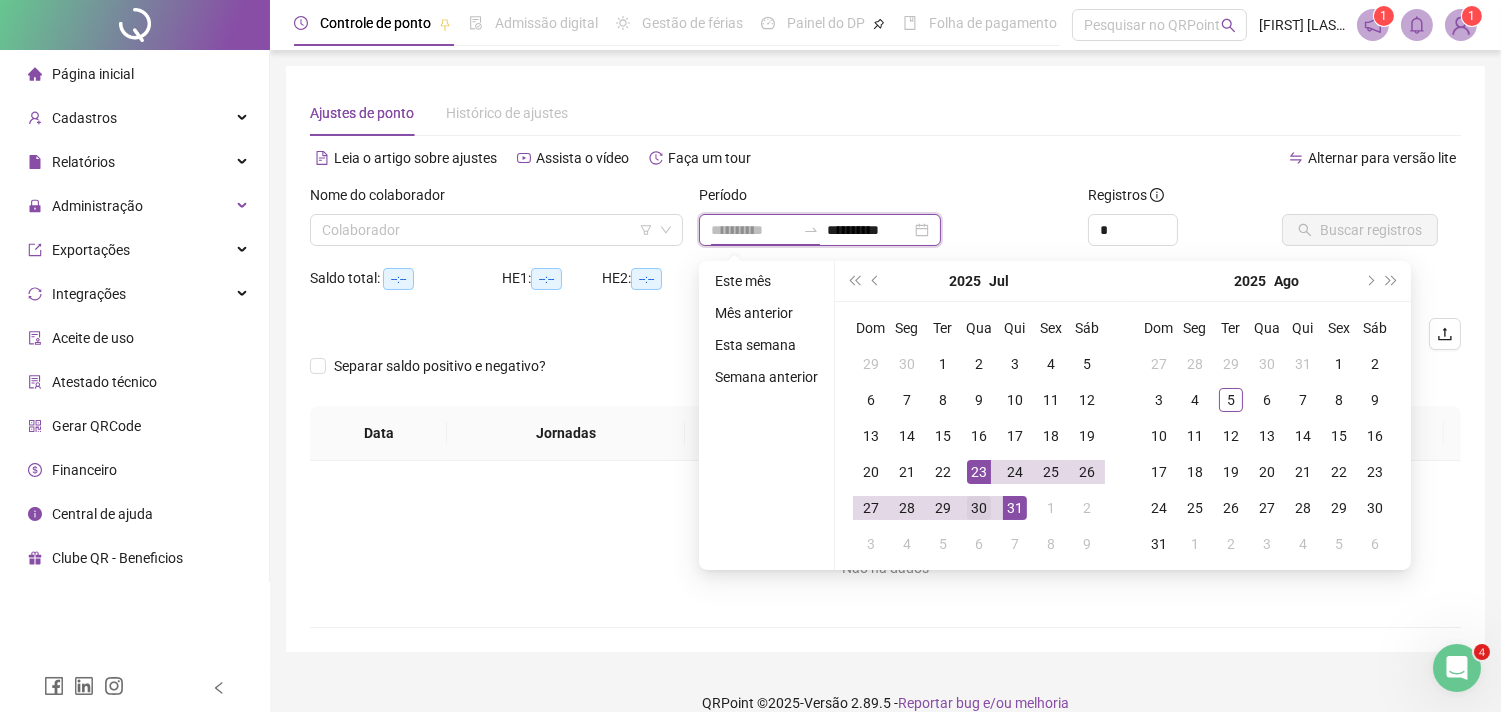 type on "**********" 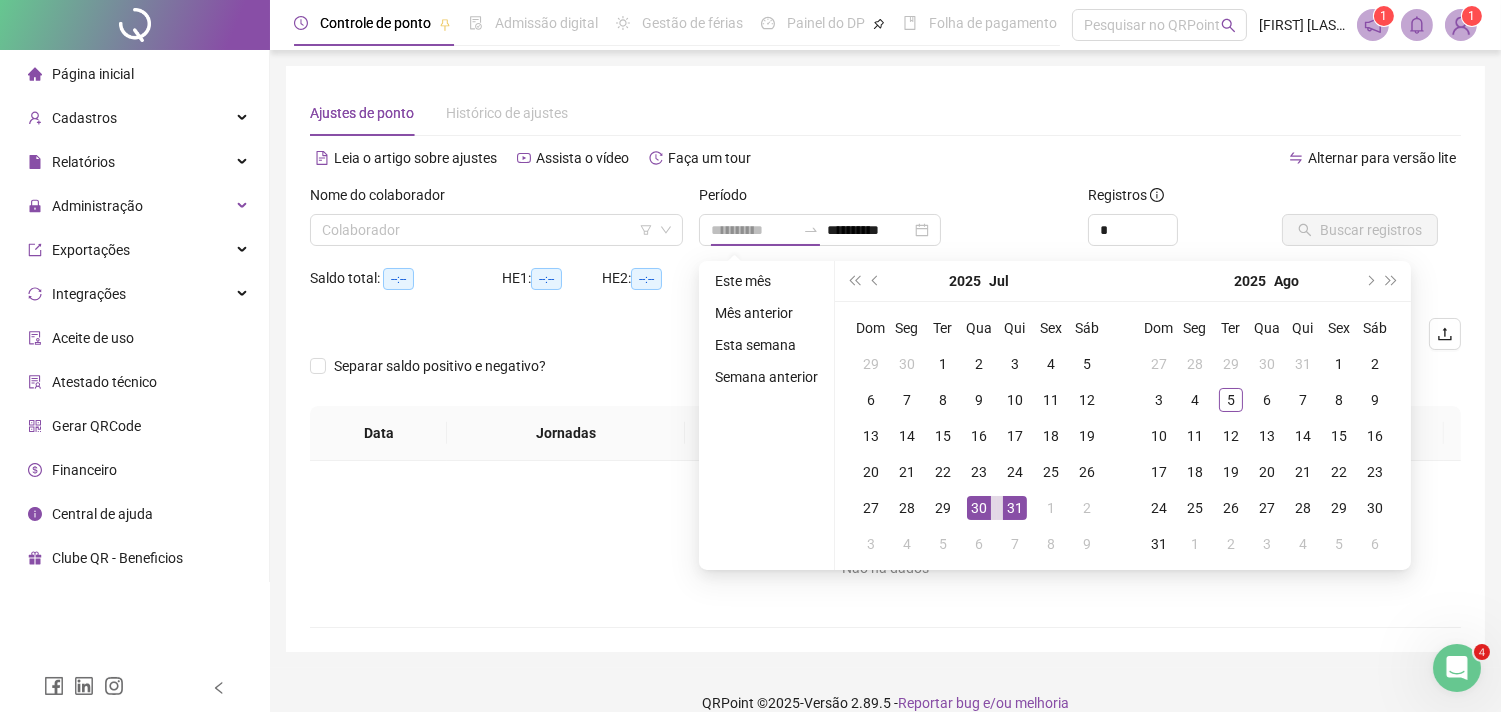 click on "30" at bounding box center [979, 508] 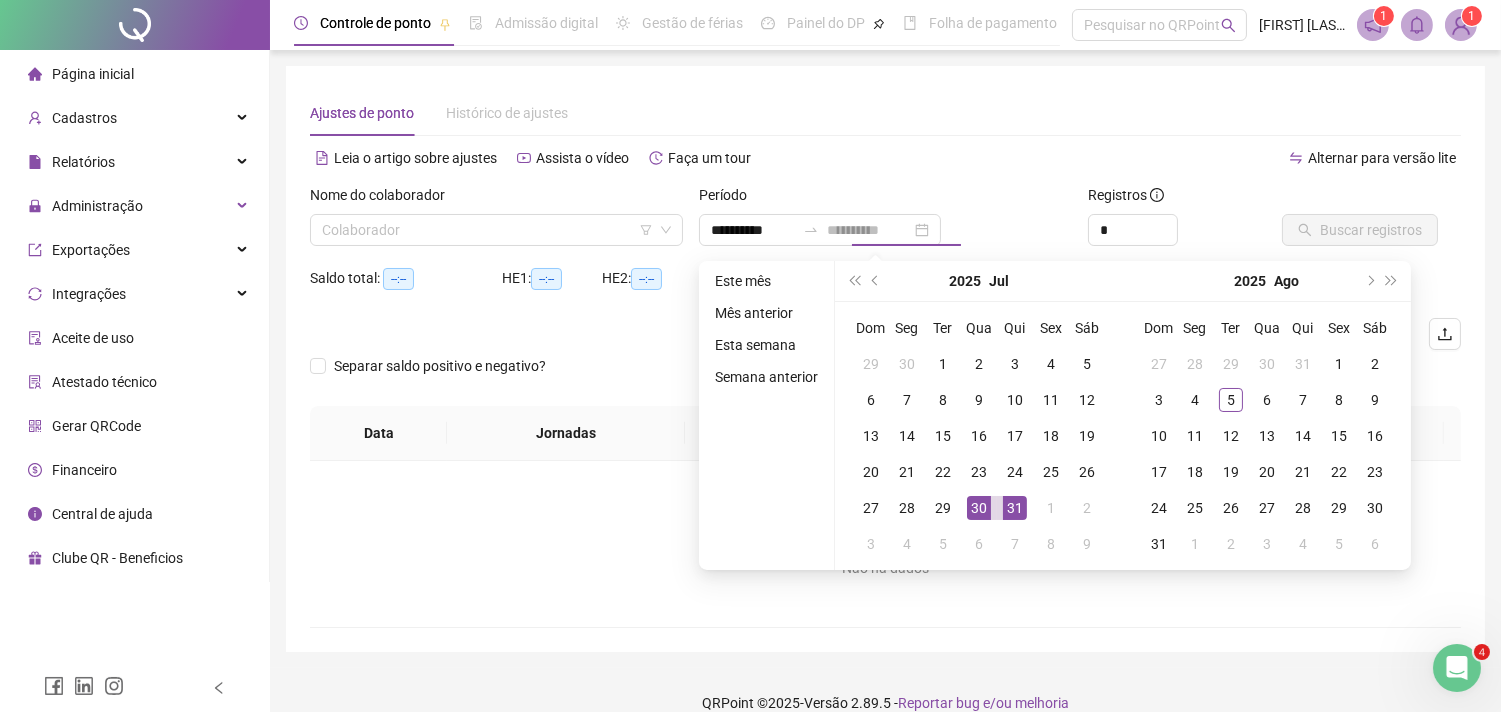 click on "30" at bounding box center (979, 508) 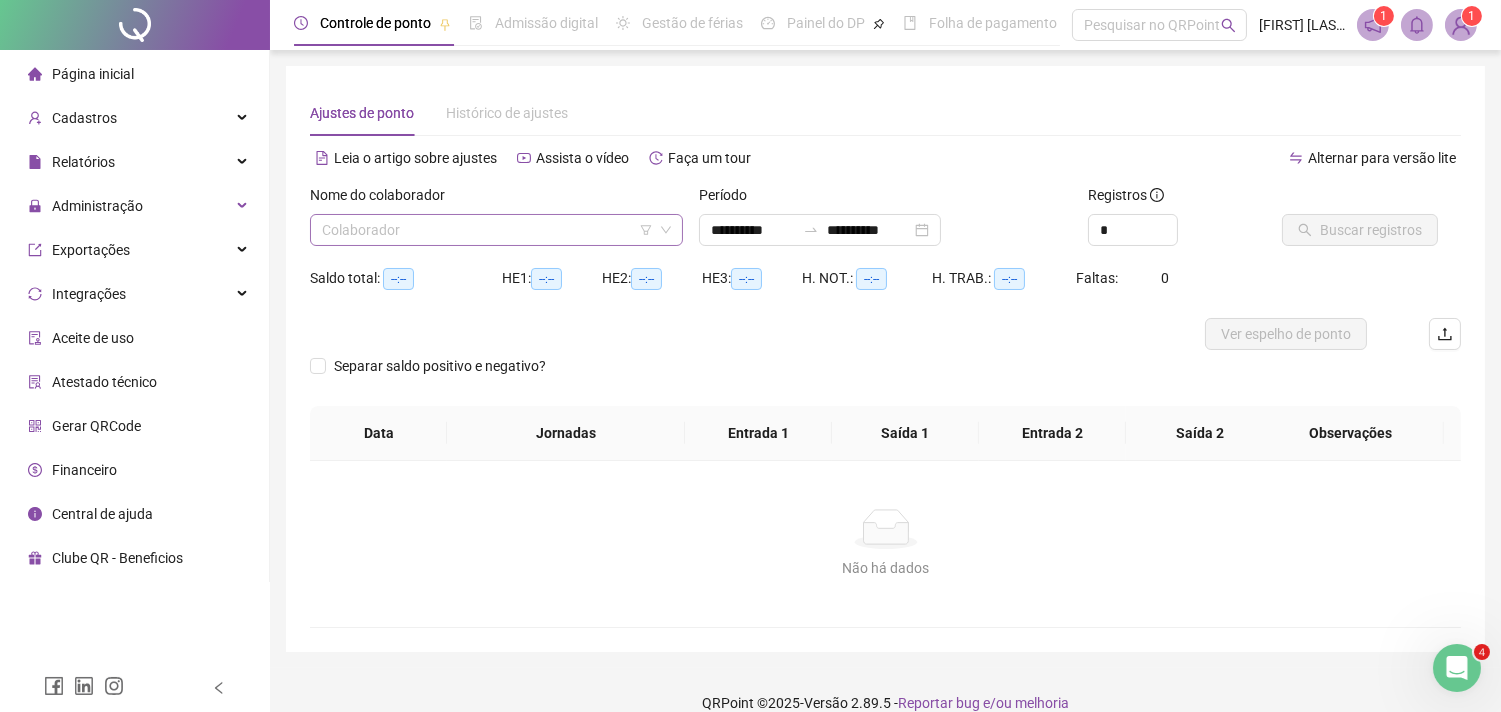 click at bounding box center [487, 230] 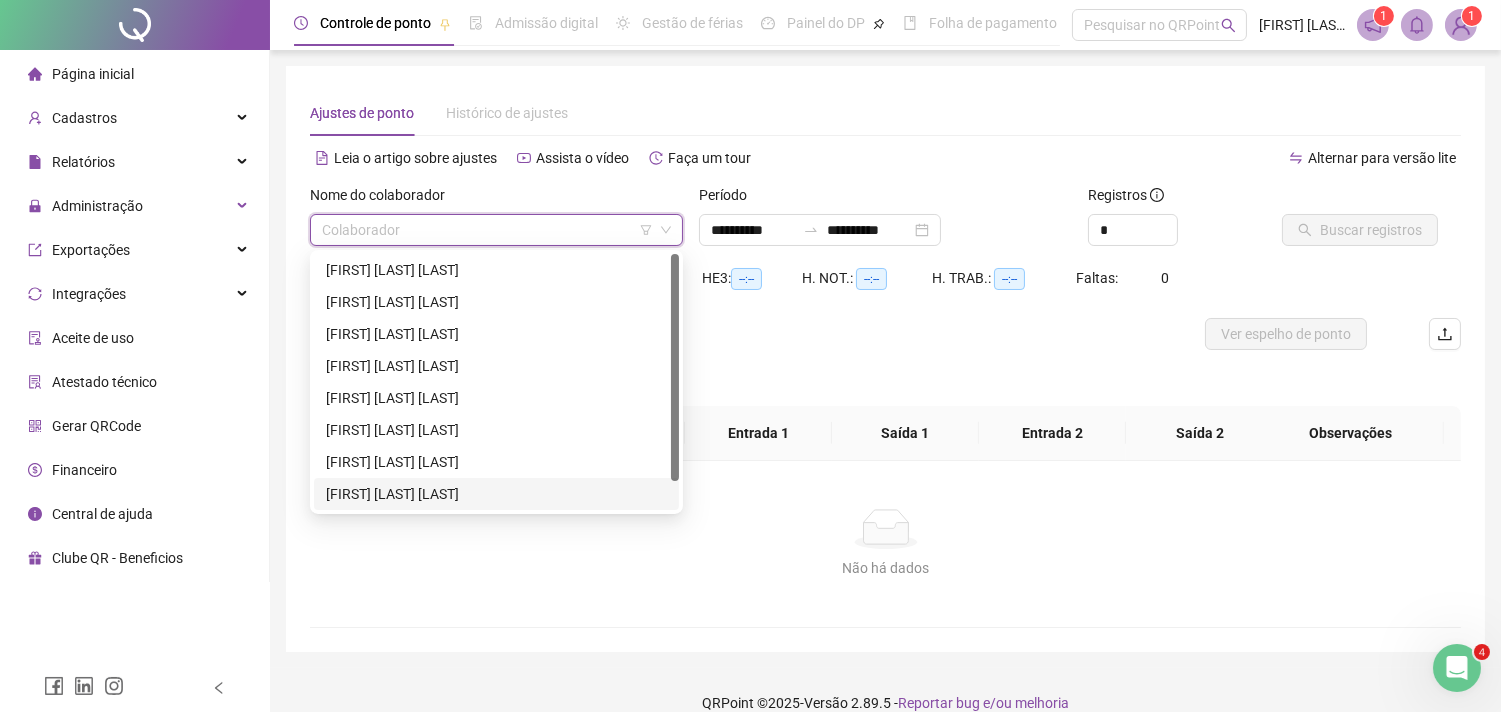 click on "[FIRST] [LAST] [LAST]" at bounding box center (496, 494) 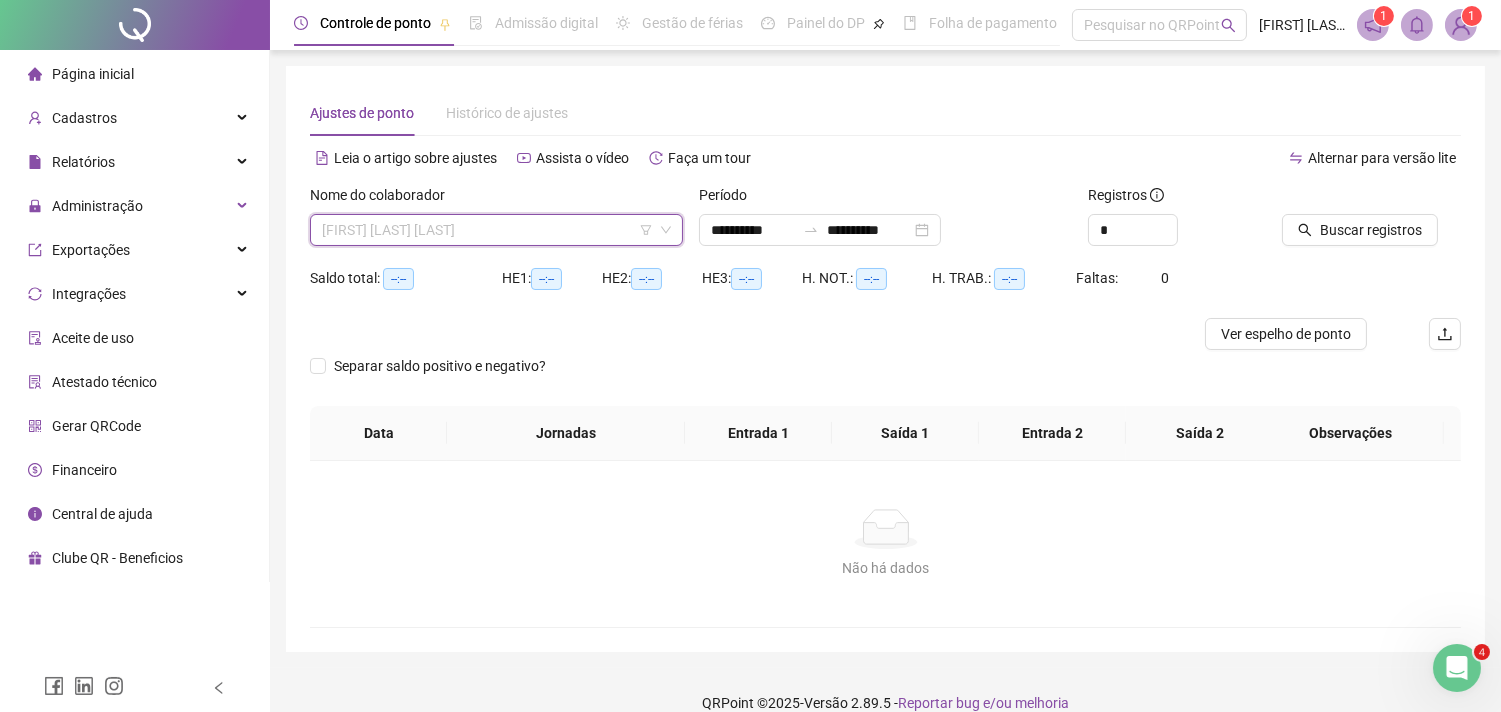 click on "[FIRST] [LAST] [LAST]" at bounding box center (496, 230) 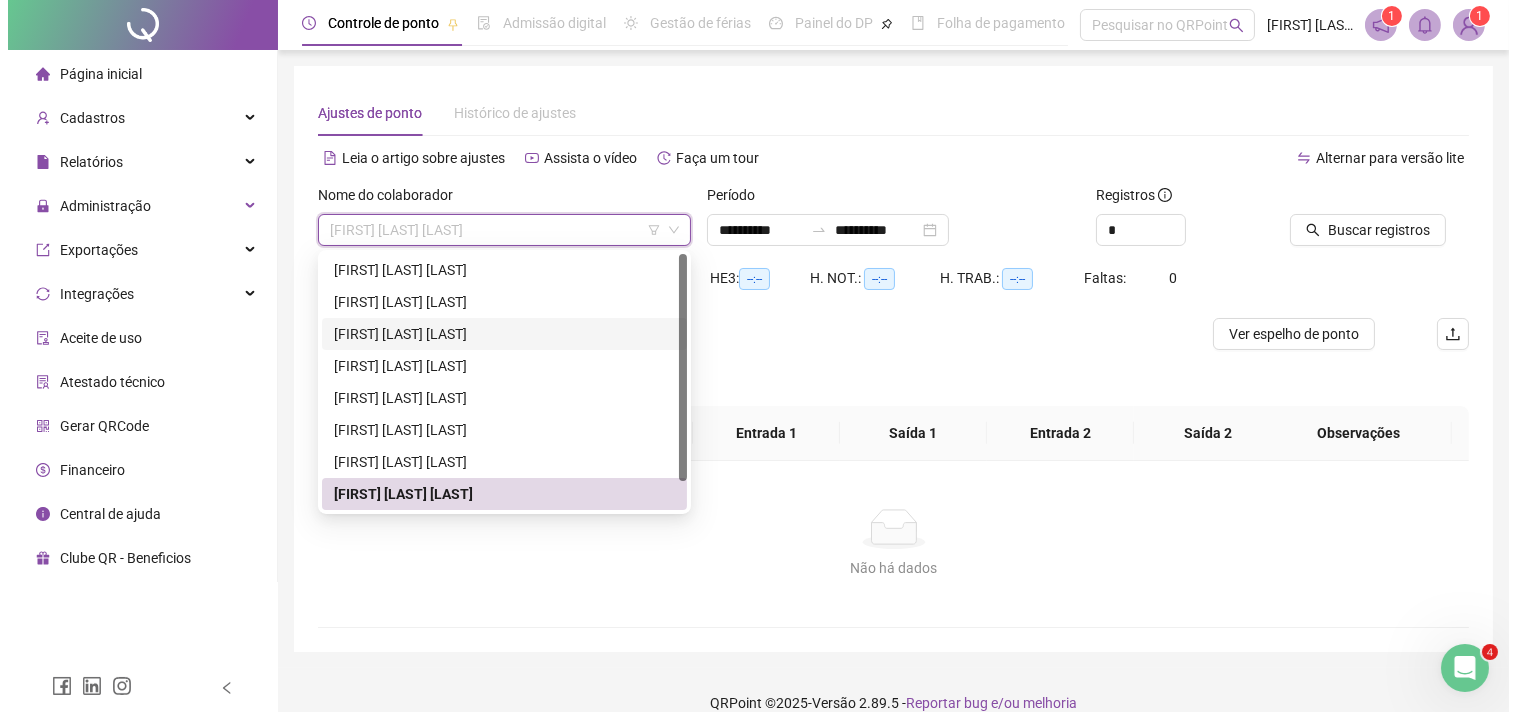 scroll, scrollTop: 32, scrollLeft: 0, axis: vertical 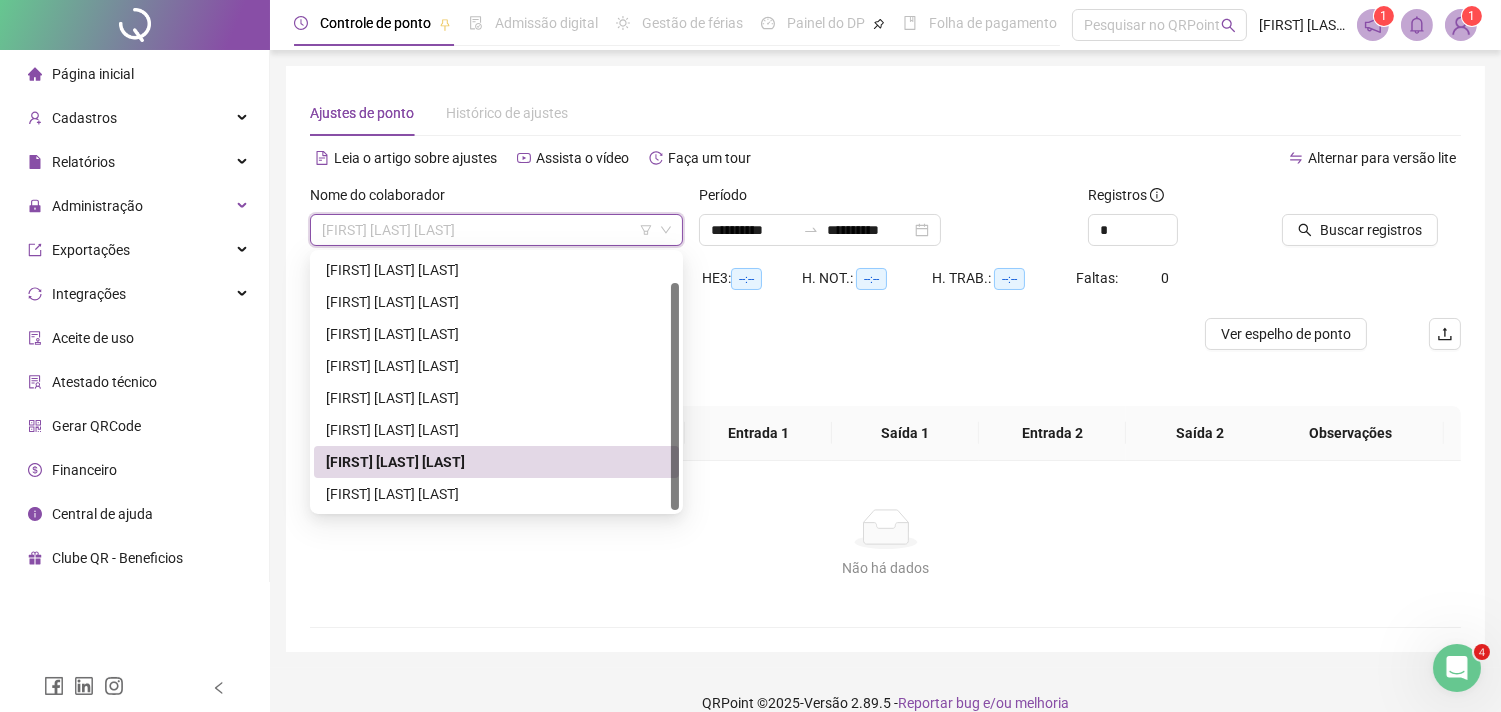 drag, startPoint x: 433, startPoint y: 477, endPoint x: 438, endPoint y: 488, distance: 12.083046 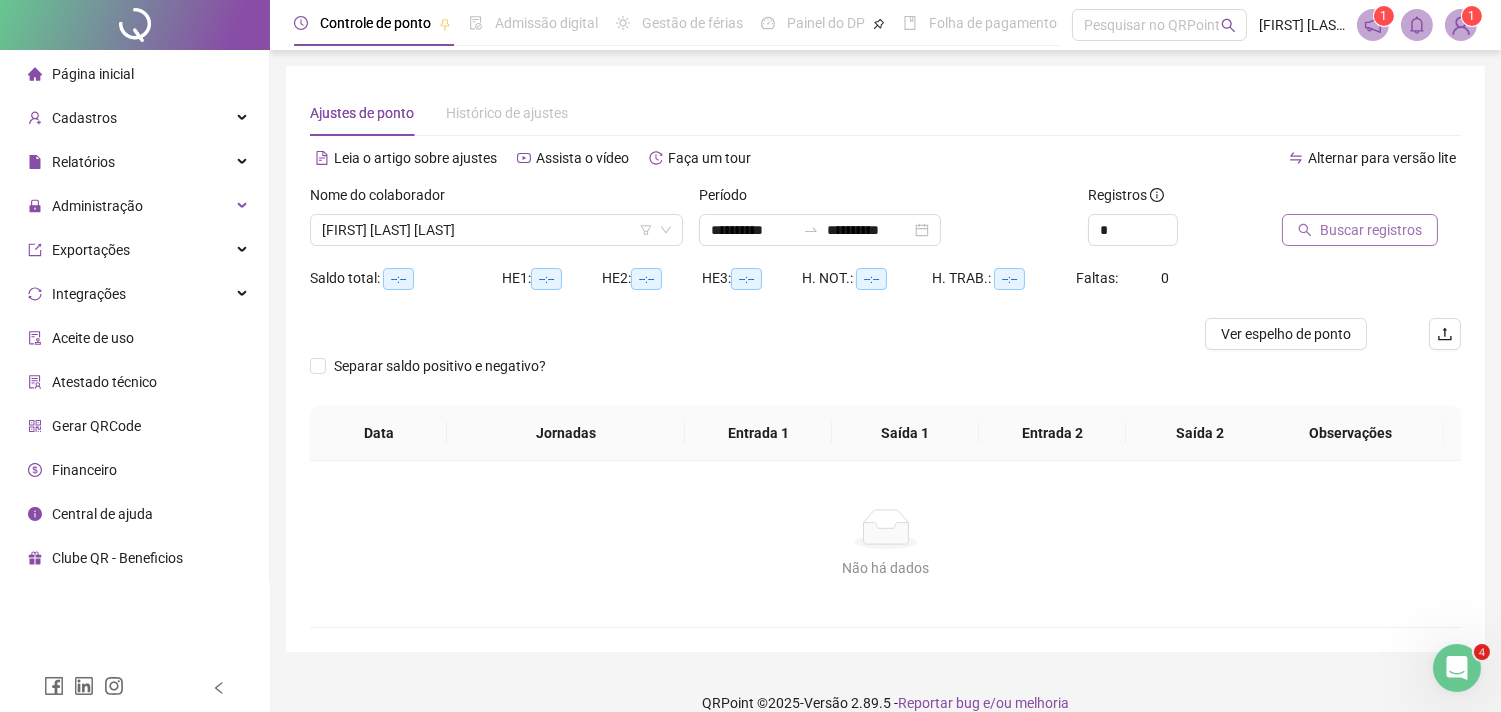 click on "Buscar registros" at bounding box center (1371, 230) 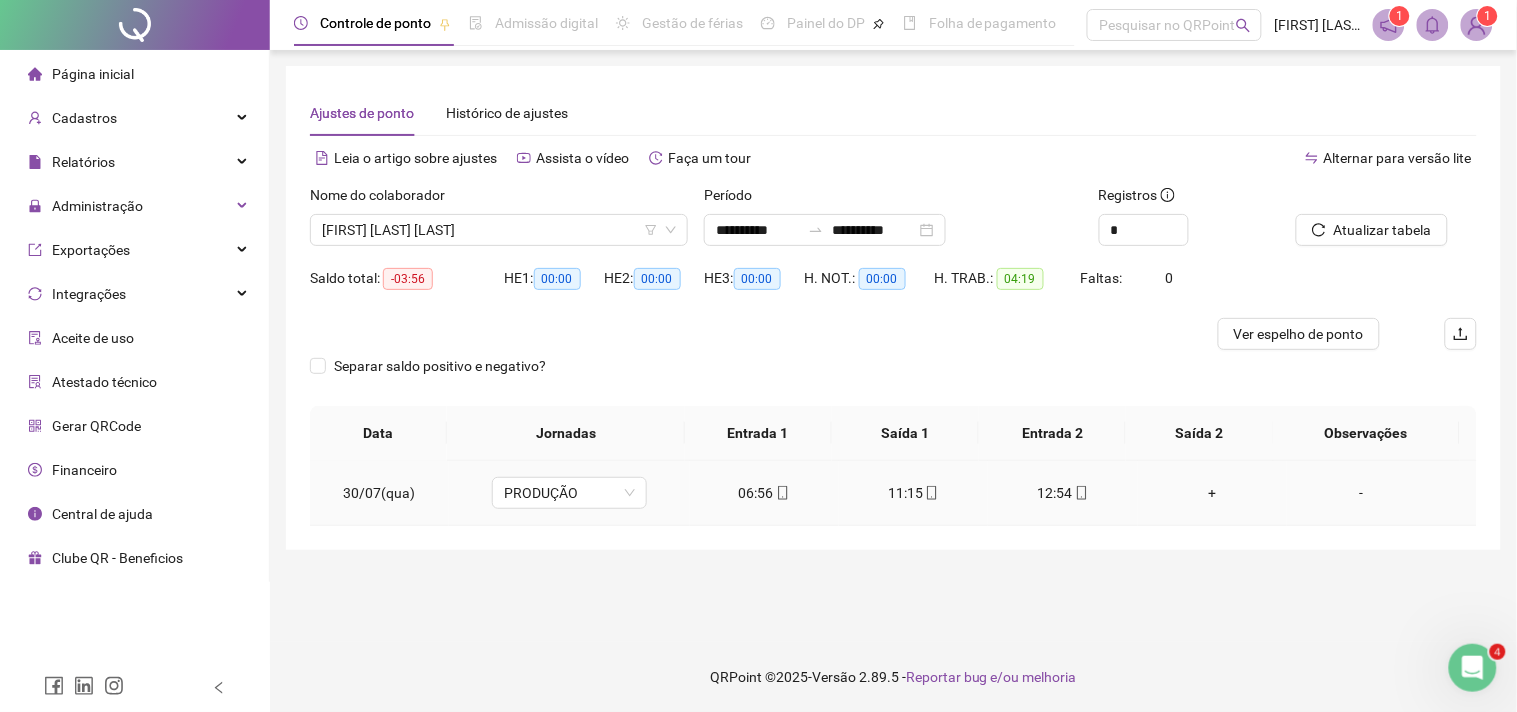 click on "**********" at bounding box center [893, 346] 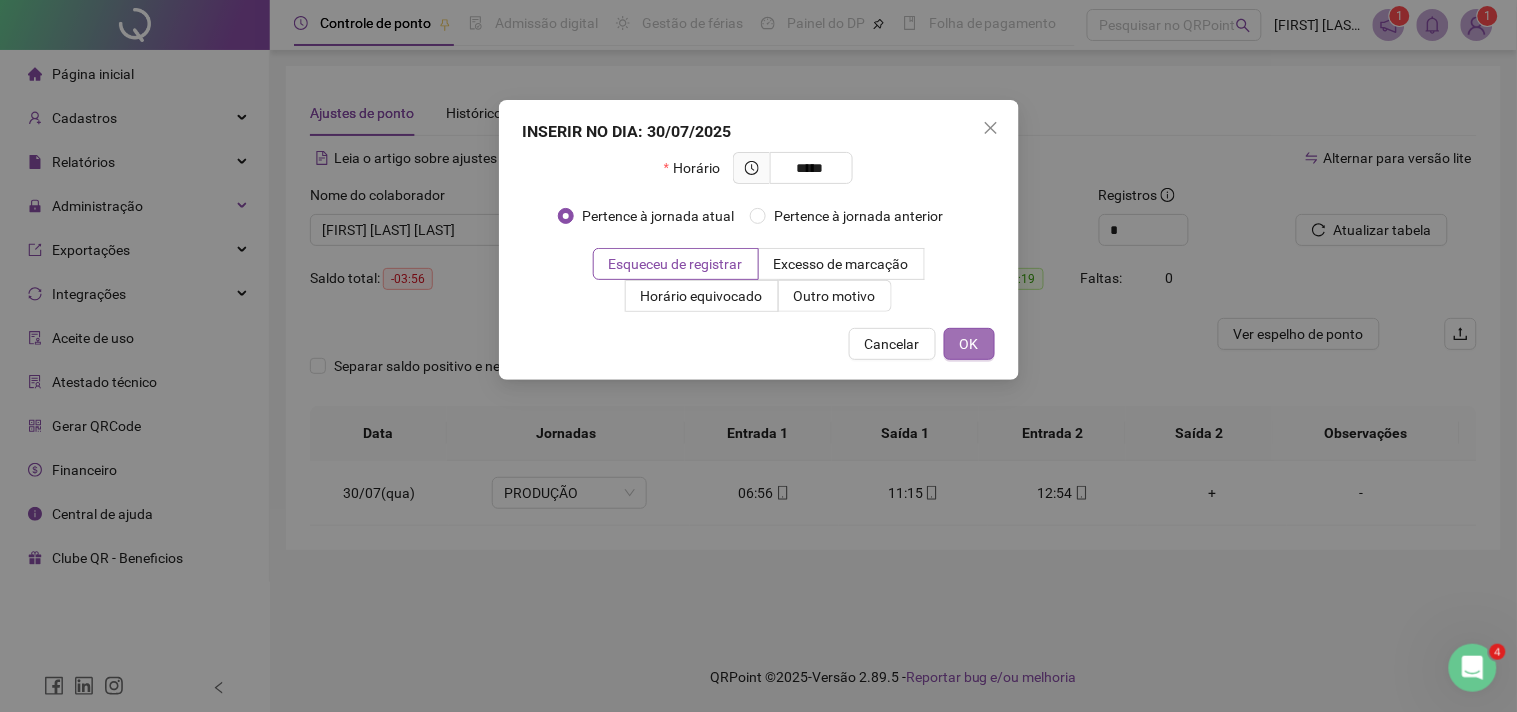 type on "*****" 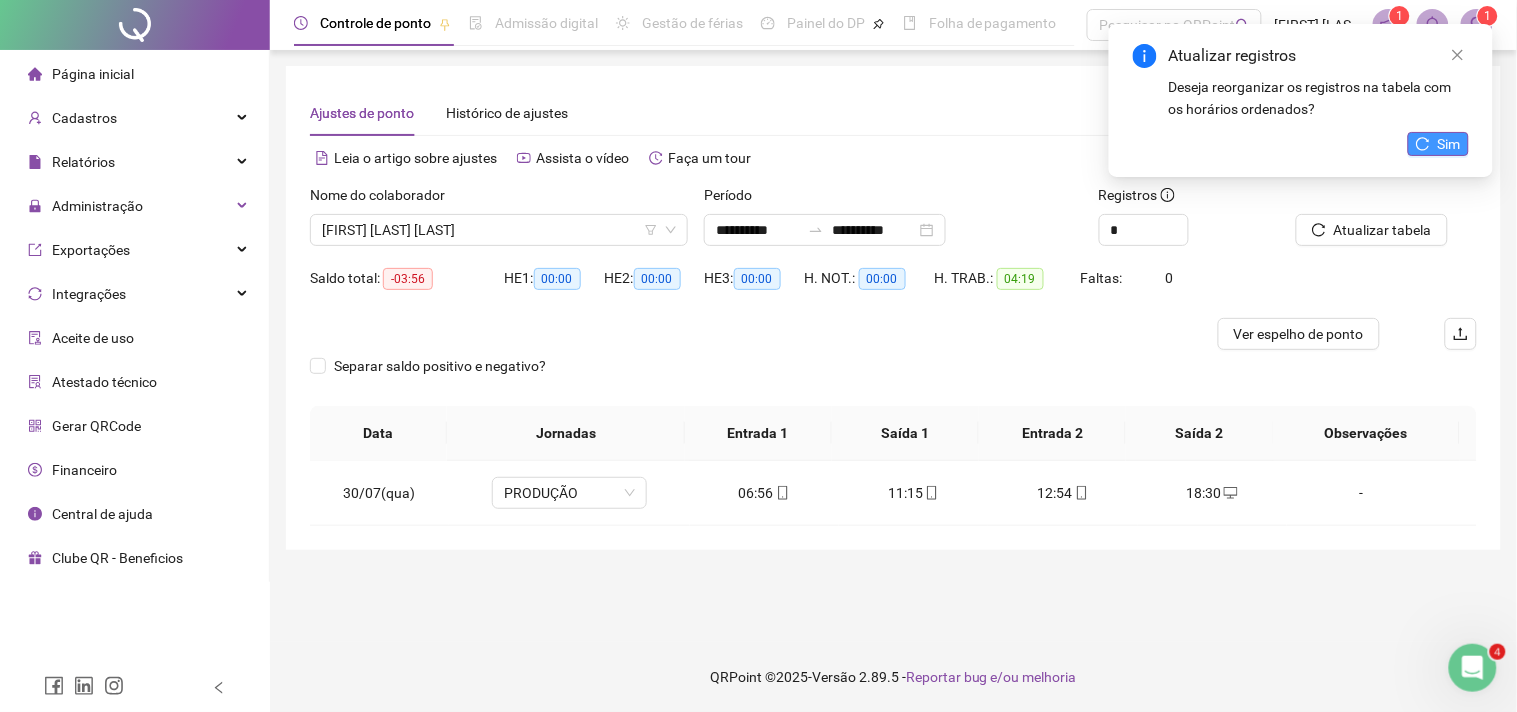 click on "Sim" at bounding box center (1438, 144) 